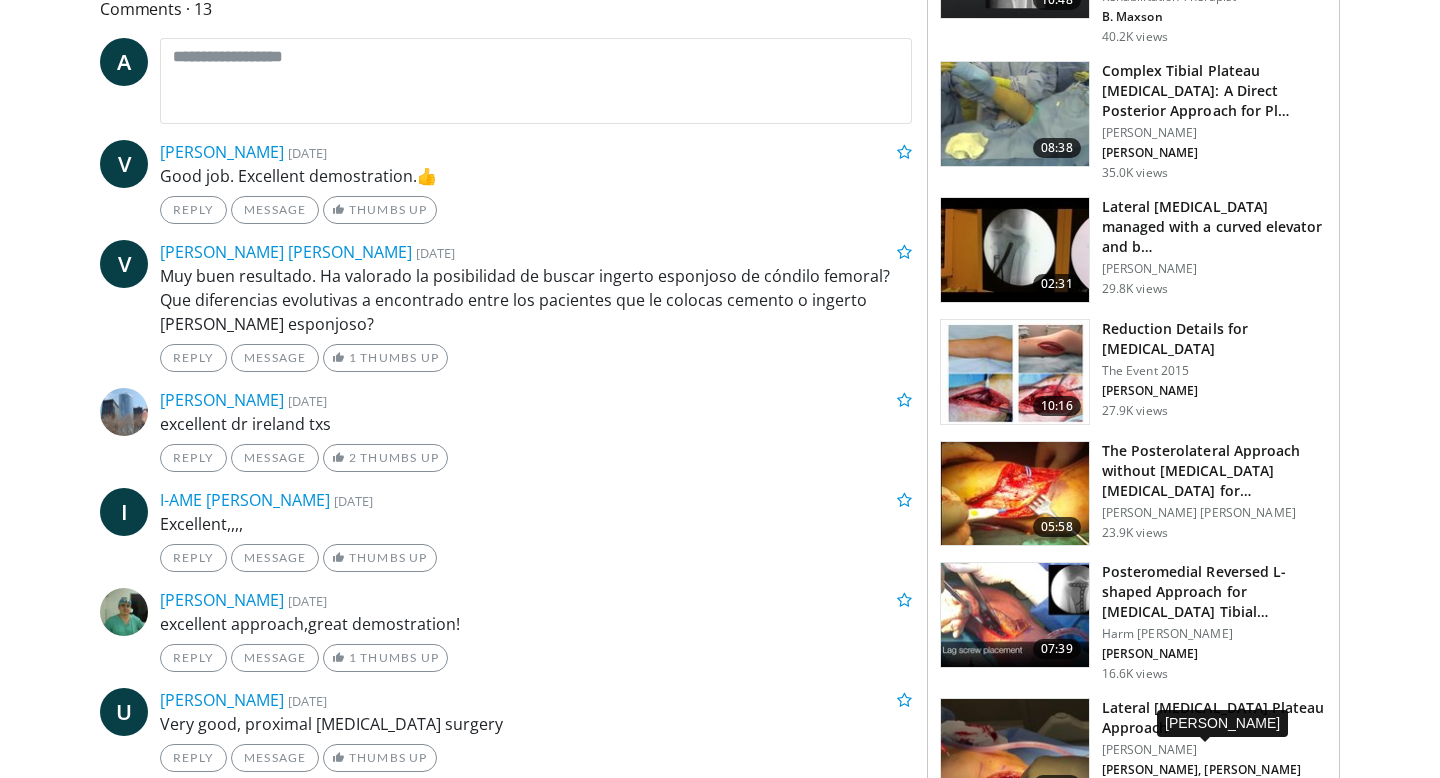 scroll, scrollTop: 0, scrollLeft: 0, axis: both 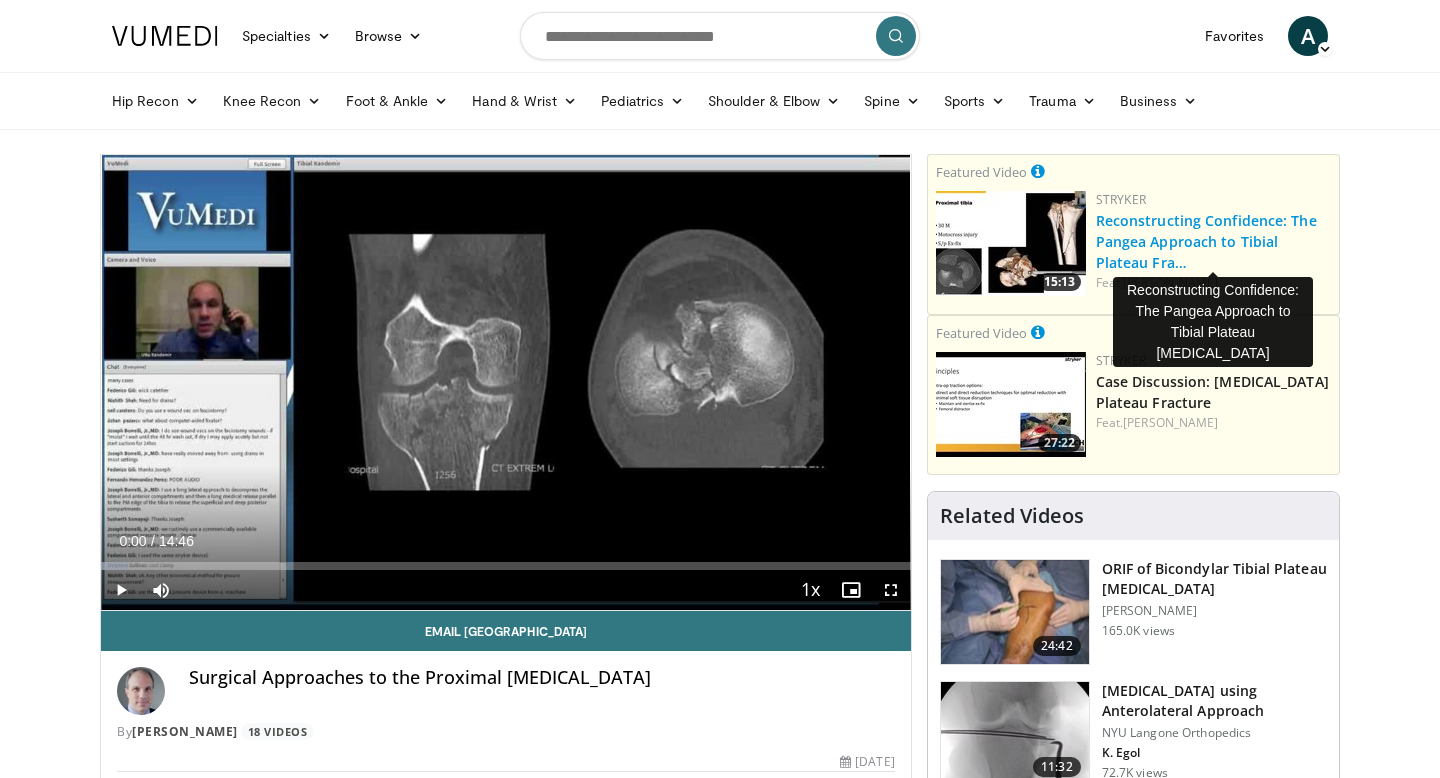 click on "Reconstructing Confidence: The Pangea Approach to Tibial Plateau Fra…" at bounding box center (1206, 241) 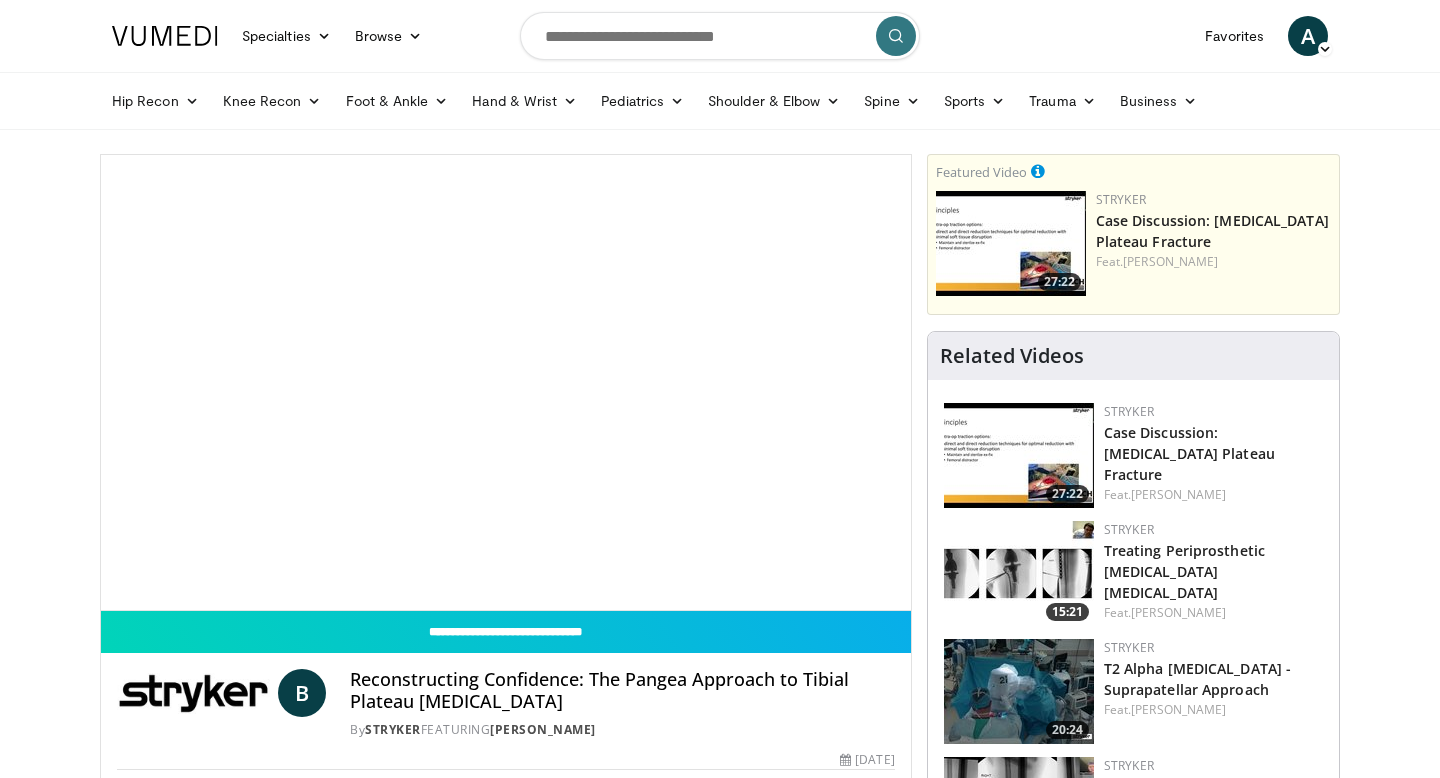 scroll, scrollTop: 0, scrollLeft: 0, axis: both 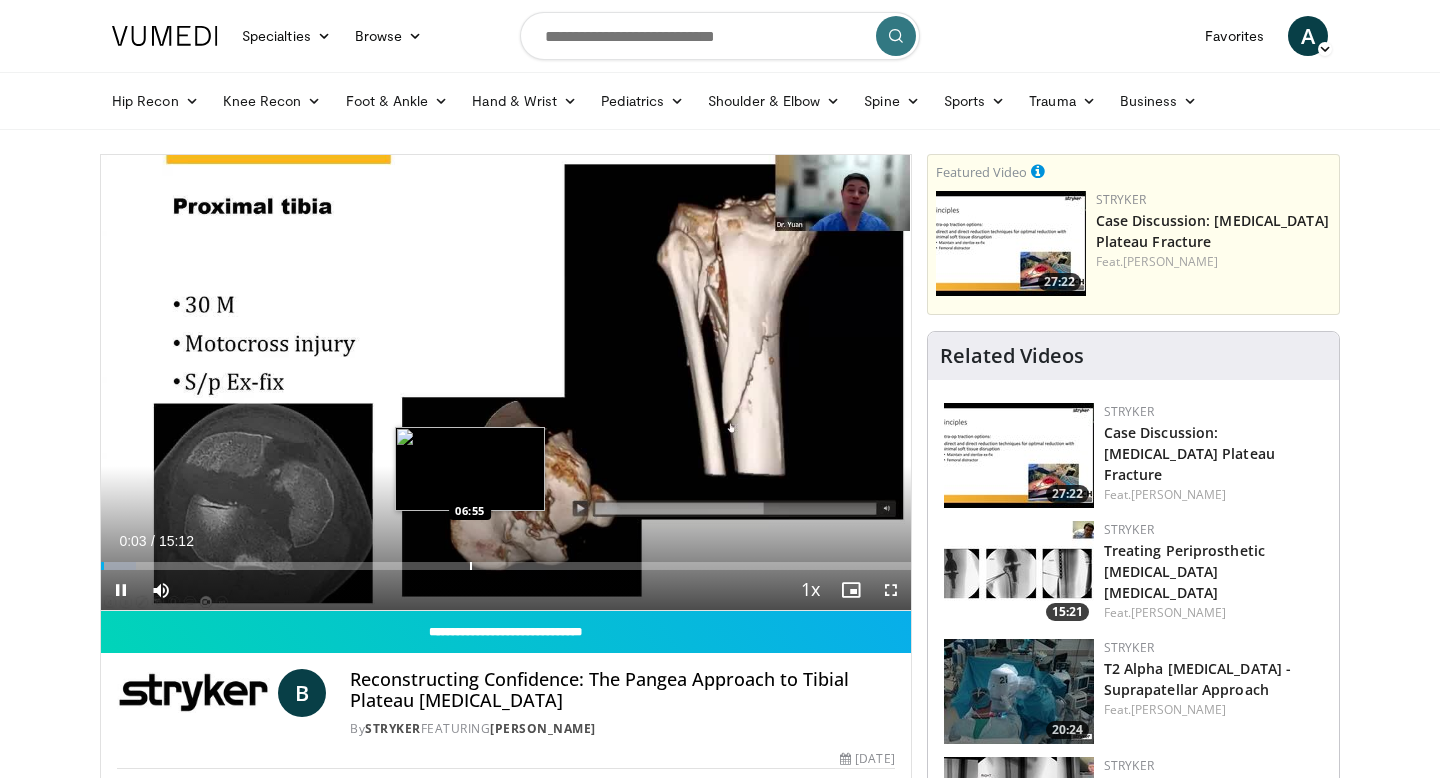click at bounding box center (471, 566) 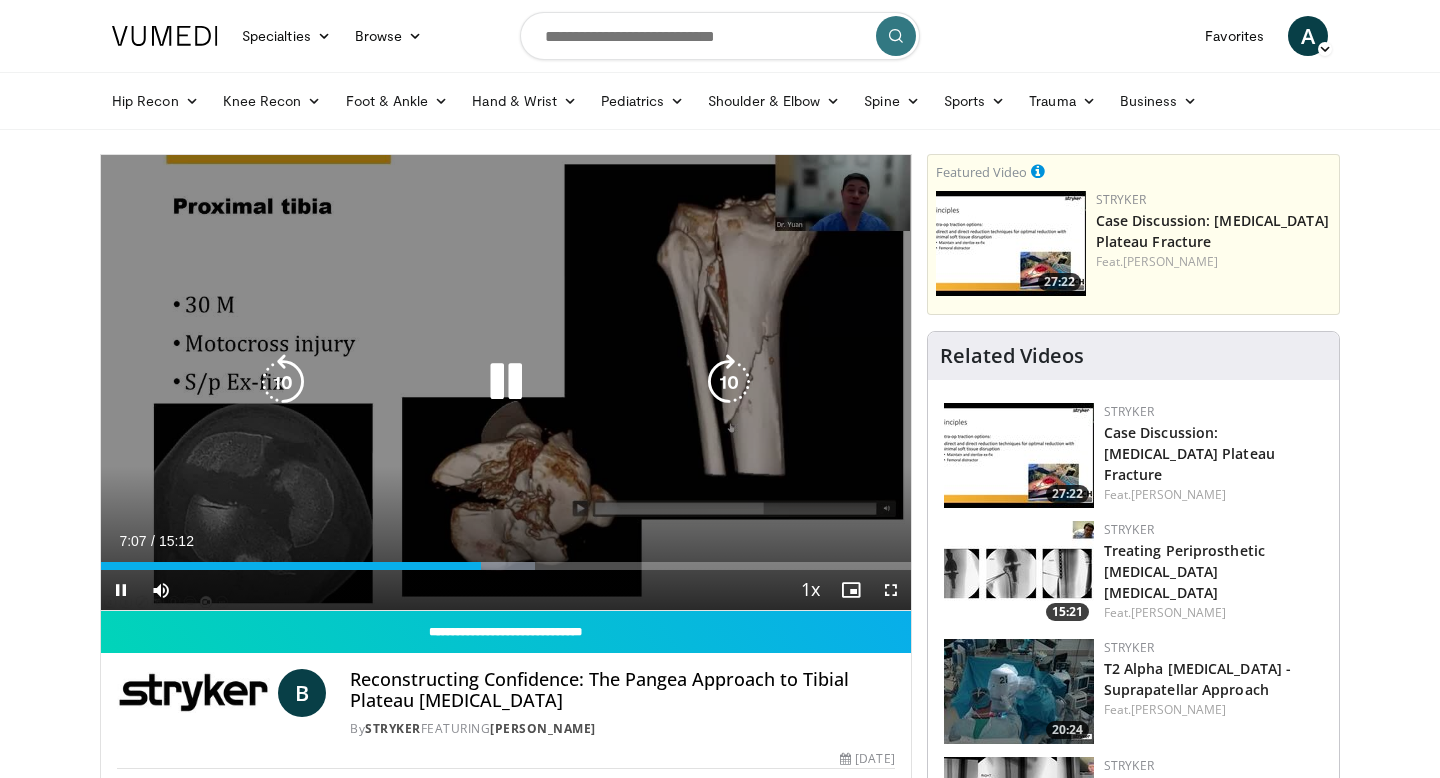 click on "10 seconds
Tap to unmute" at bounding box center (506, 382) 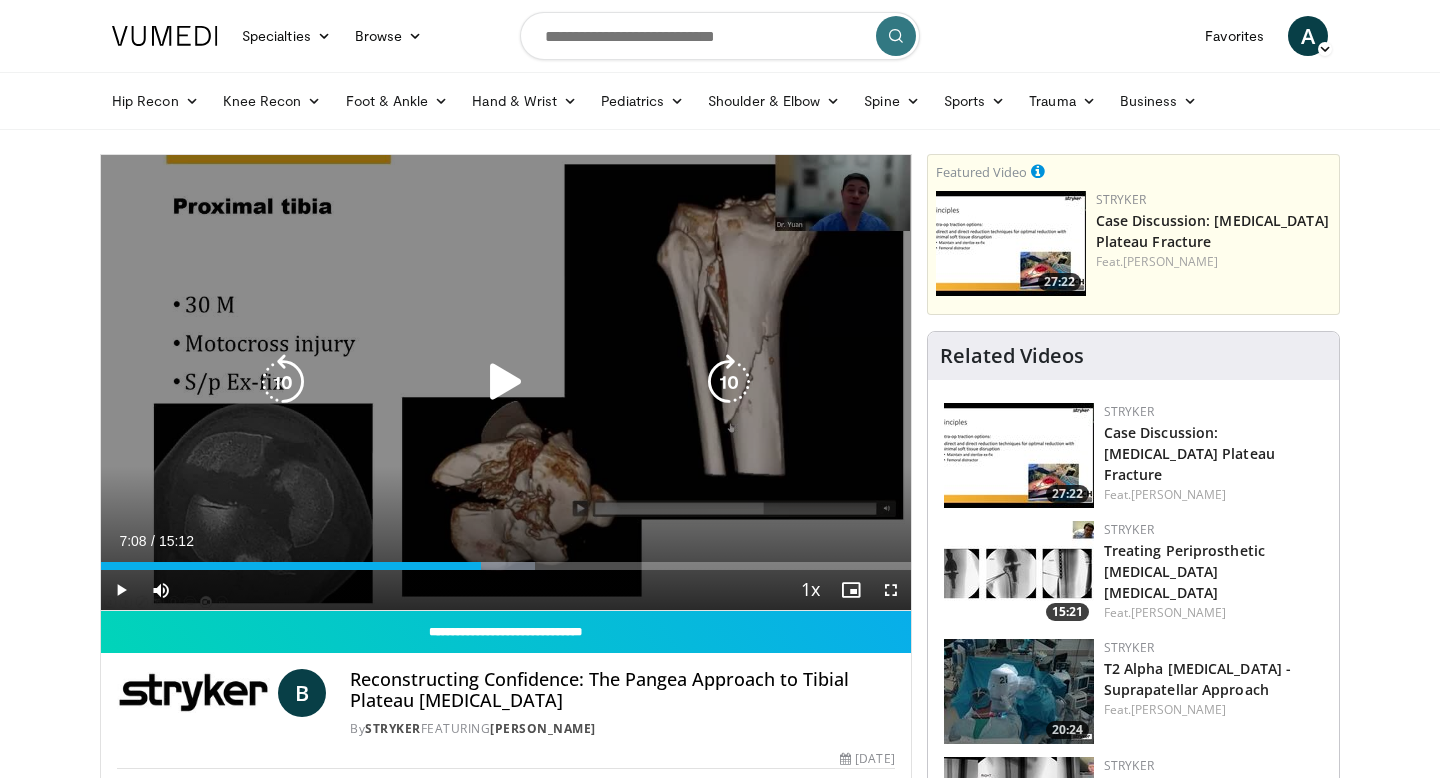 click on "10 seconds
Tap to unmute" at bounding box center (506, 382) 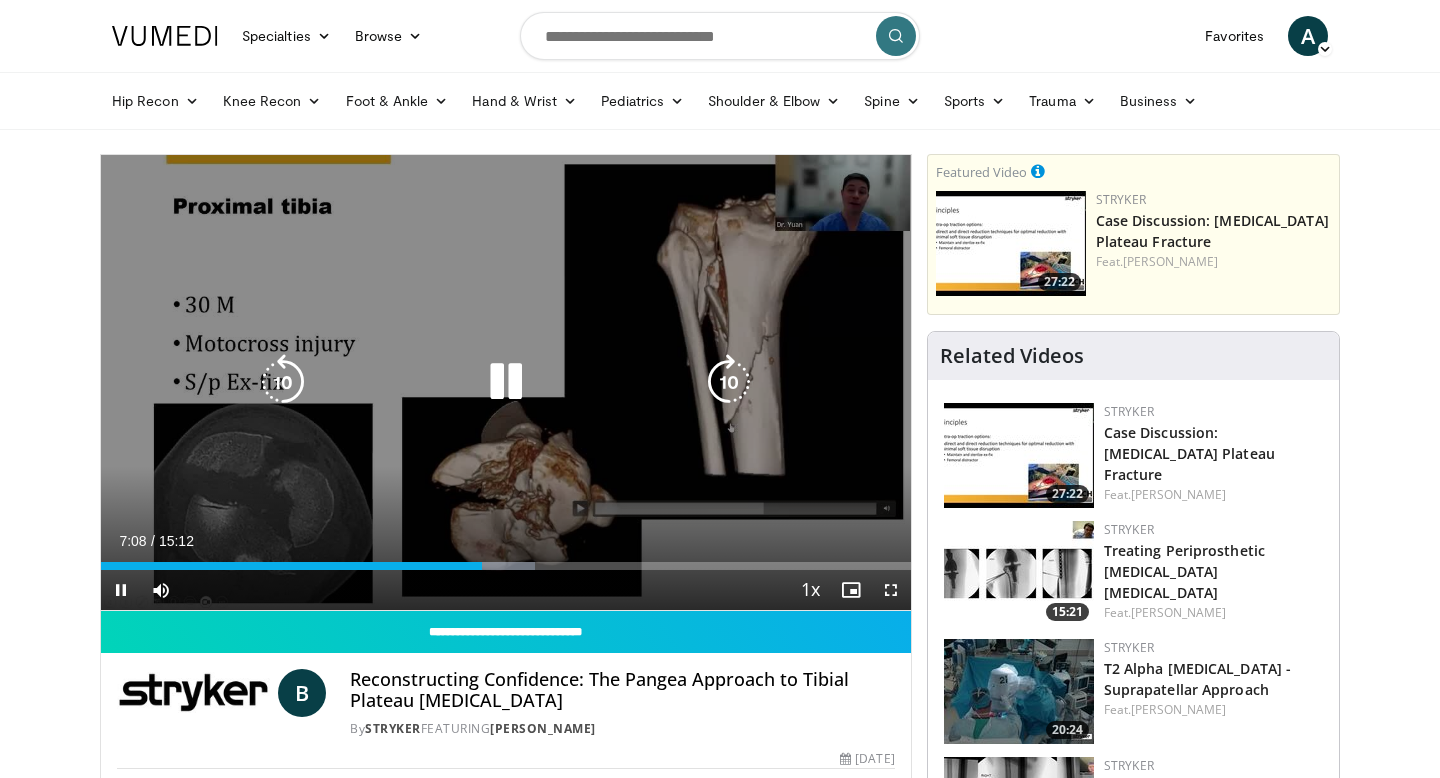 click on "10 seconds
Tap to unmute" at bounding box center (506, 382) 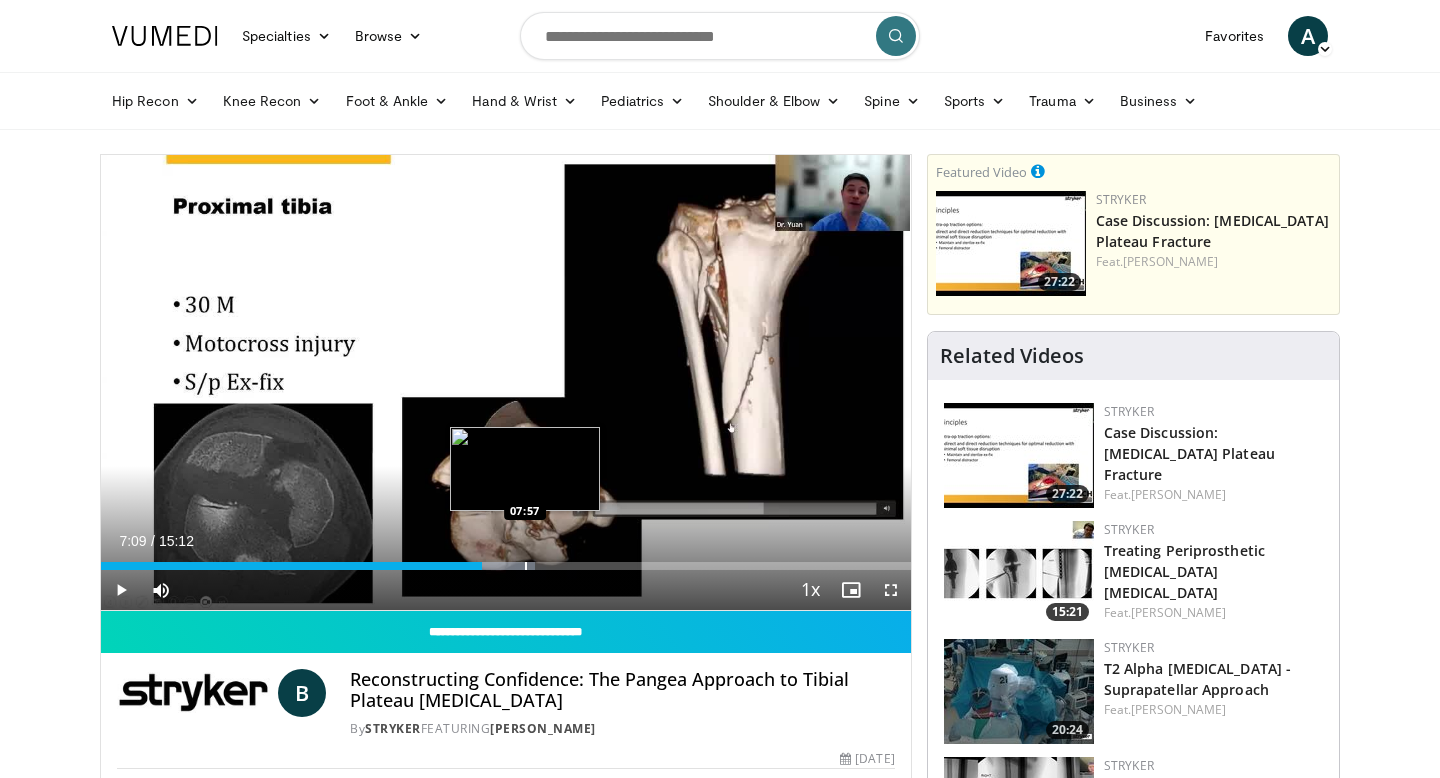 click at bounding box center (526, 566) 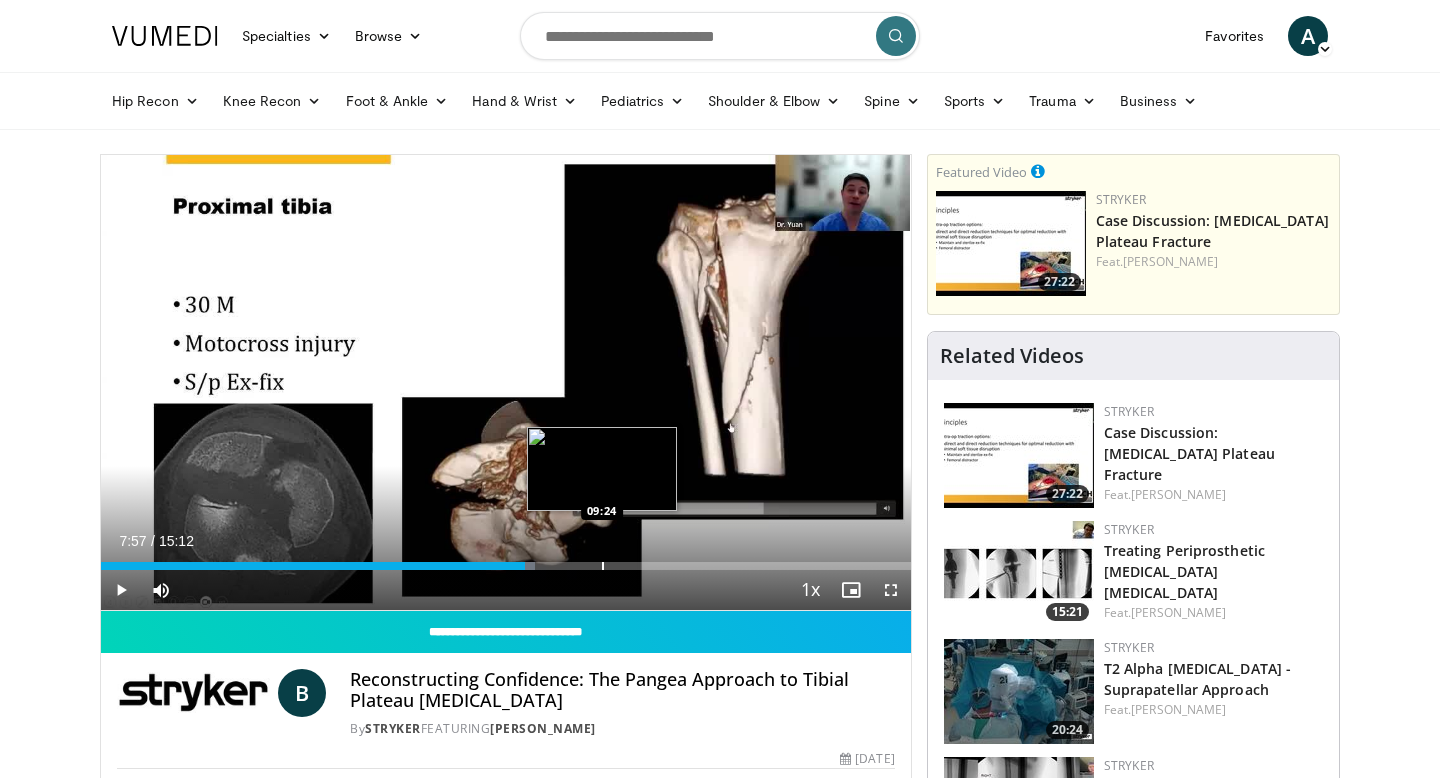 click at bounding box center [603, 566] 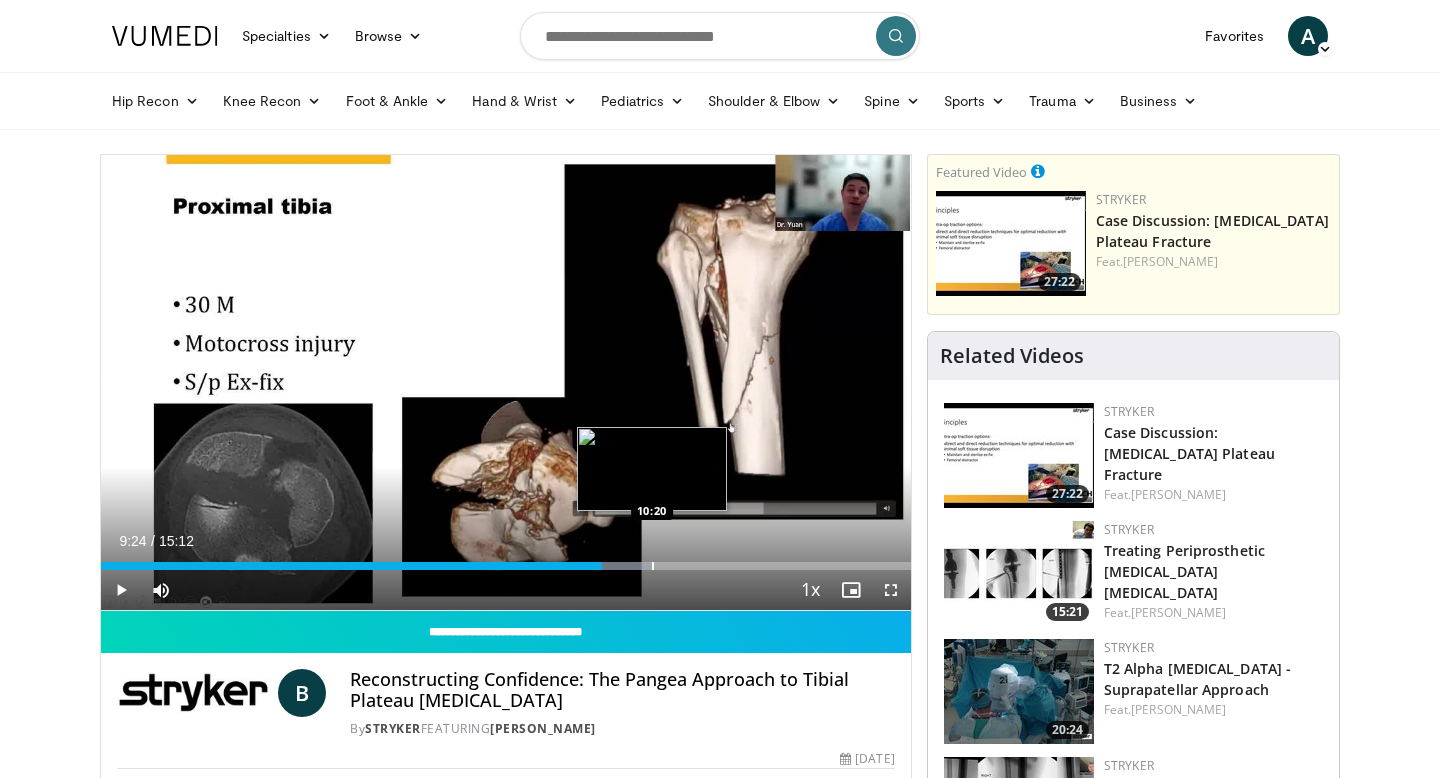 click on "Loaded :  67.86% 09:24 10:20" at bounding box center [506, 560] 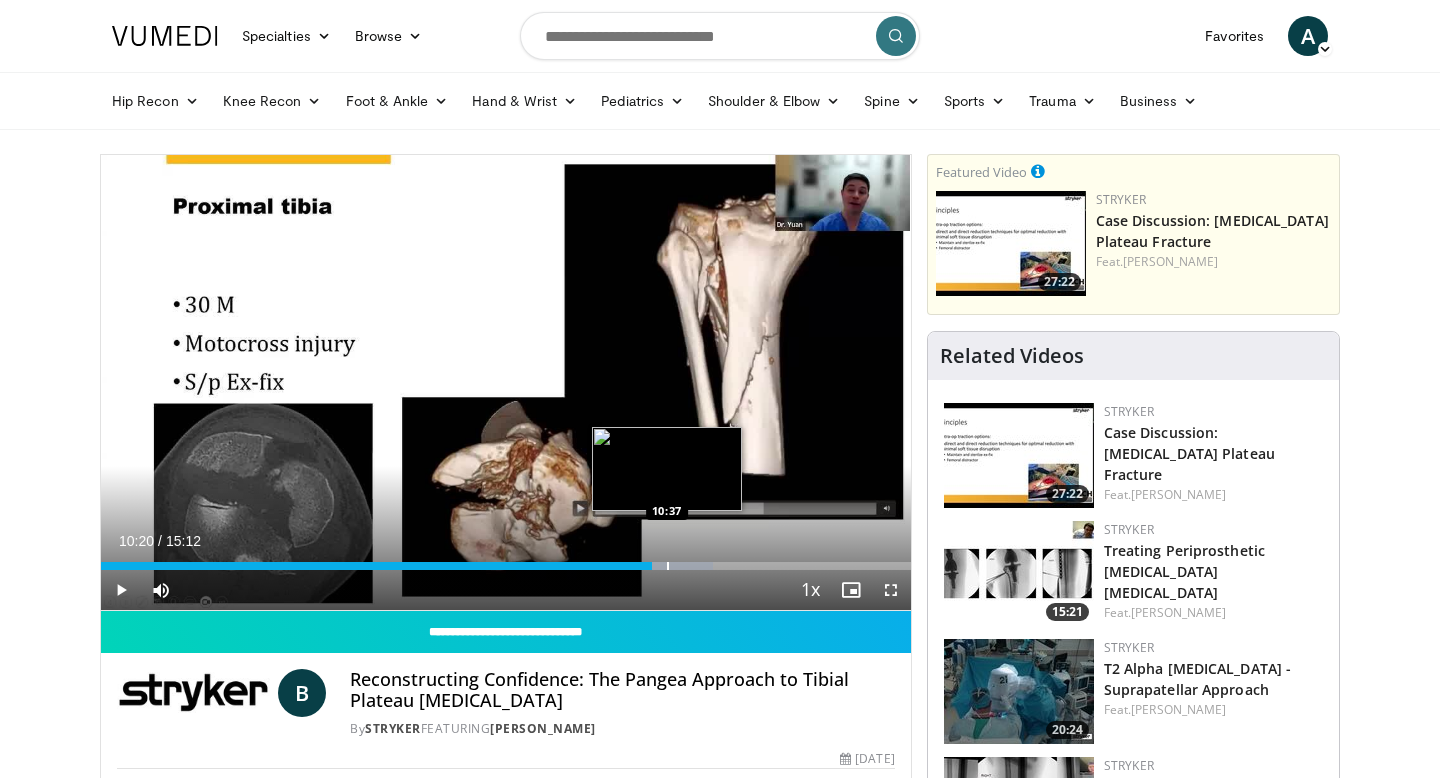 click on "Loaded :  75.53% 10:20 10:37" at bounding box center [506, 560] 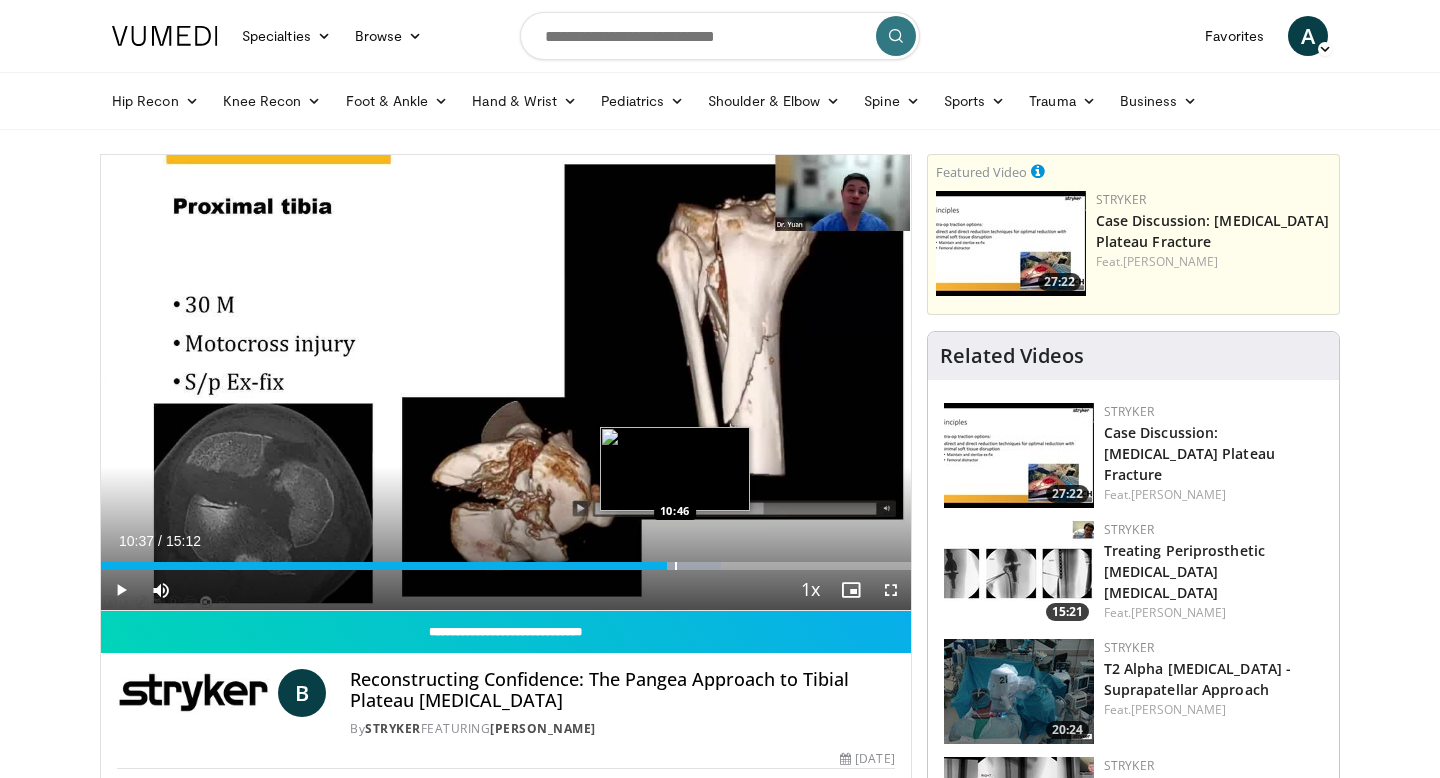 click on "Loaded :  76.62% 10:37 10:46" at bounding box center [506, 560] 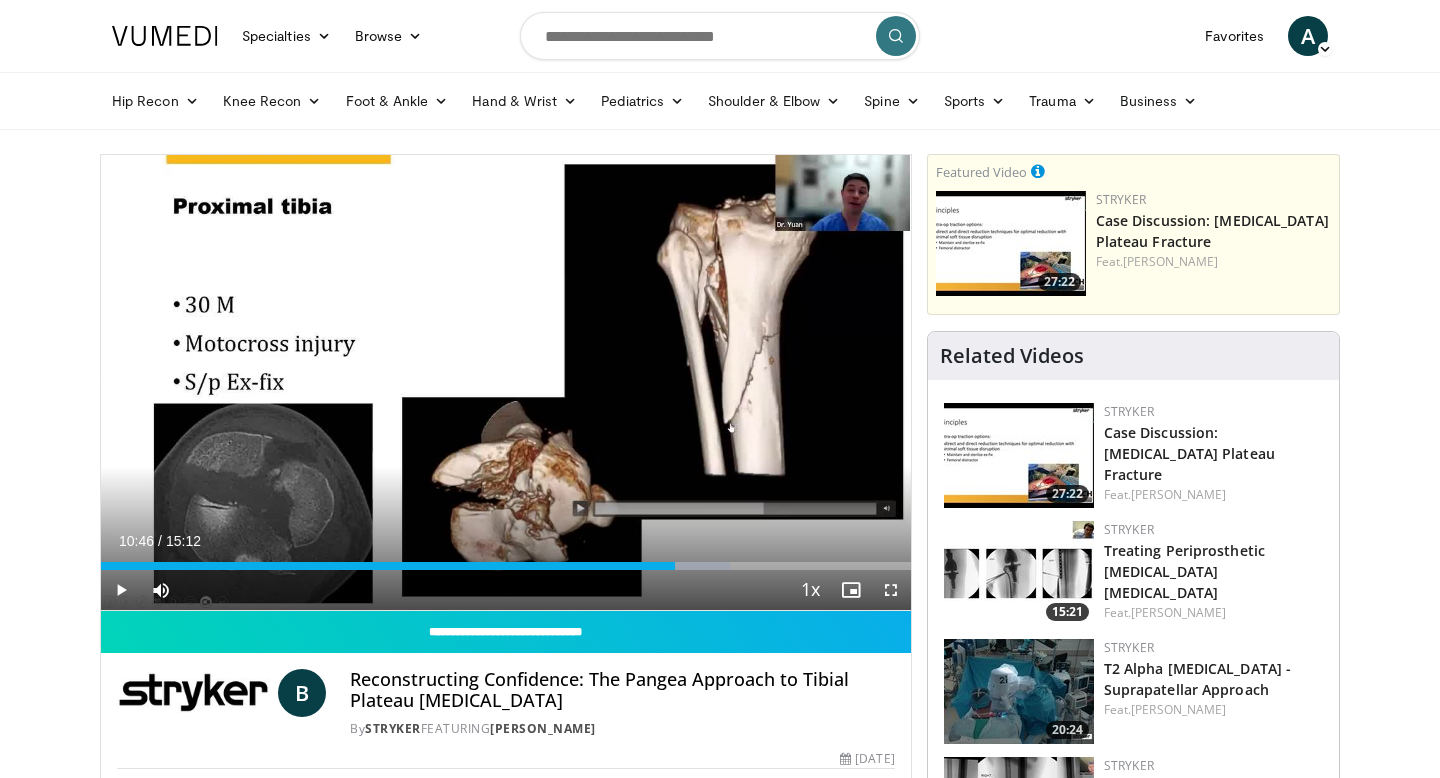 click on "Loaded :  77.72% 10:46 10:46" at bounding box center [506, 560] 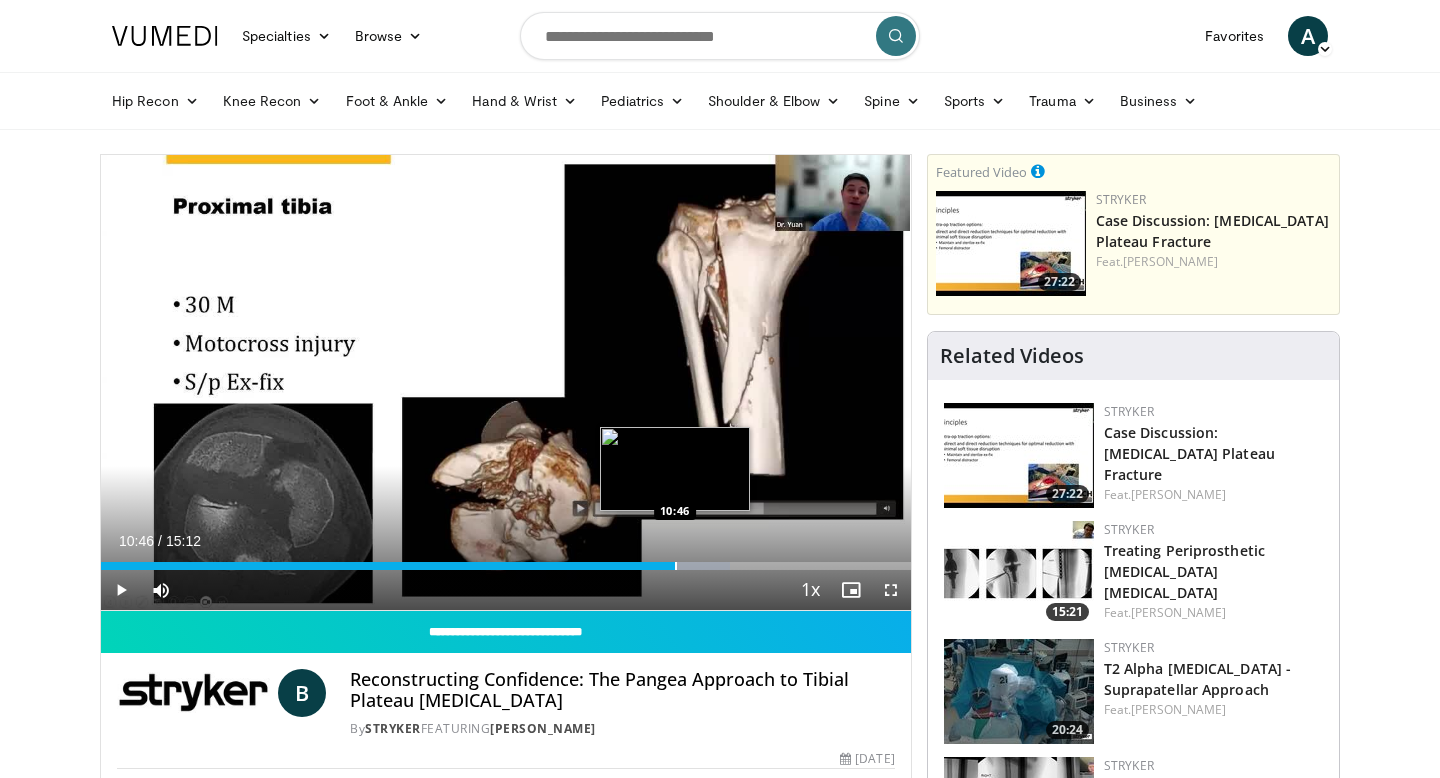 click on "Loaded :  77.72% 10:46 10:46" at bounding box center (506, 560) 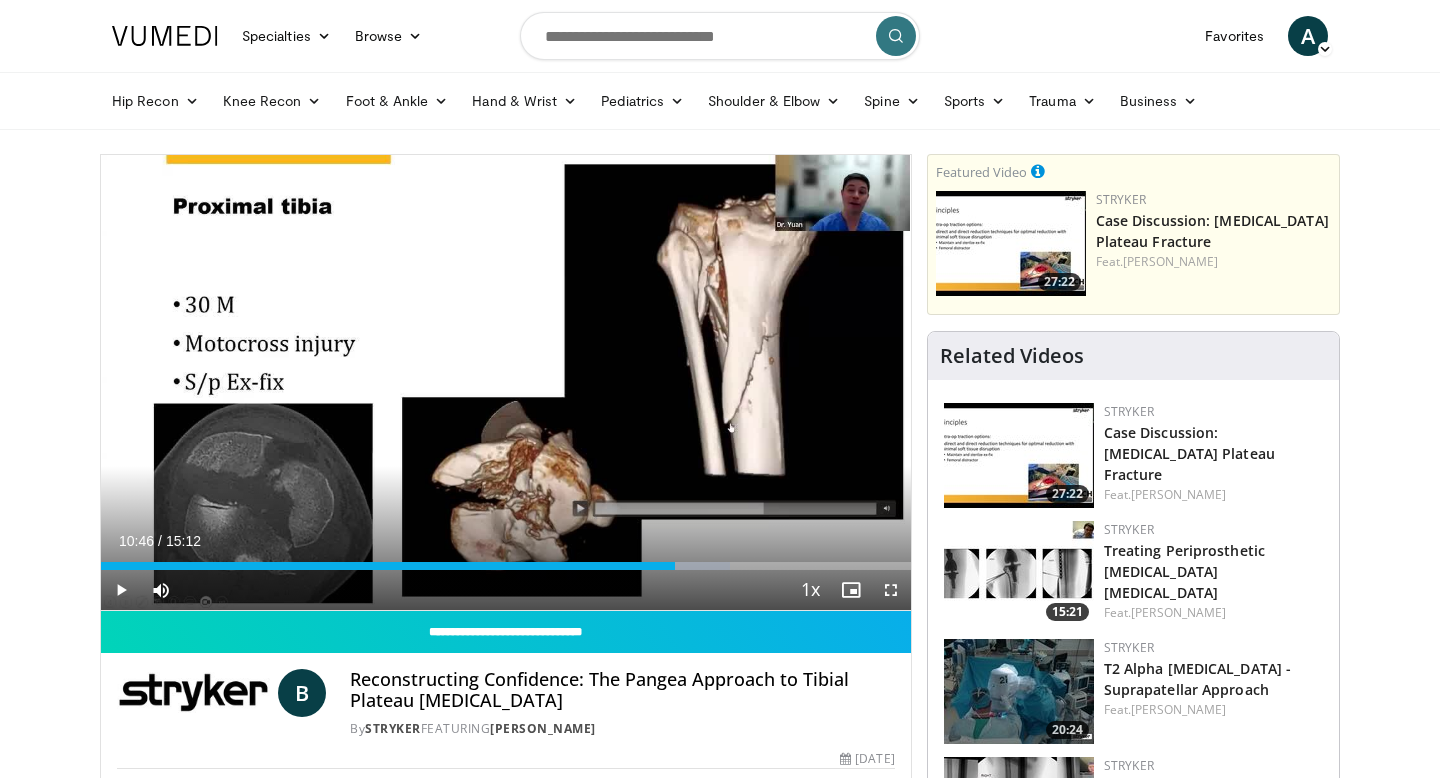 click on "Loaded :  77.72% 10:46 10:46" at bounding box center [506, 560] 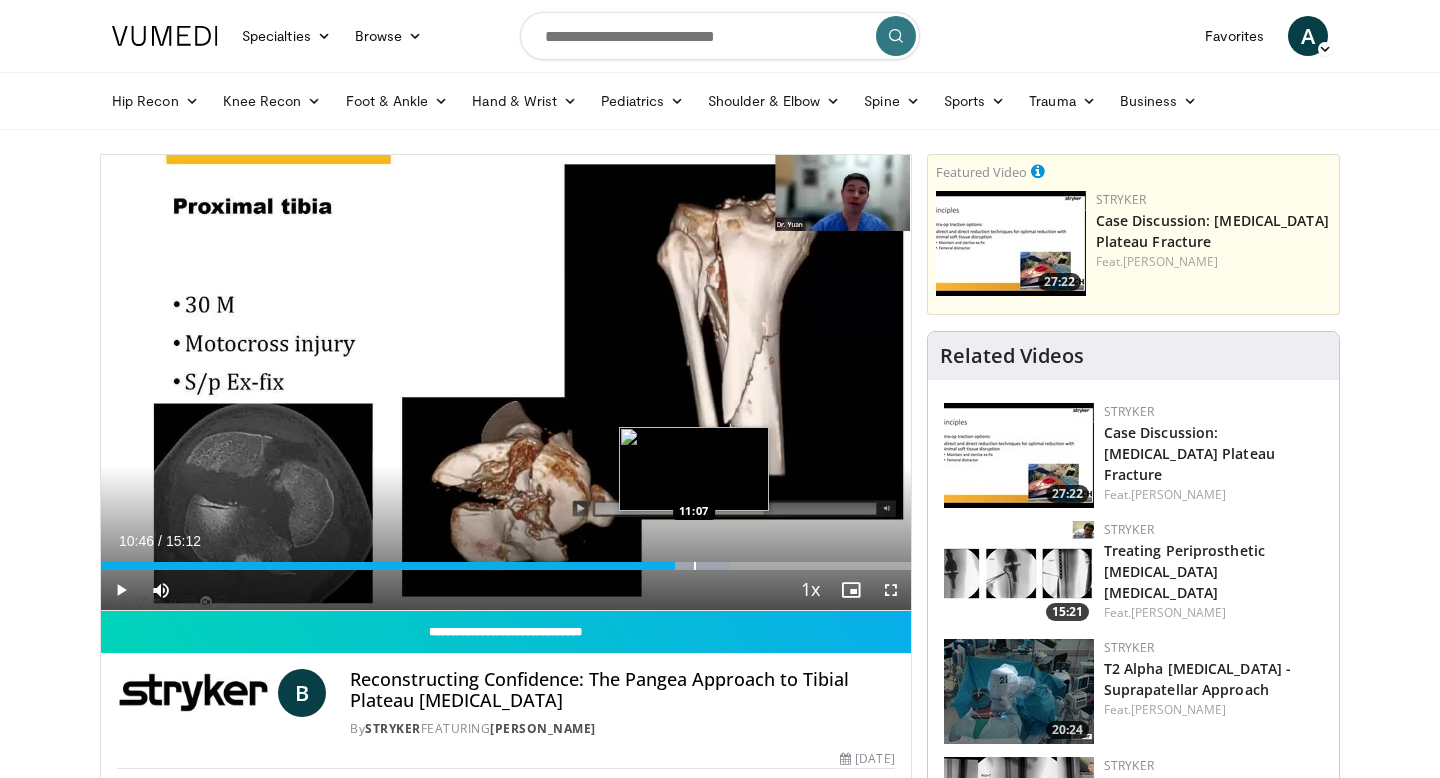 click on "Loaded :  77.72% 10:46 11:07" at bounding box center (506, 560) 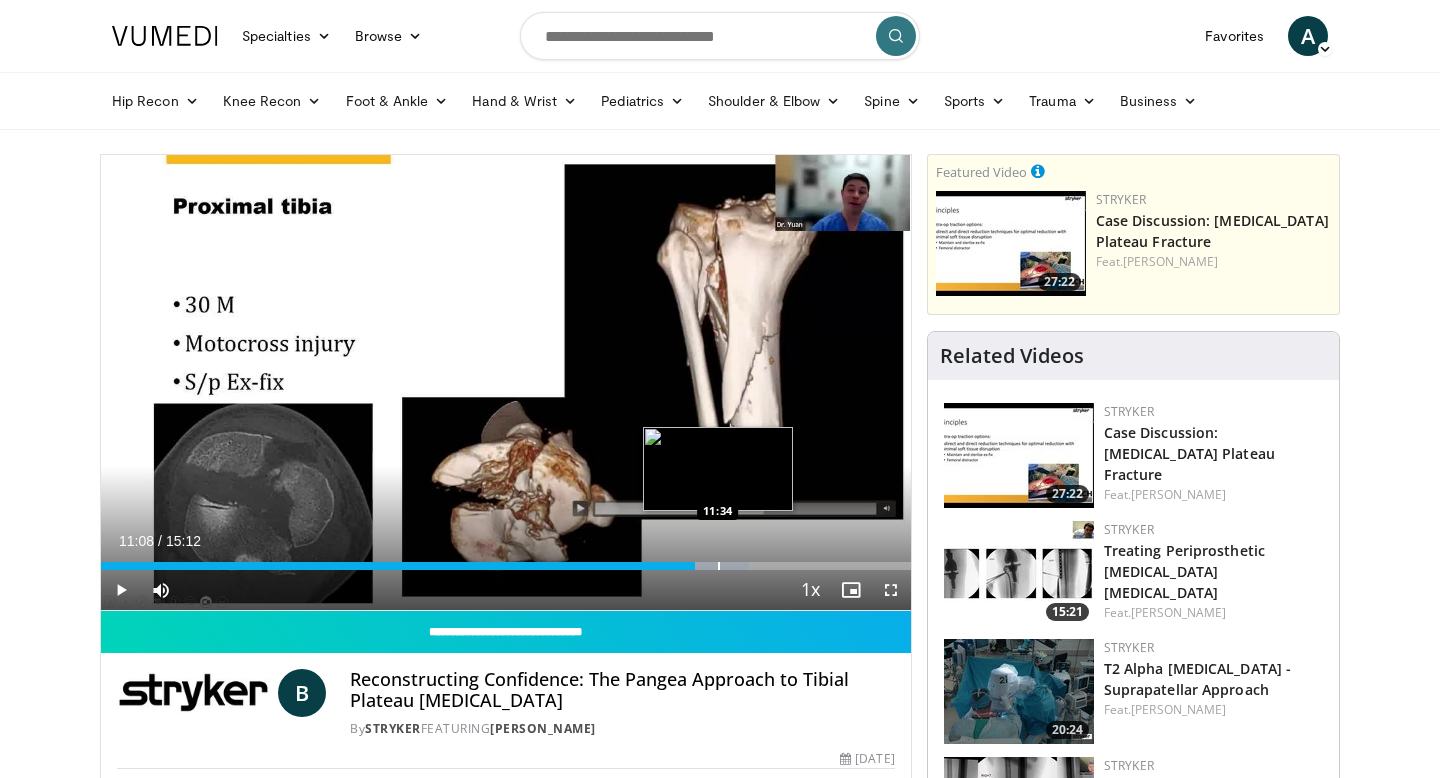 click on "Loaded :  80.04% 11:08 11:34" at bounding box center (506, 560) 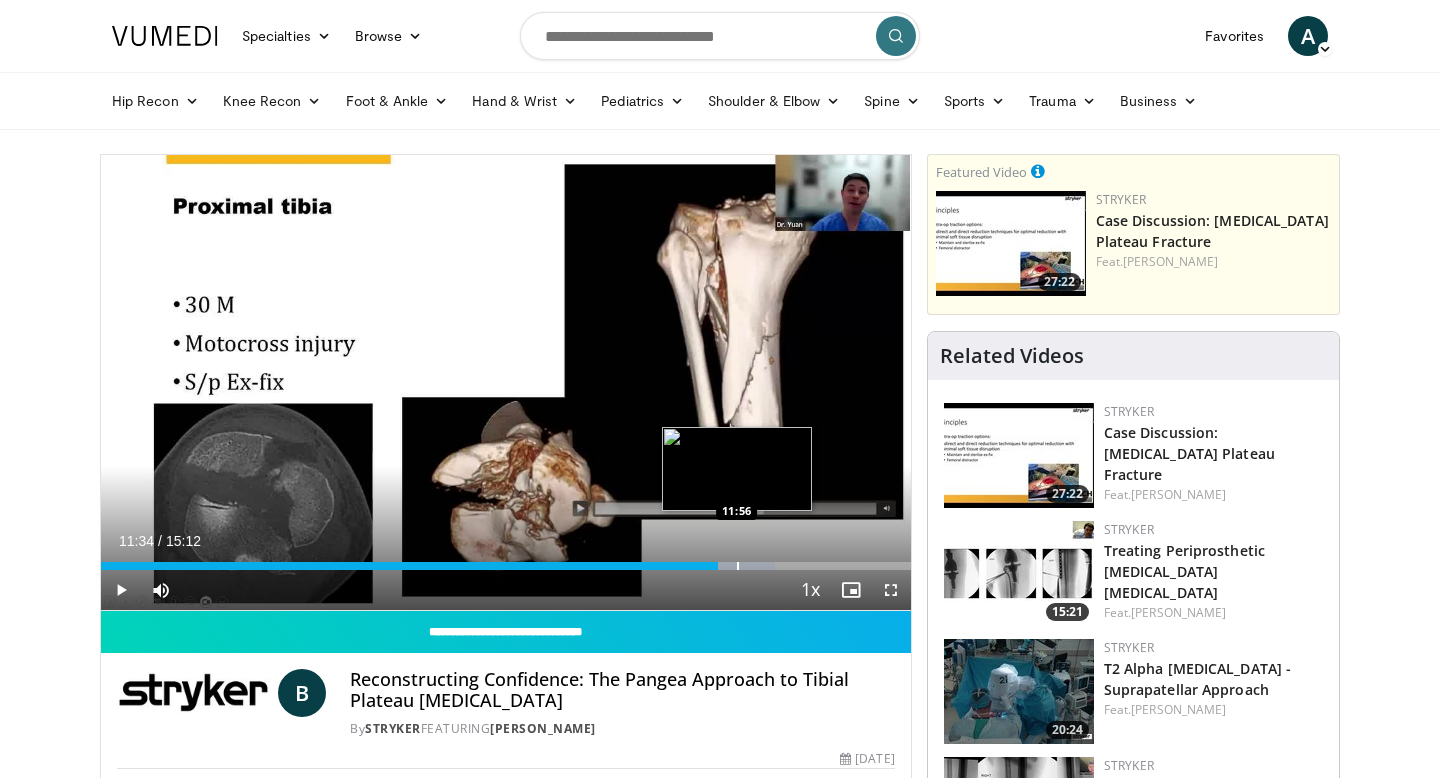 click at bounding box center (738, 566) 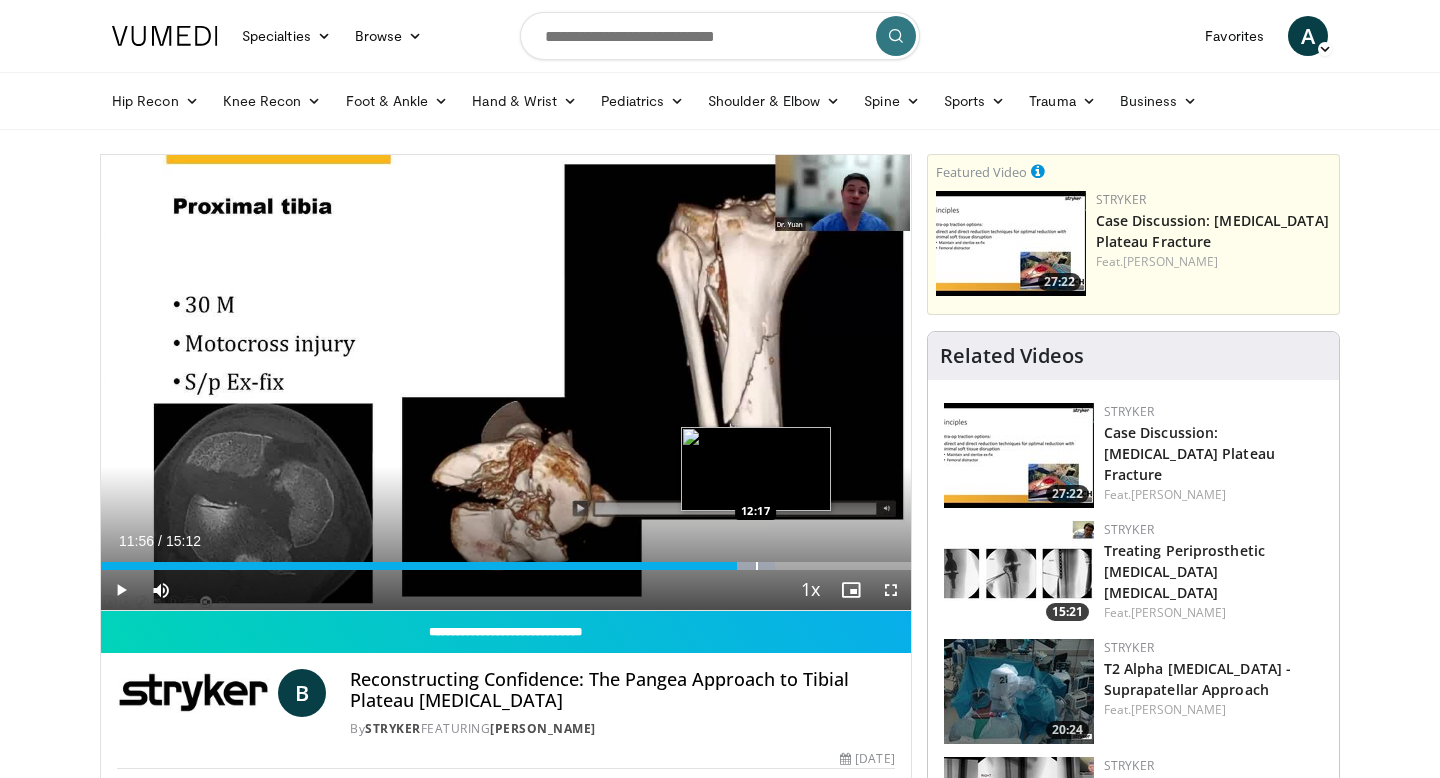 click at bounding box center (757, 566) 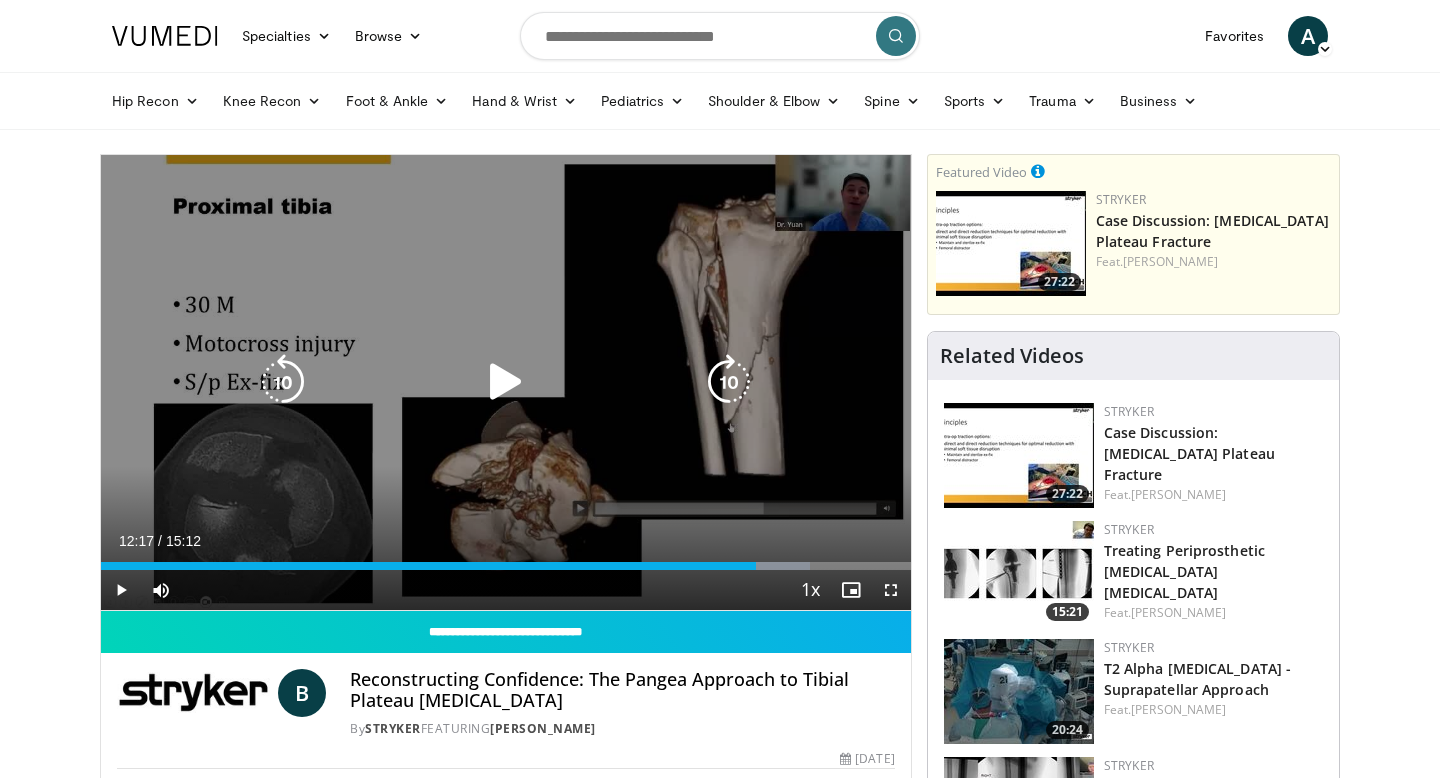 click on "10 seconds
Tap to unmute" at bounding box center (506, 382) 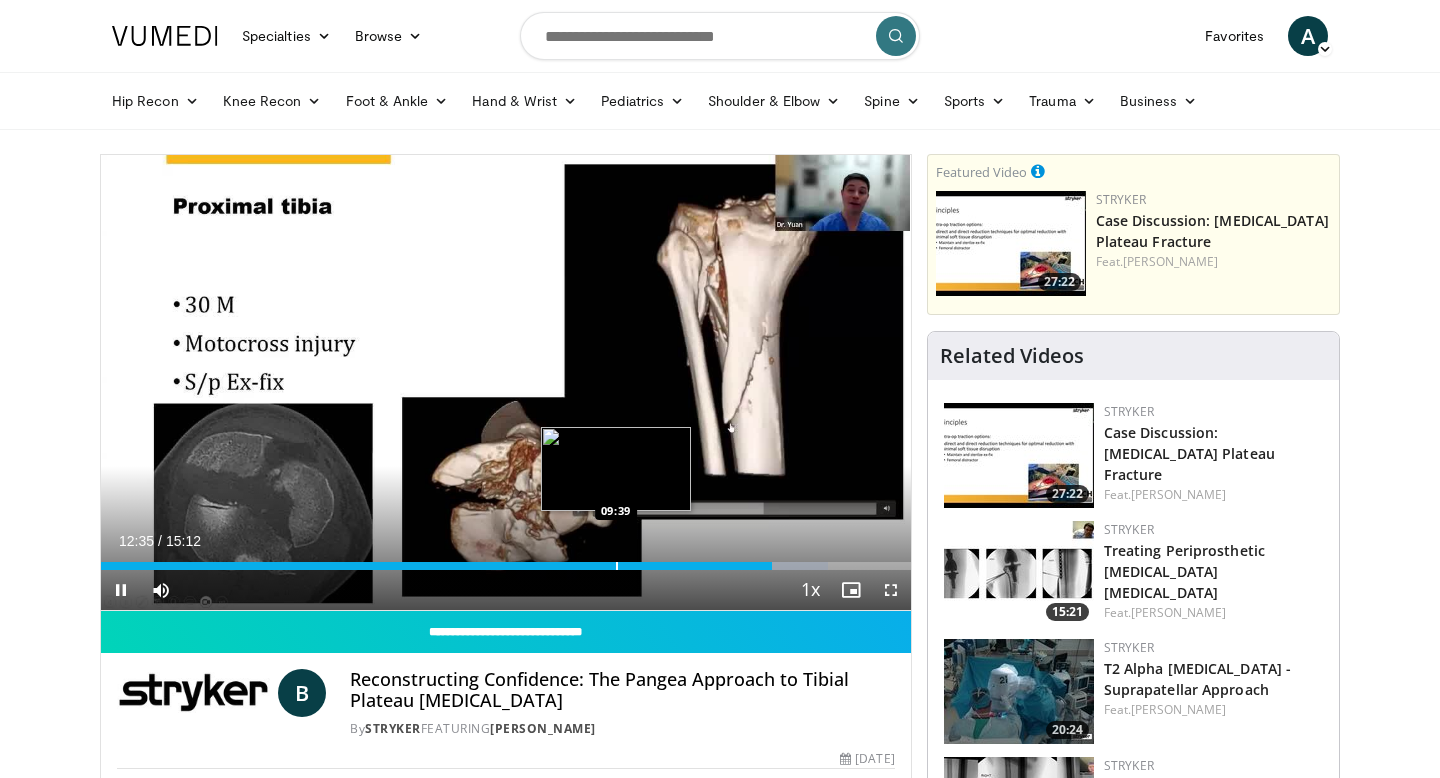 click at bounding box center (617, 566) 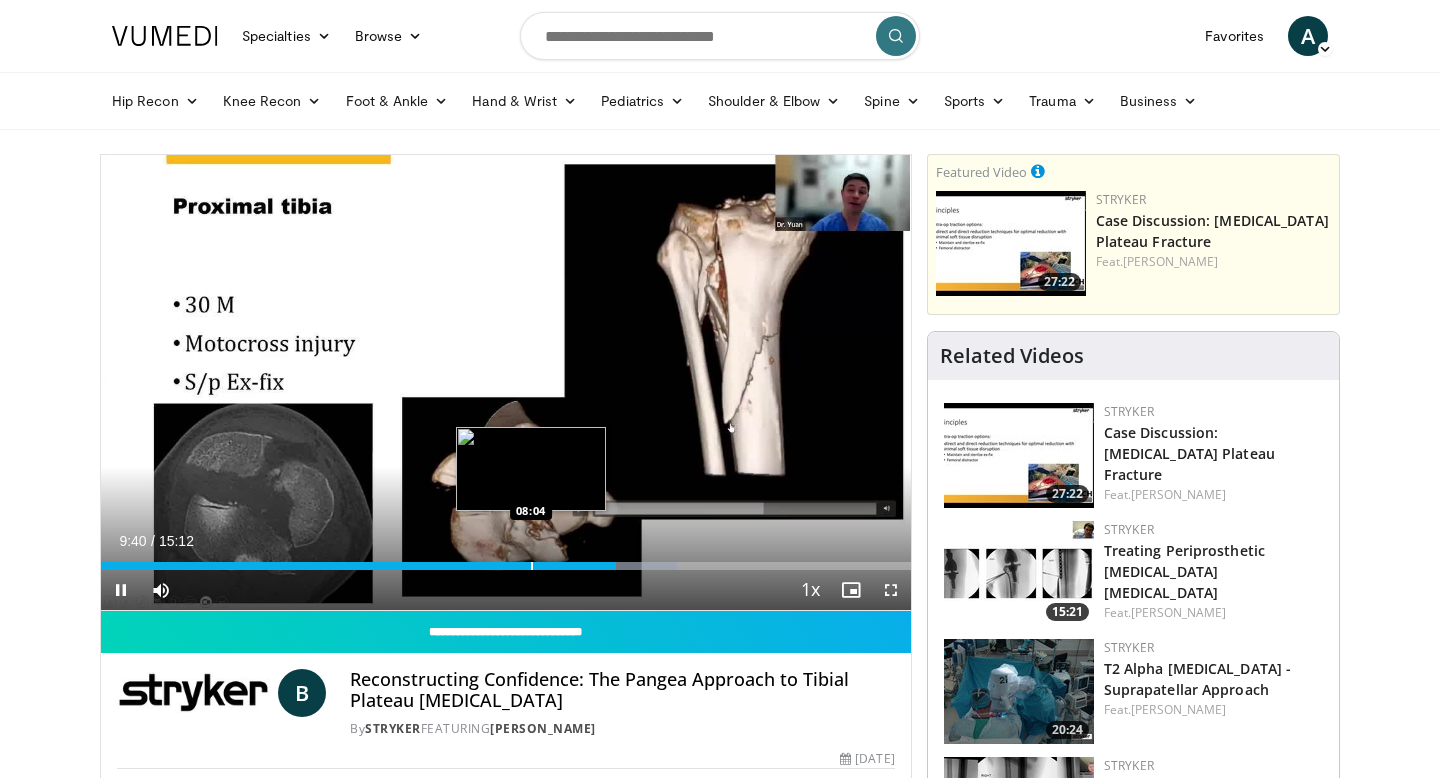 click at bounding box center [532, 566] 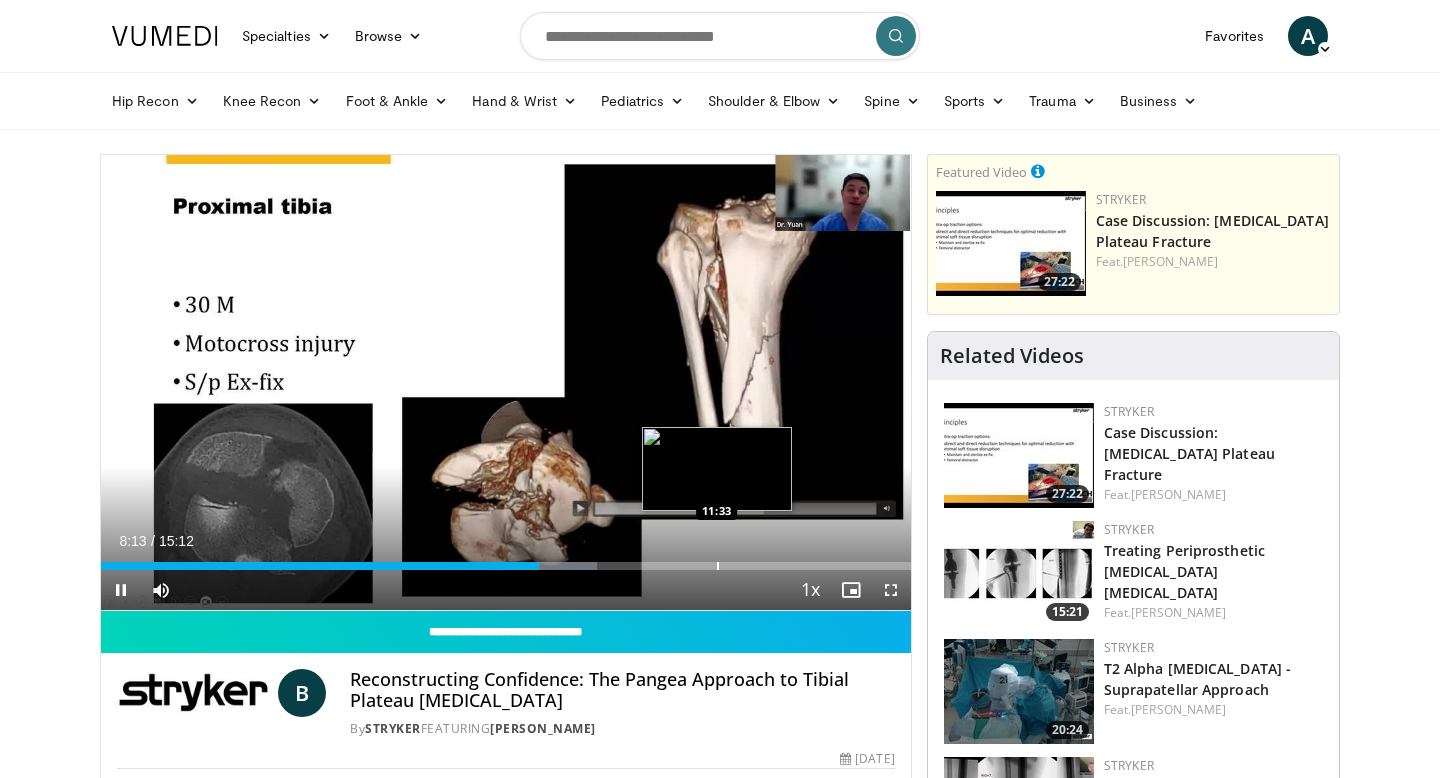 click at bounding box center [718, 566] 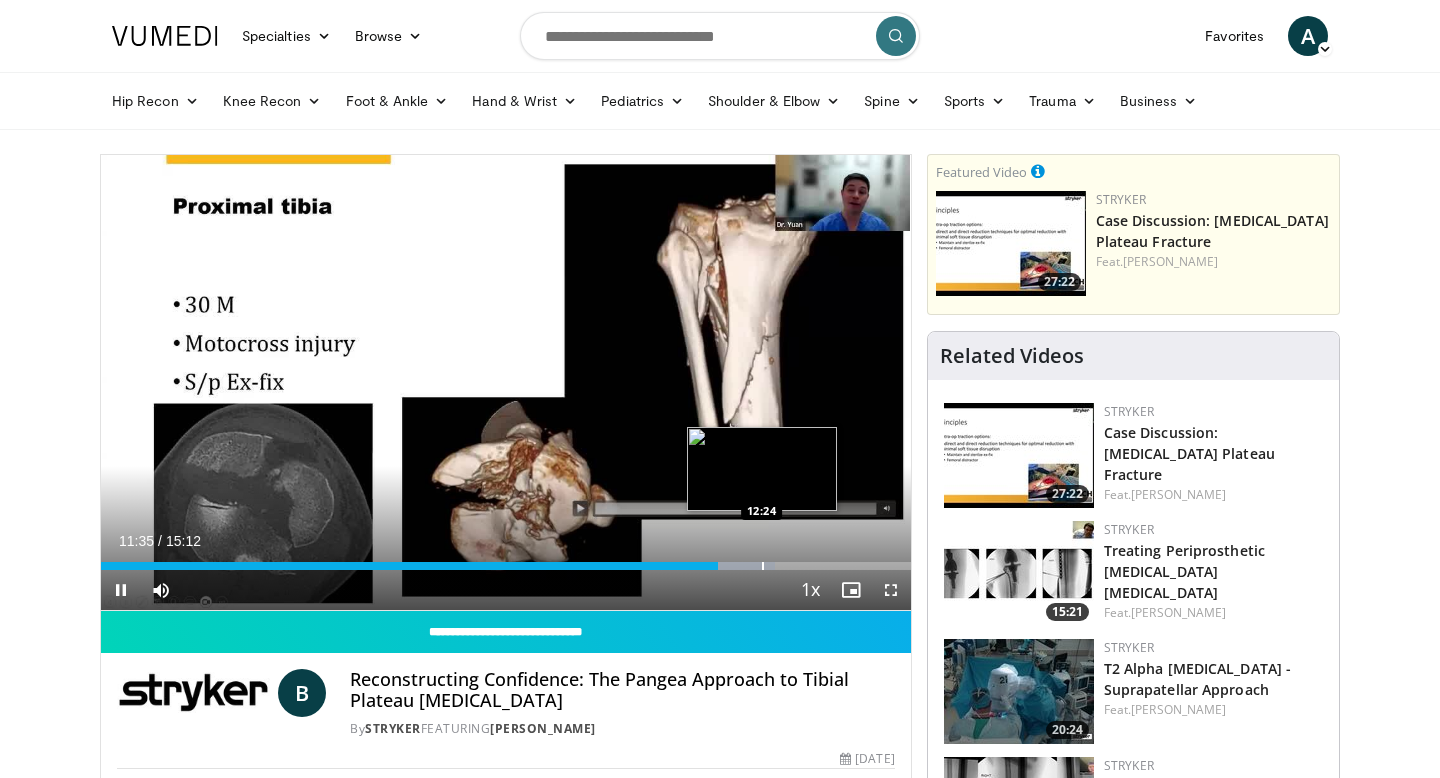 click at bounding box center [763, 566] 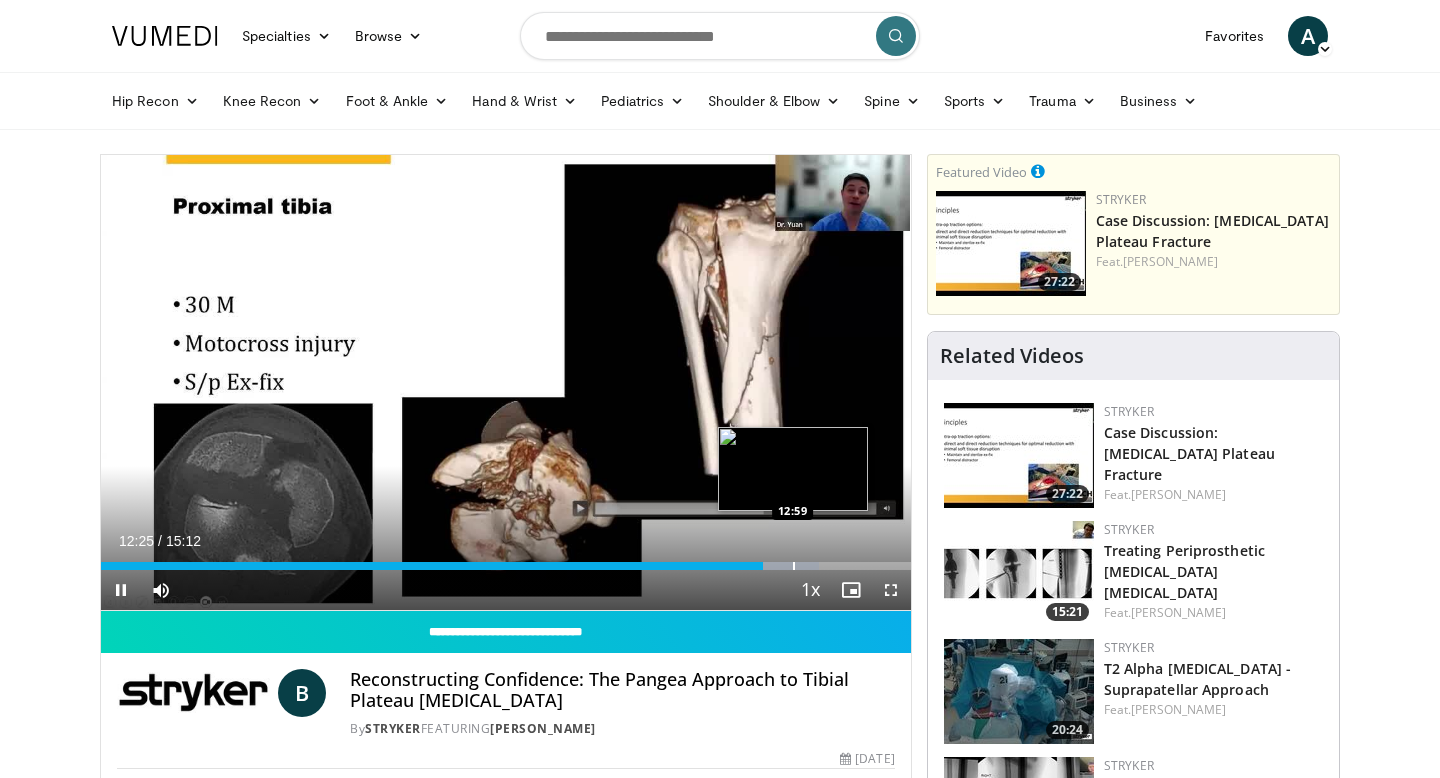 click at bounding box center [794, 566] 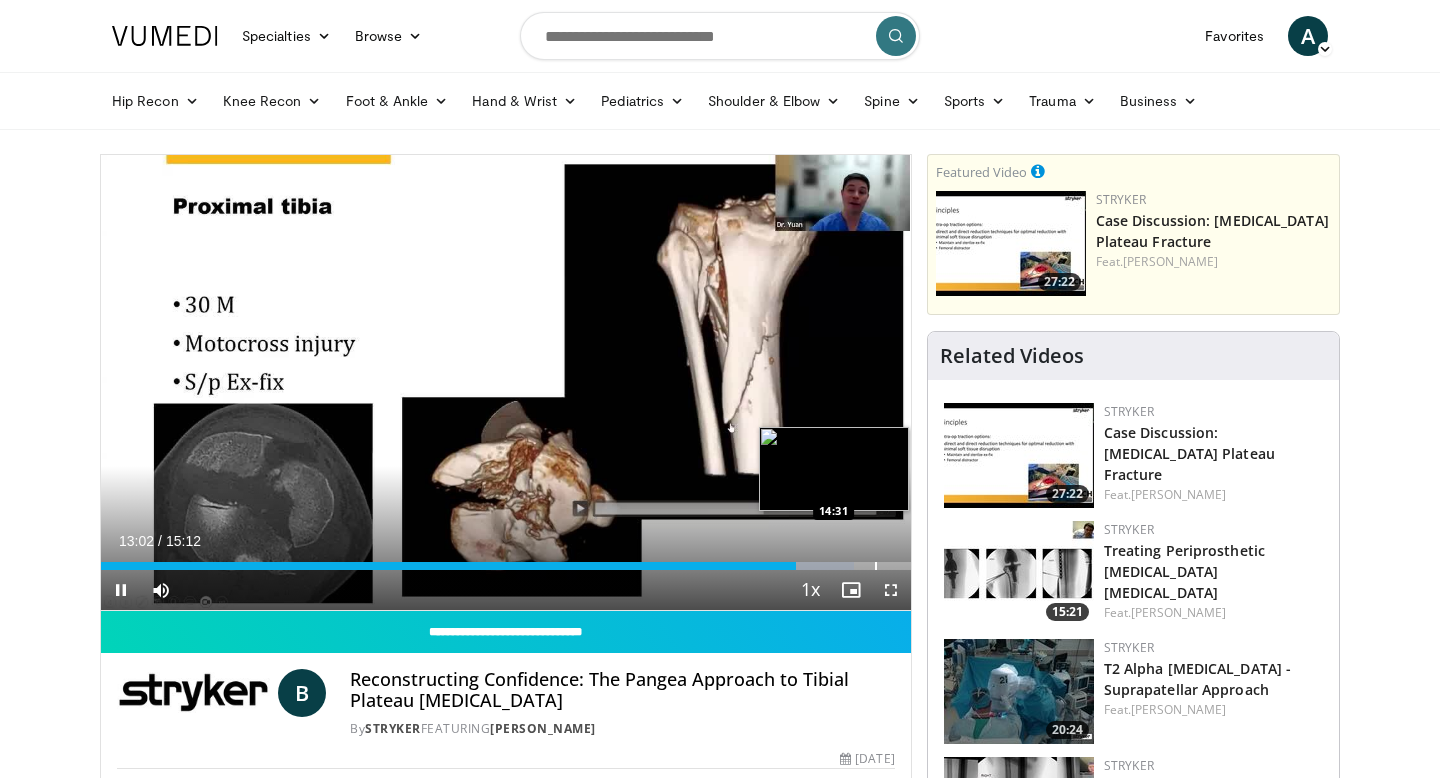 click at bounding box center [876, 566] 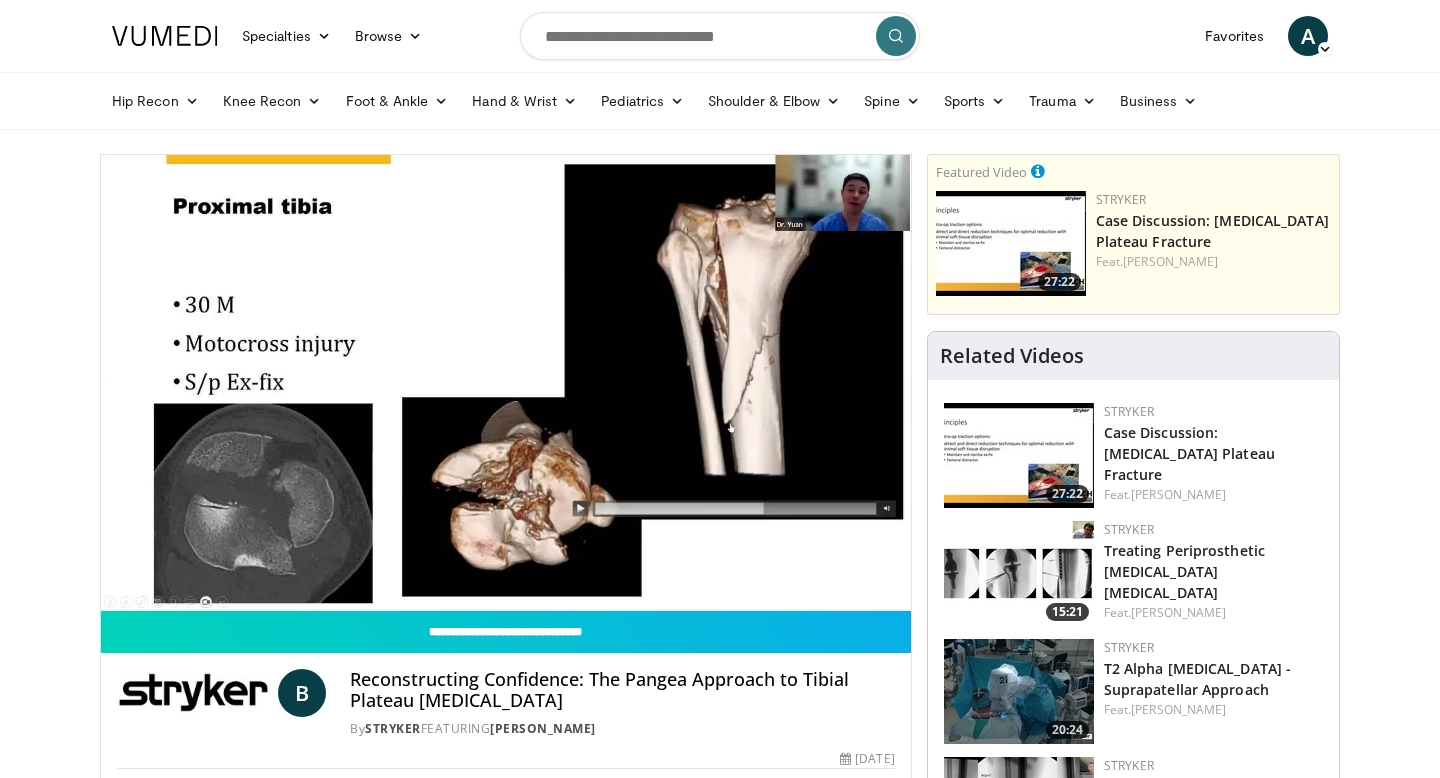 click on "10 seconds
Tap to unmute" at bounding box center [506, 382] 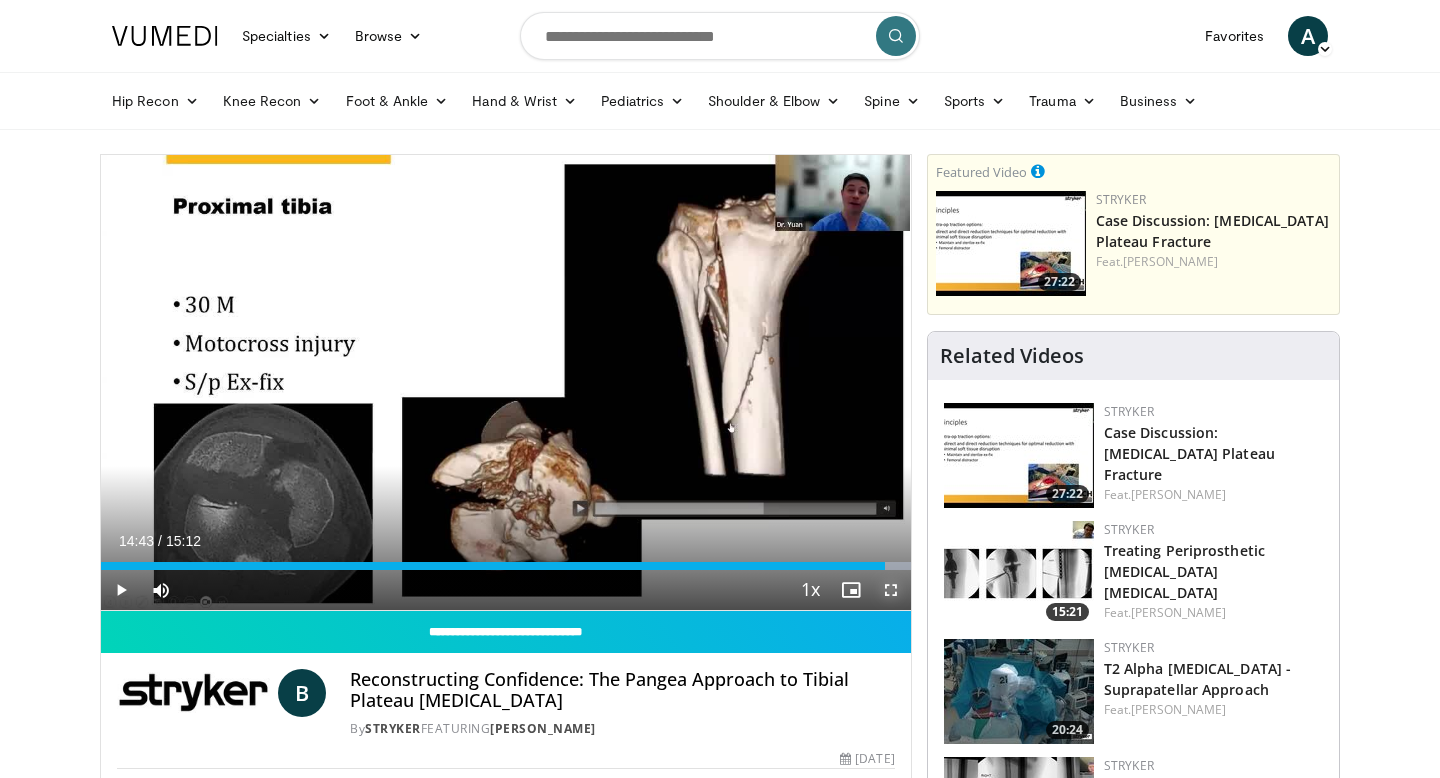 click at bounding box center (891, 590) 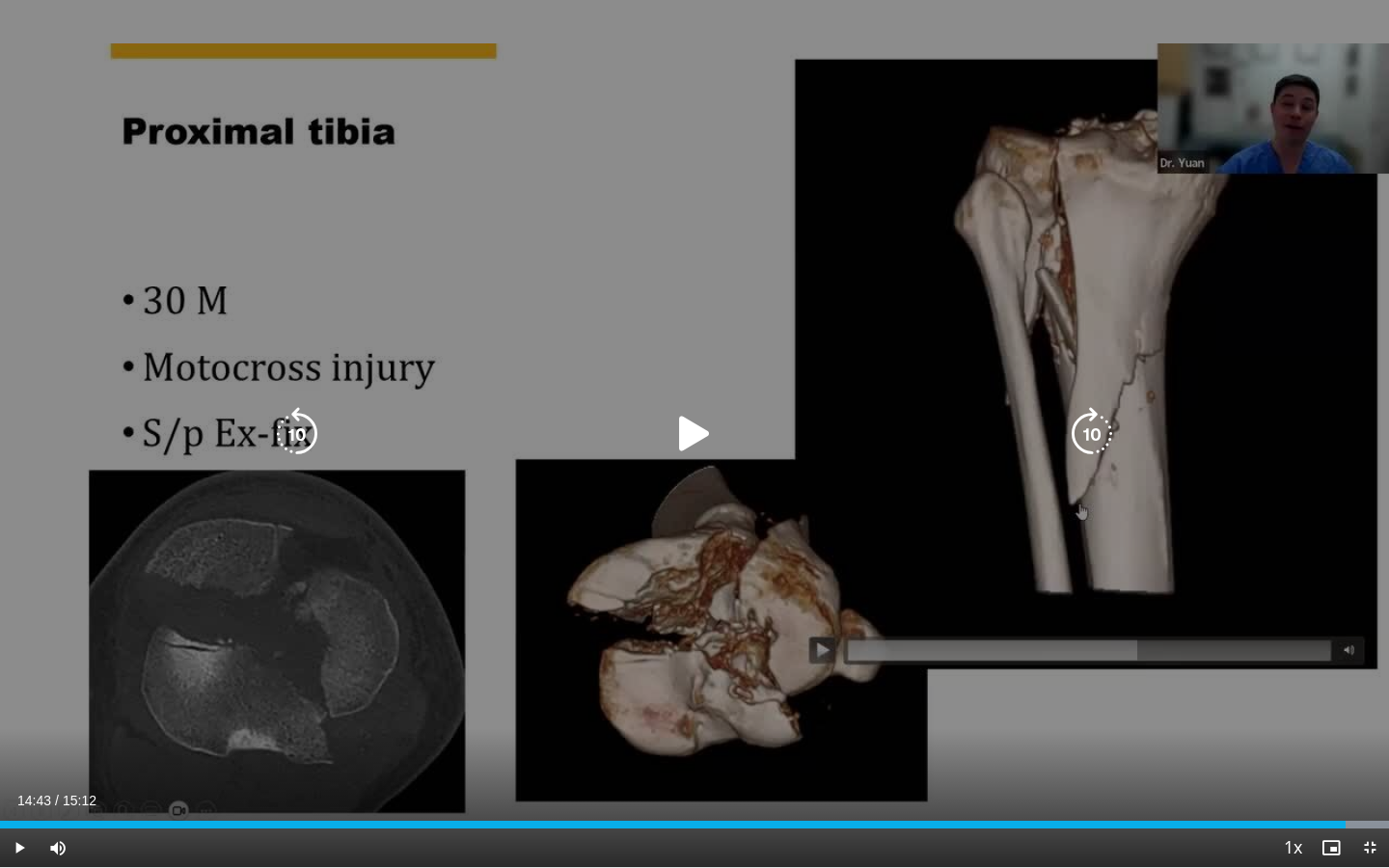 click at bounding box center [694, 434] 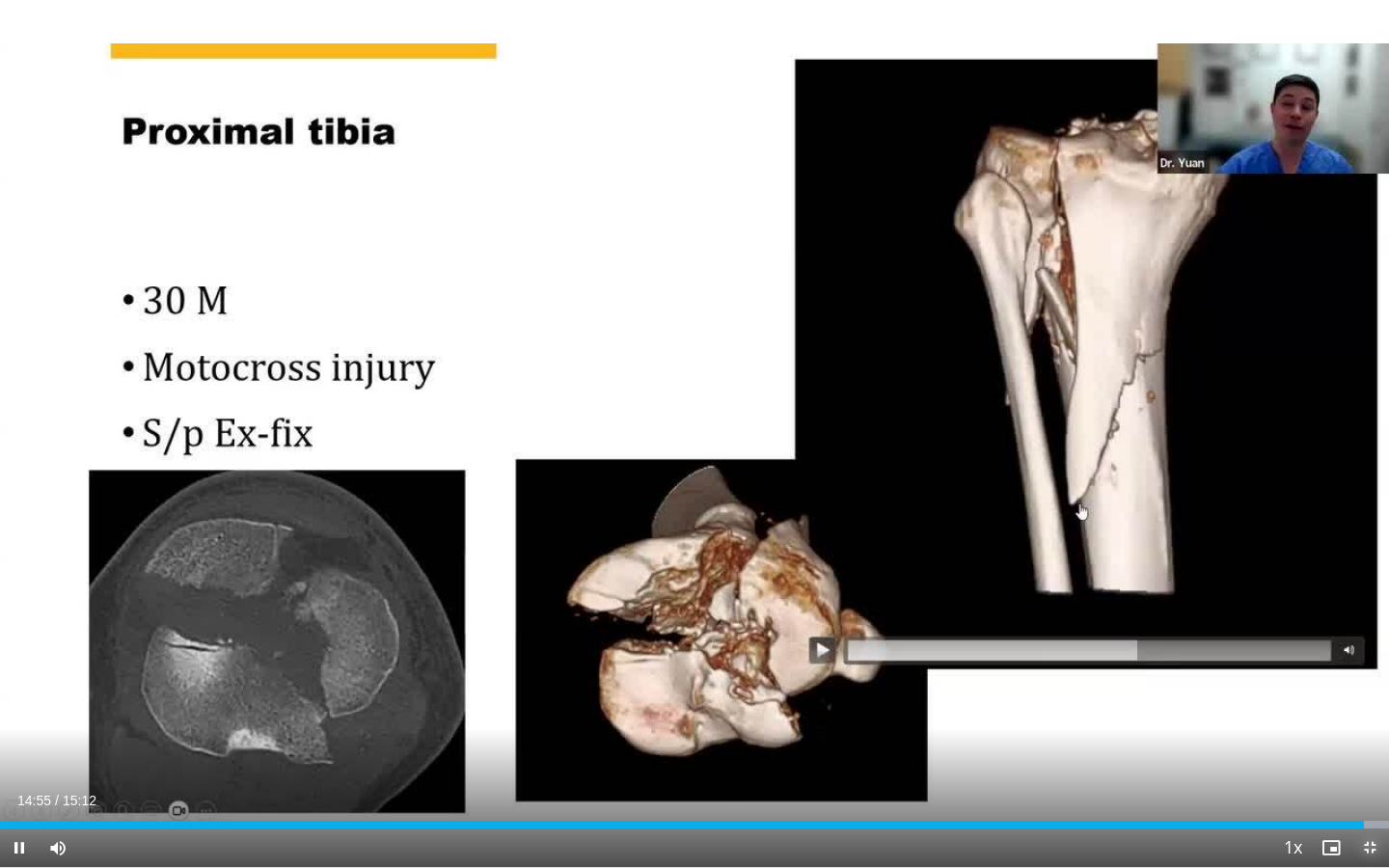 click on "**********" at bounding box center (694, 434) 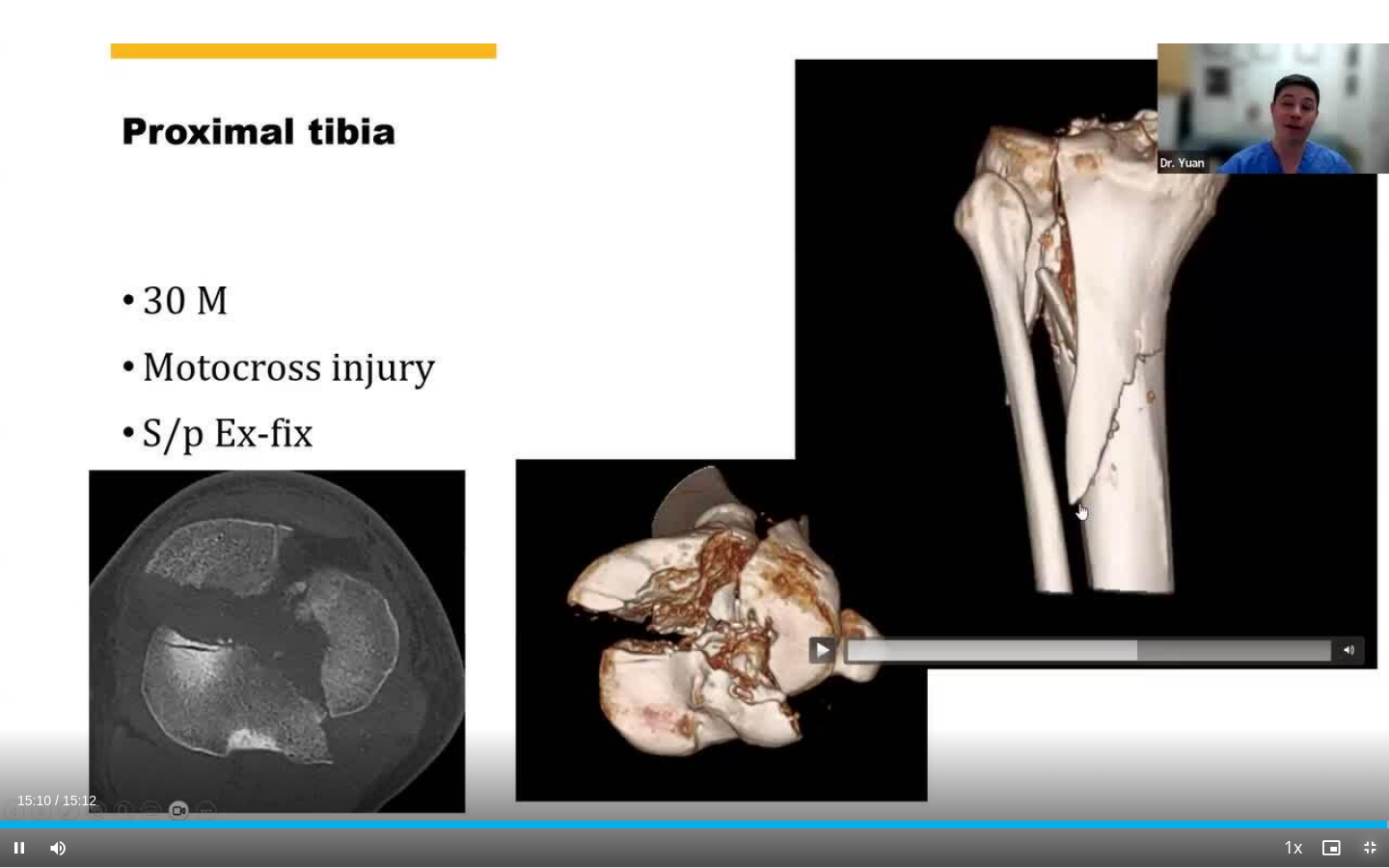 click at bounding box center [1370, 848] 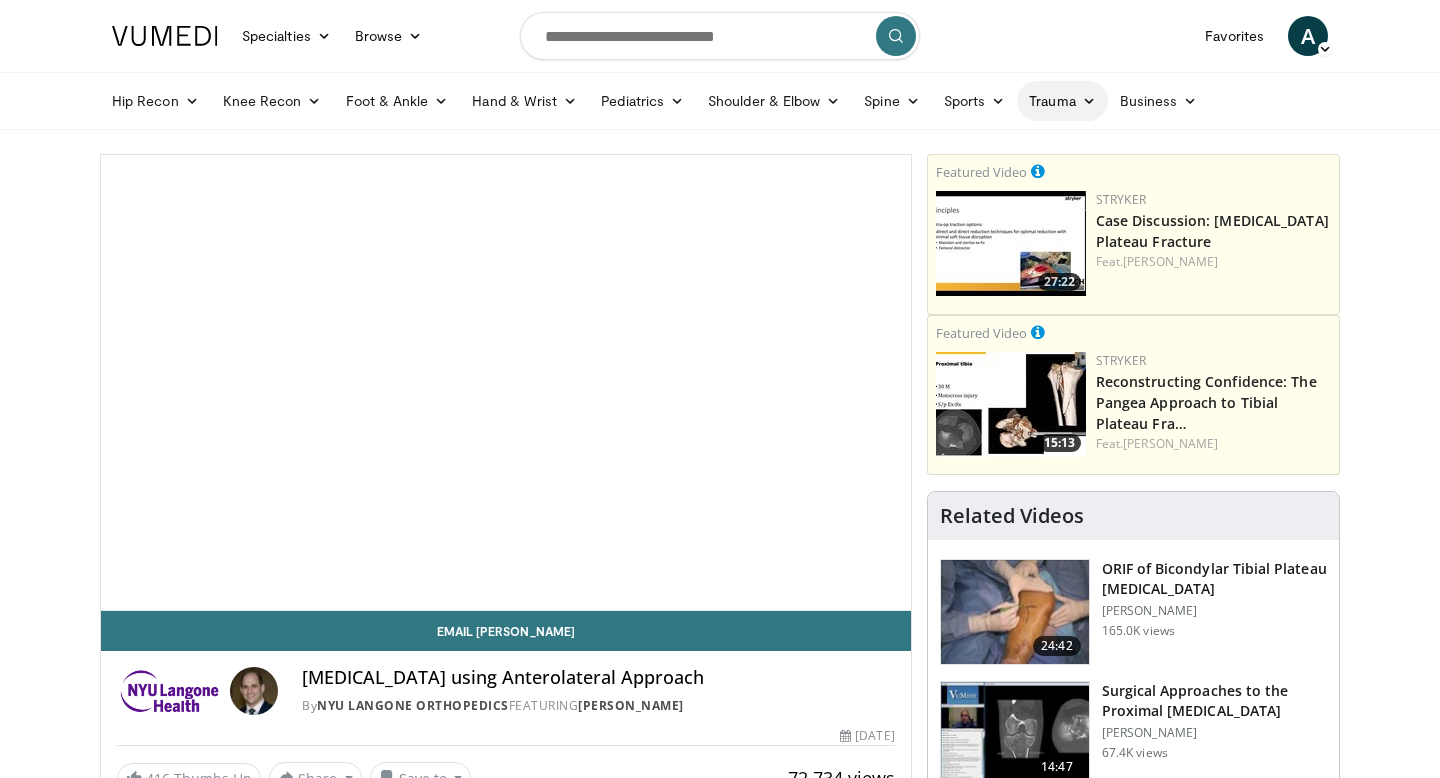 scroll, scrollTop: 0, scrollLeft: 0, axis: both 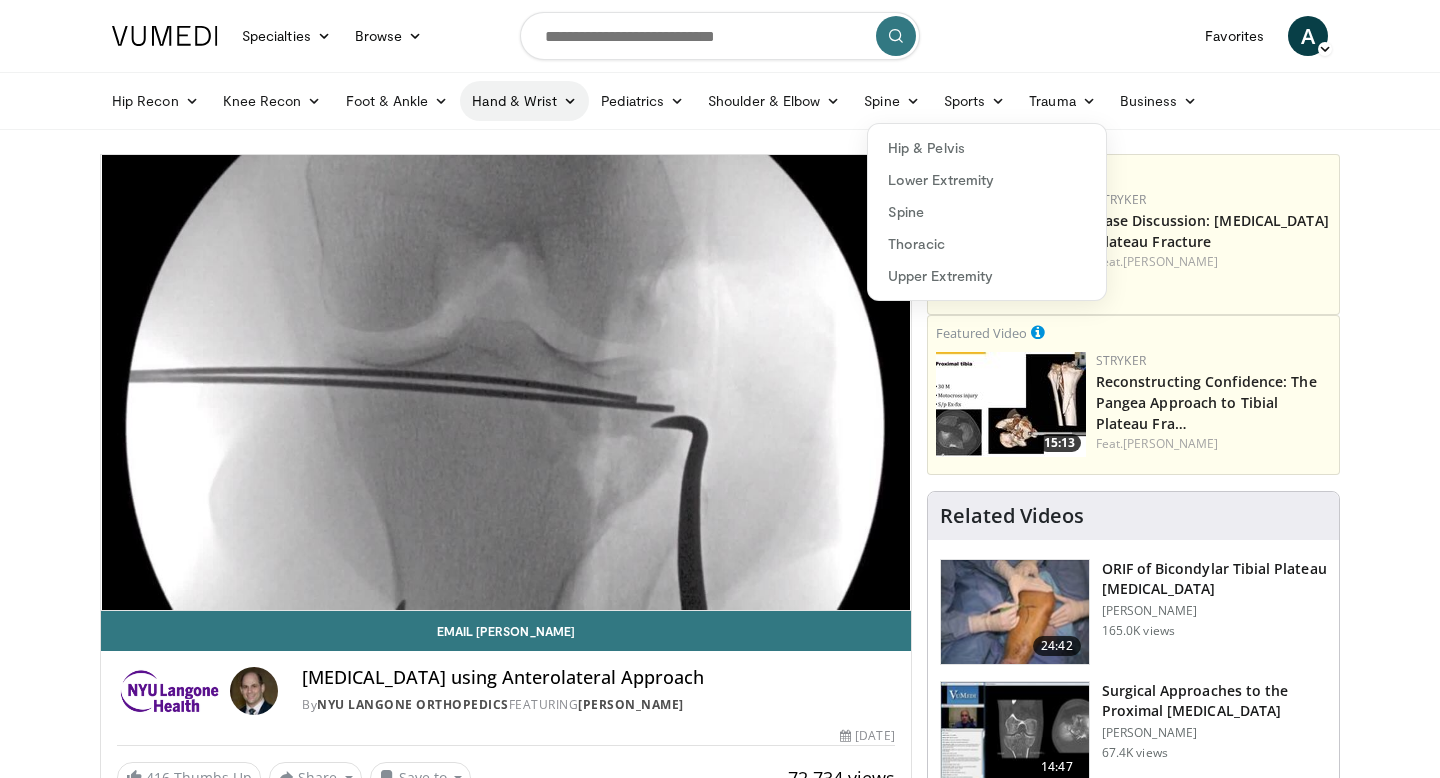 click on "Hand & Wrist" at bounding box center (524, 101) 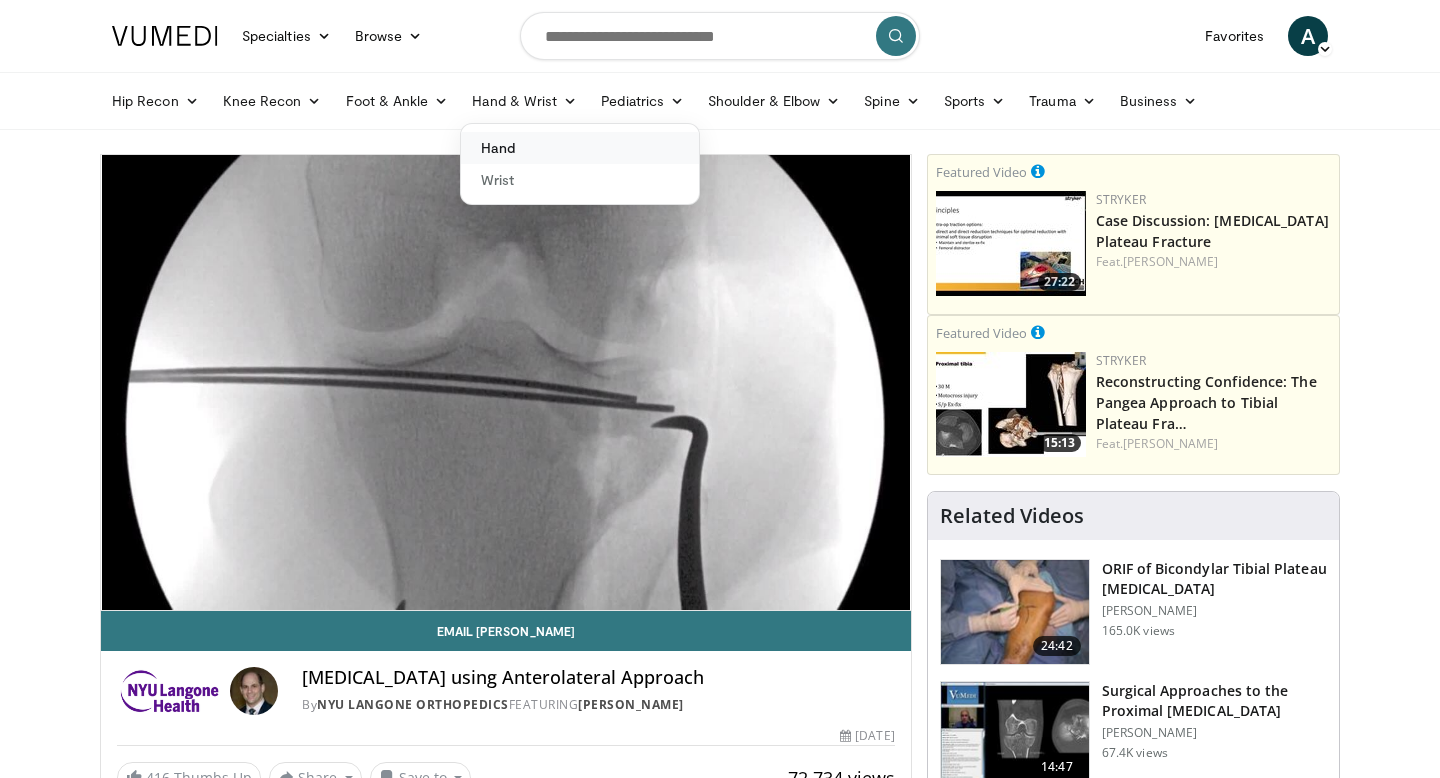 click on "Hand" at bounding box center [580, 148] 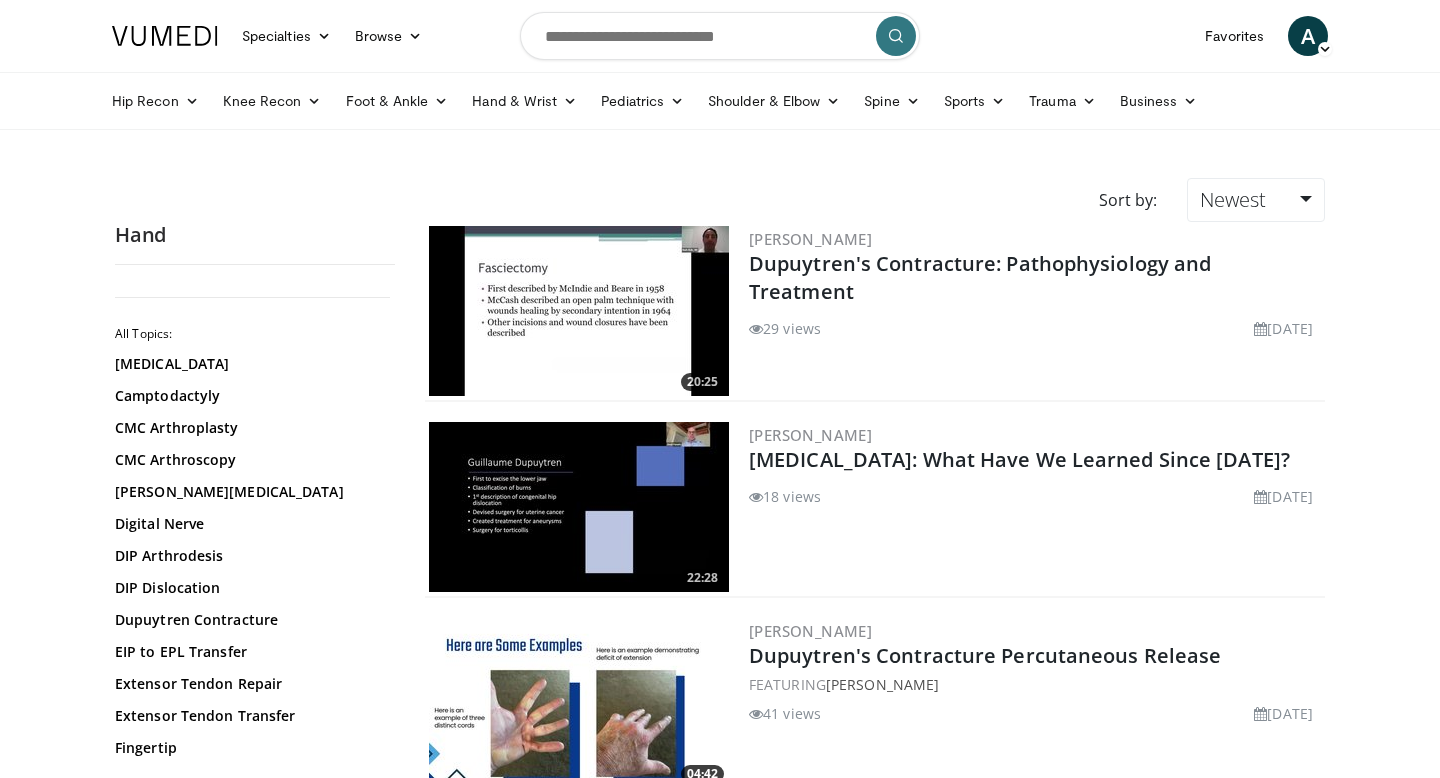 scroll, scrollTop: 0, scrollLeft: 0, axis: both 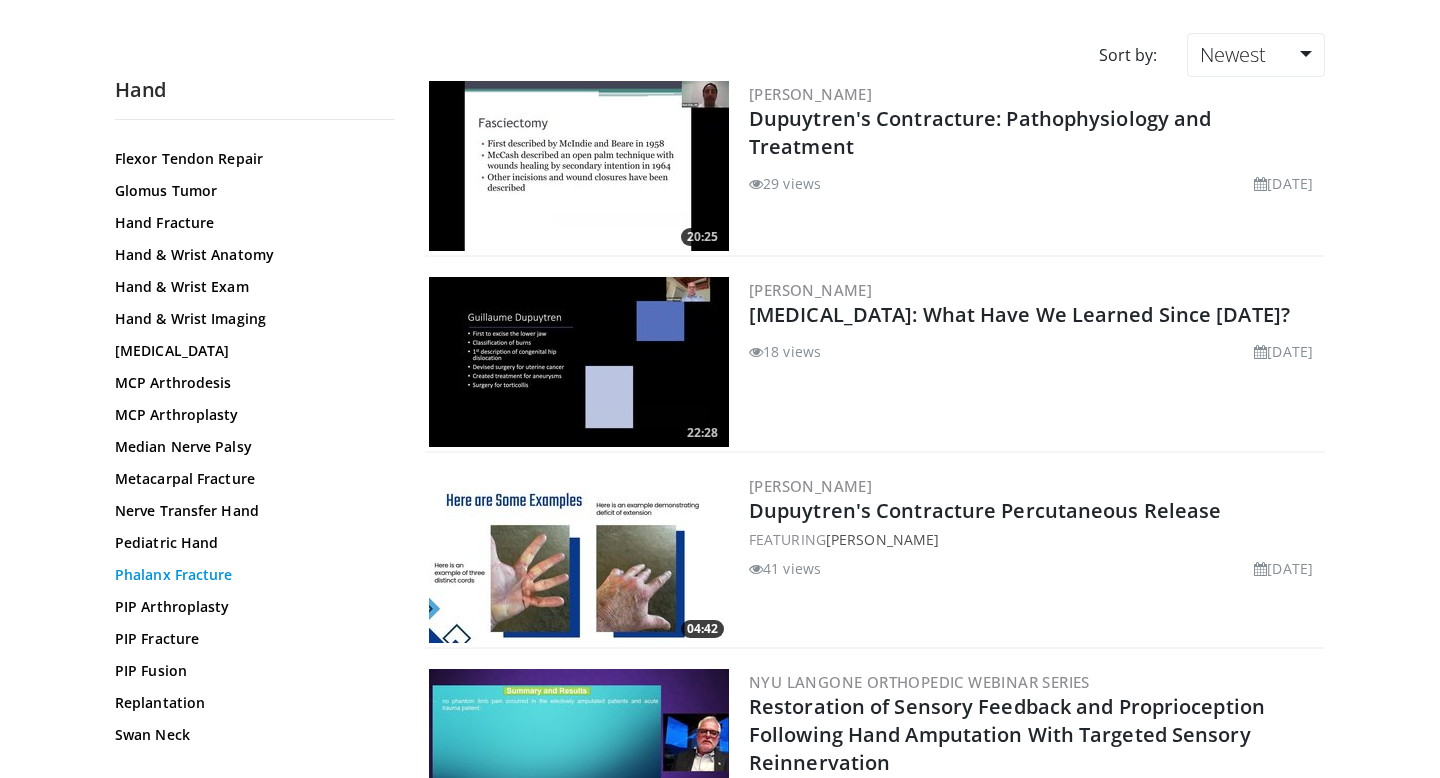 click on "Phalanx Fracture" at bounding box center [250, 575] 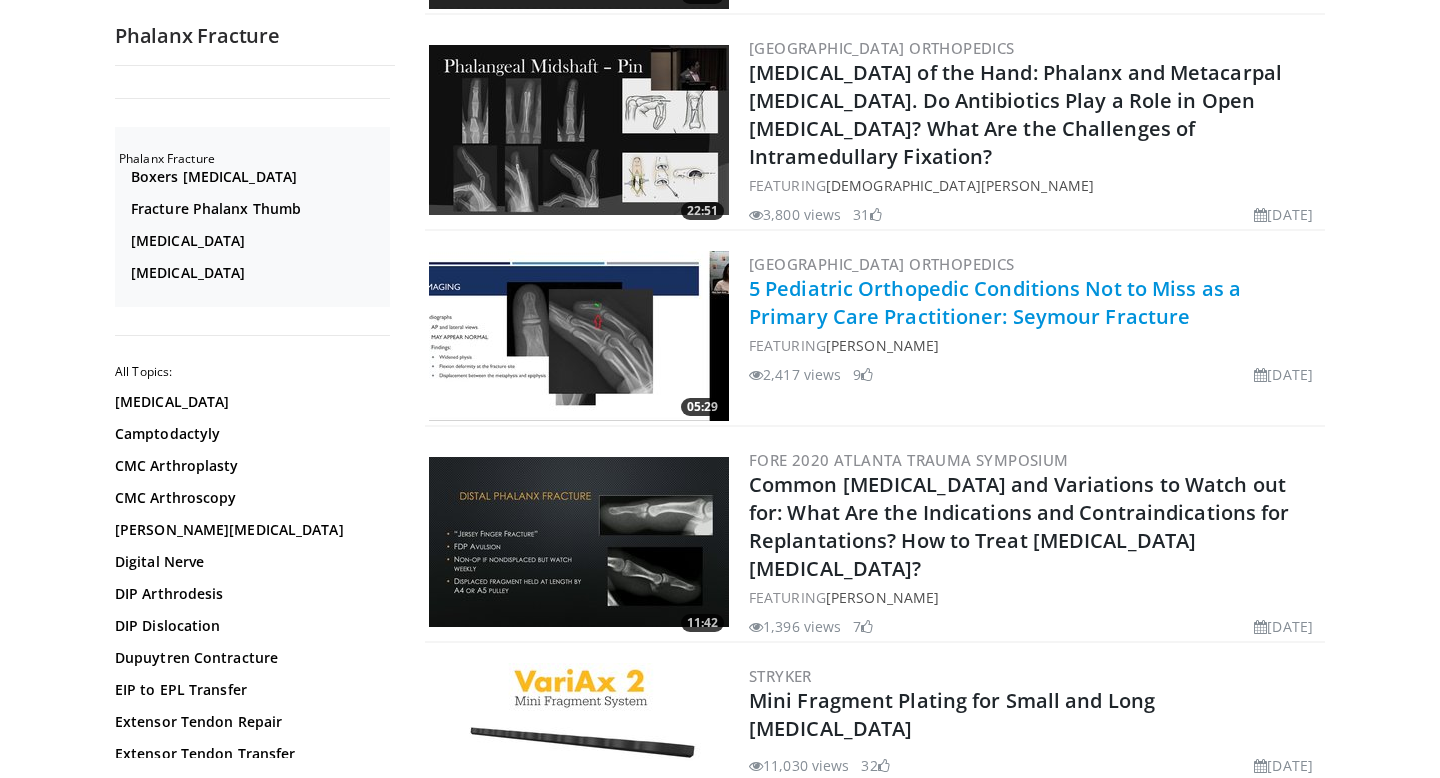 scroll, scrollTop: 3546, scrollLeft: 0, axis: vertical 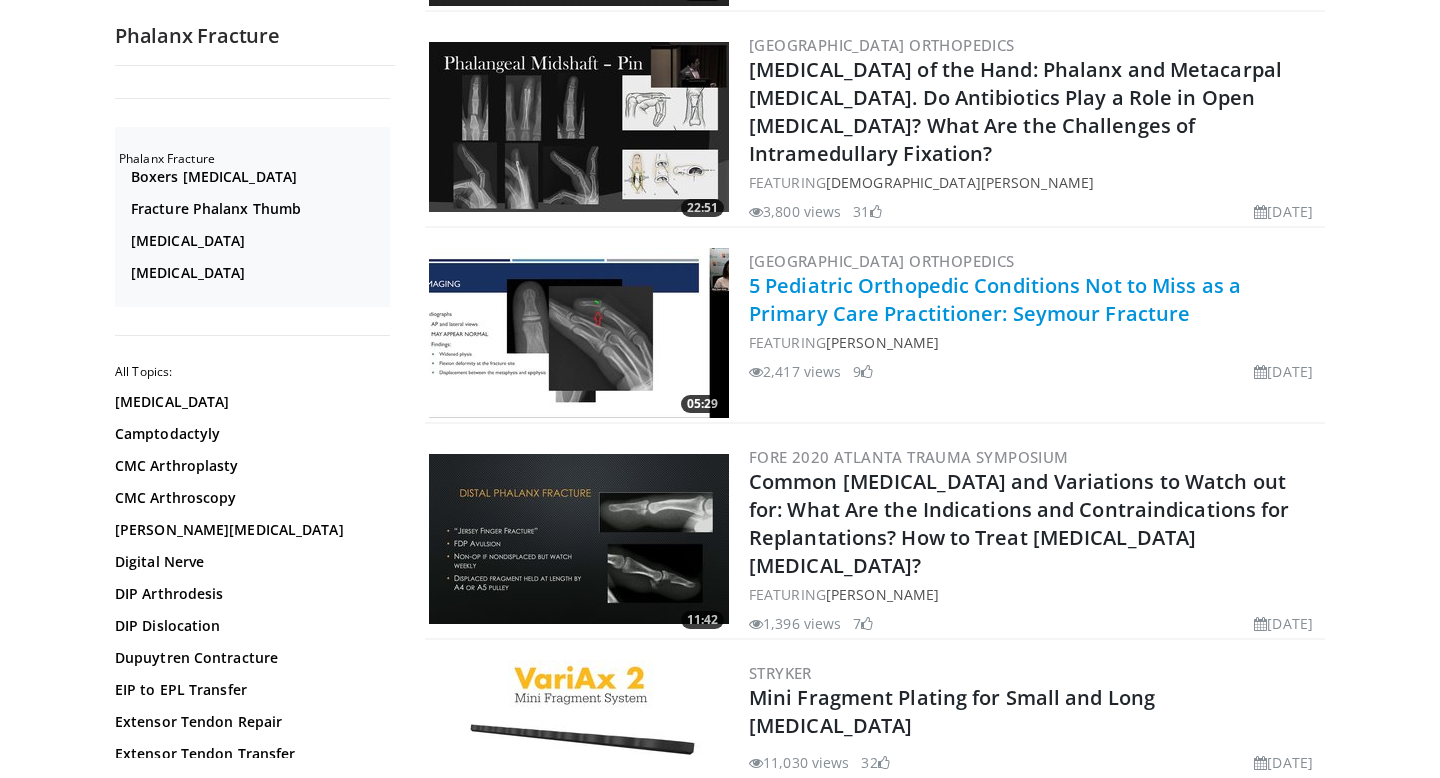 click on "1,396 views
[DATE]
7" at bounding box center (1035, 619) 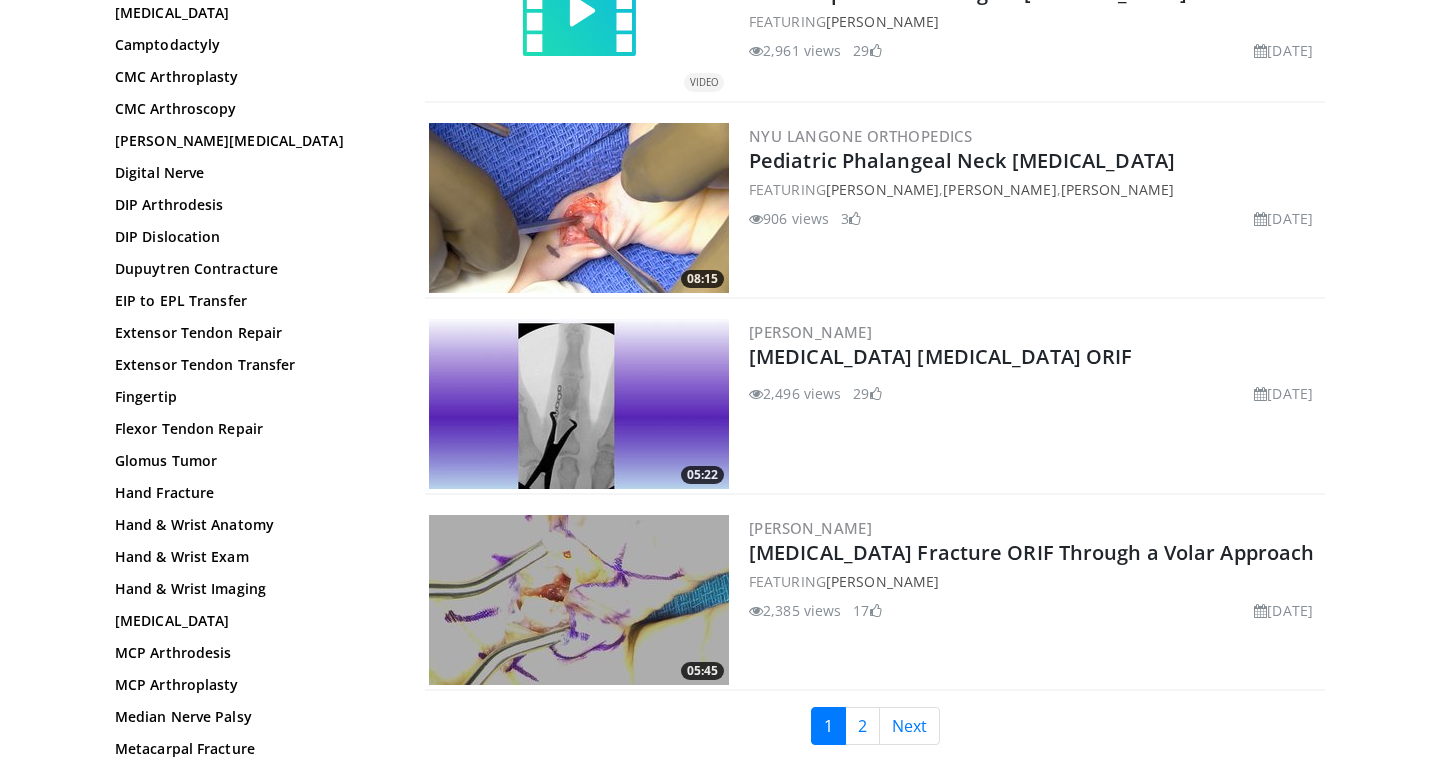 scroll, scrollTop: 4491, scrollLeft: 0, axis: vertical 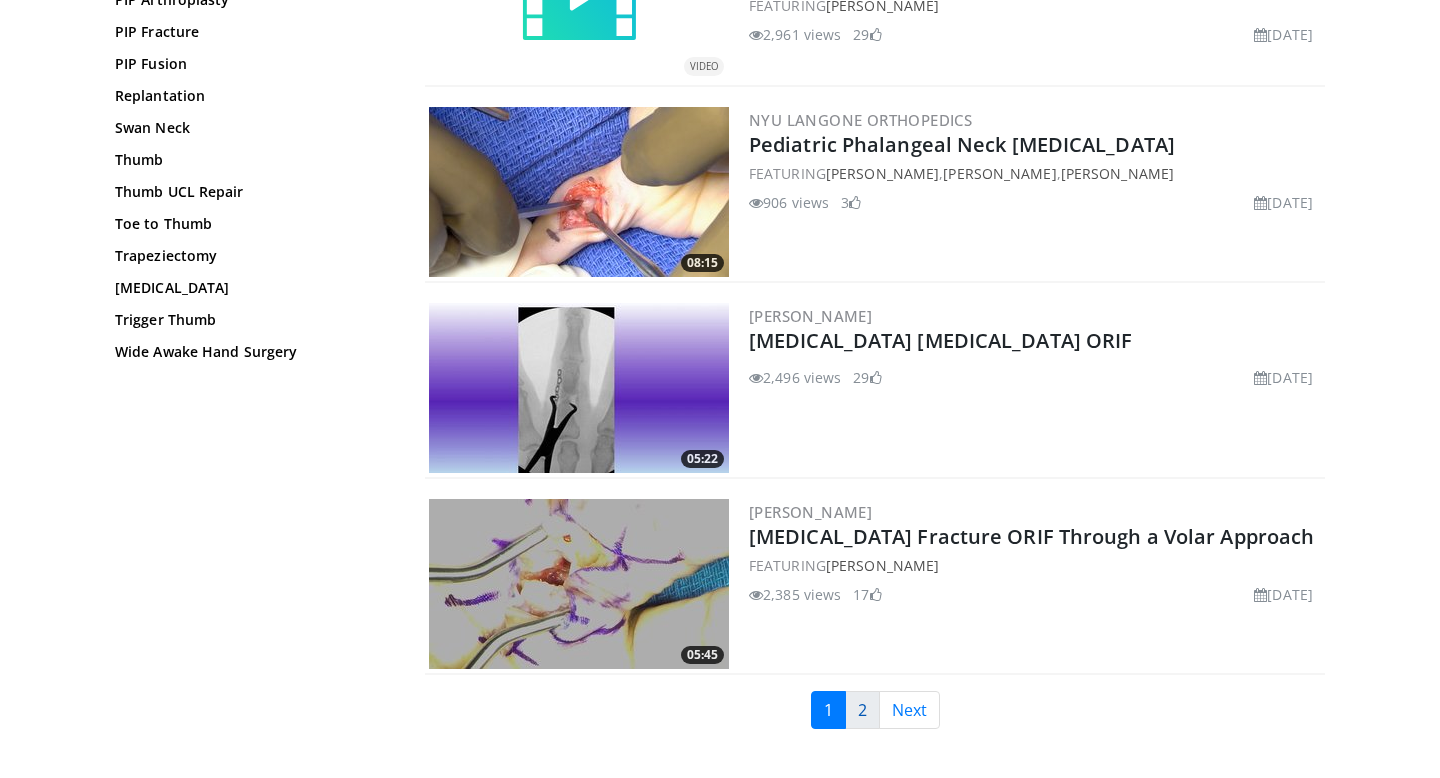 click on "2" at bounding box center [862, 710] 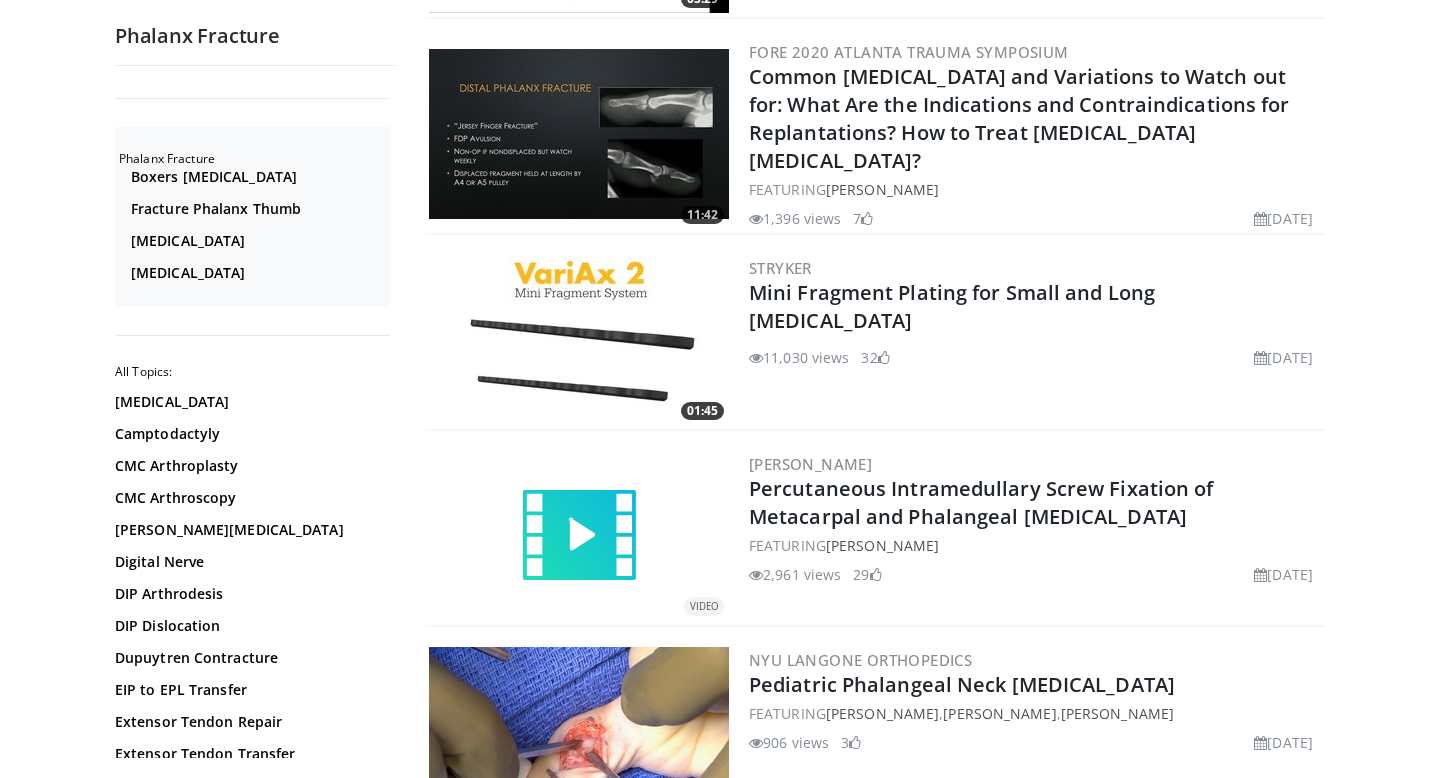 scroll, scrollTop: 3948, scrollLeft: 0, axis: vertical 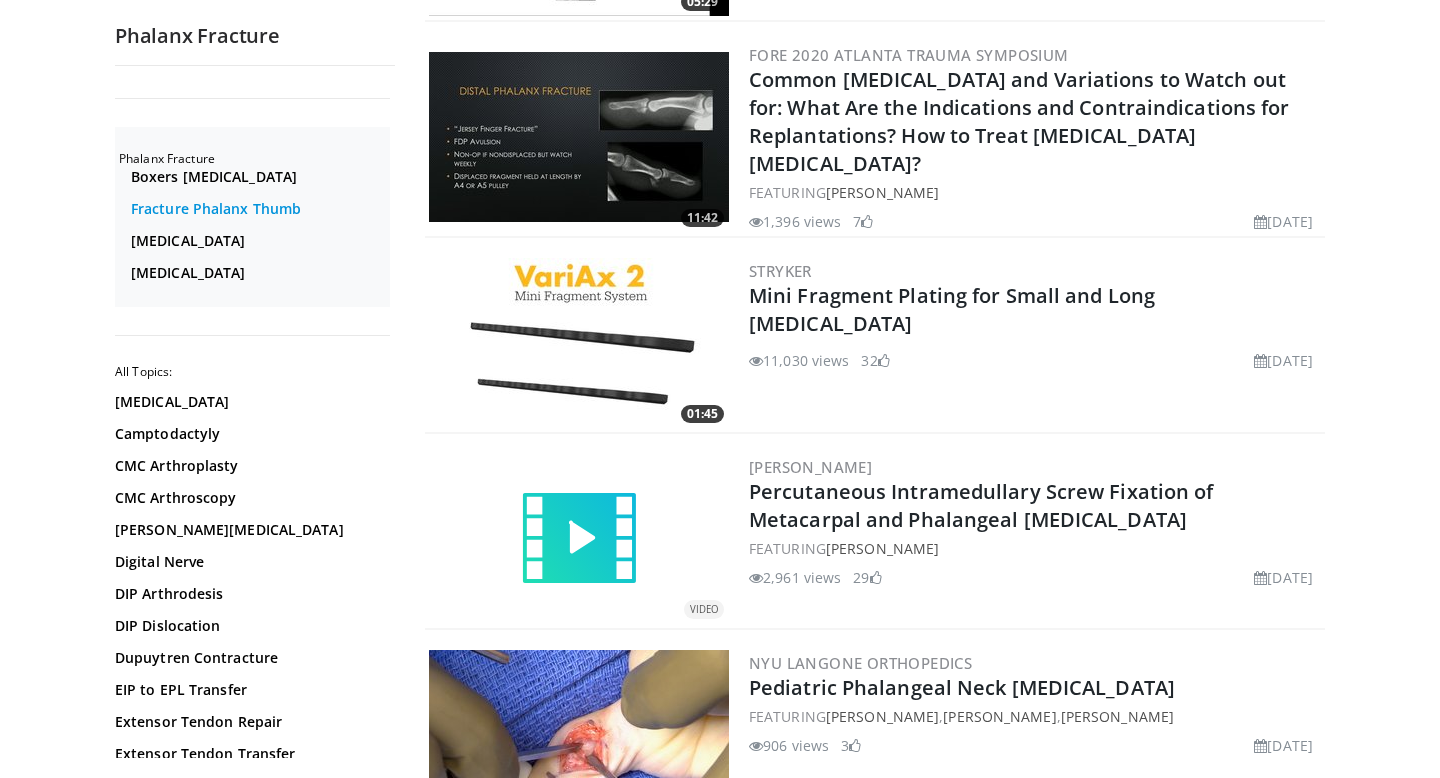 click on "Fracture Phalanx Thumb" at bounding box center [258, 209] 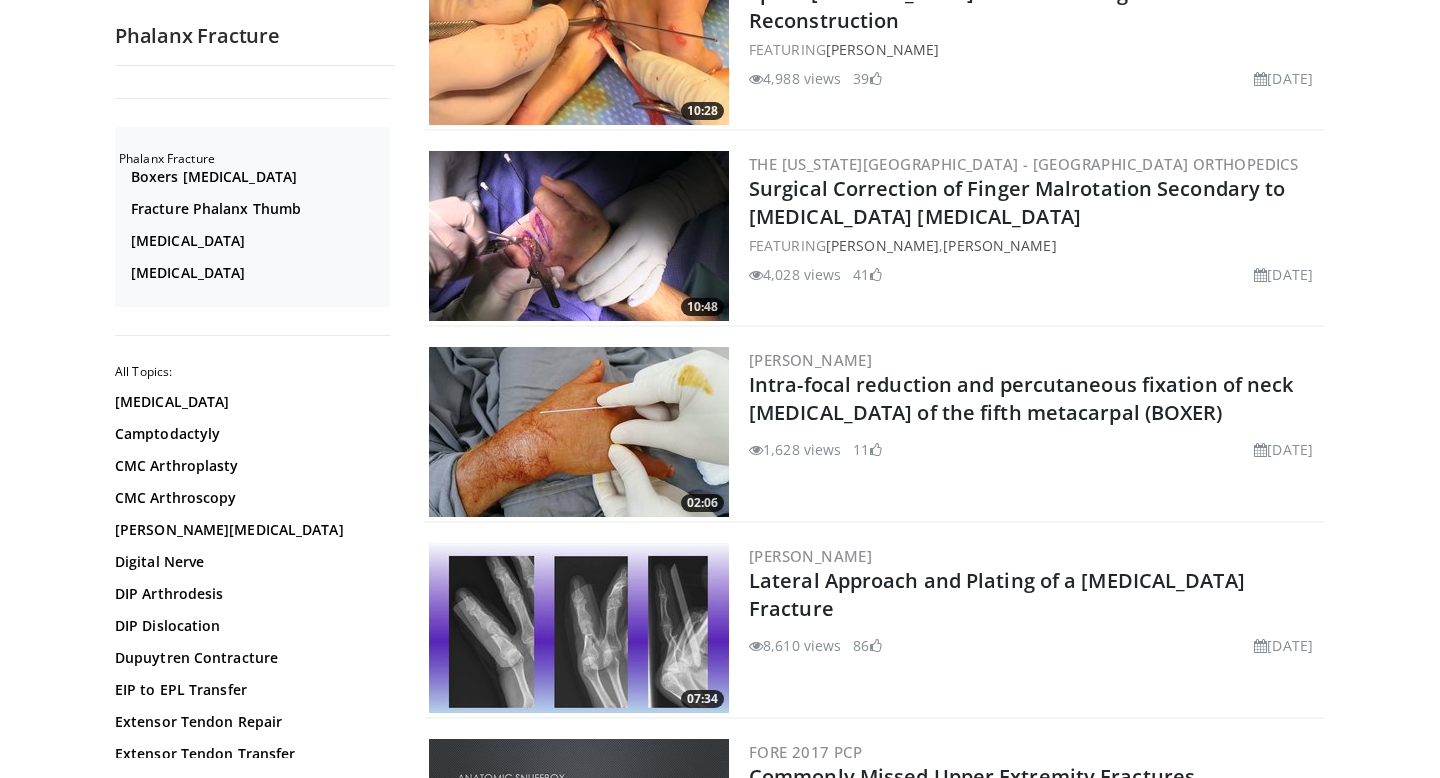scroll, scrollTop: 860, scrollLeft: 0, axis: vertical 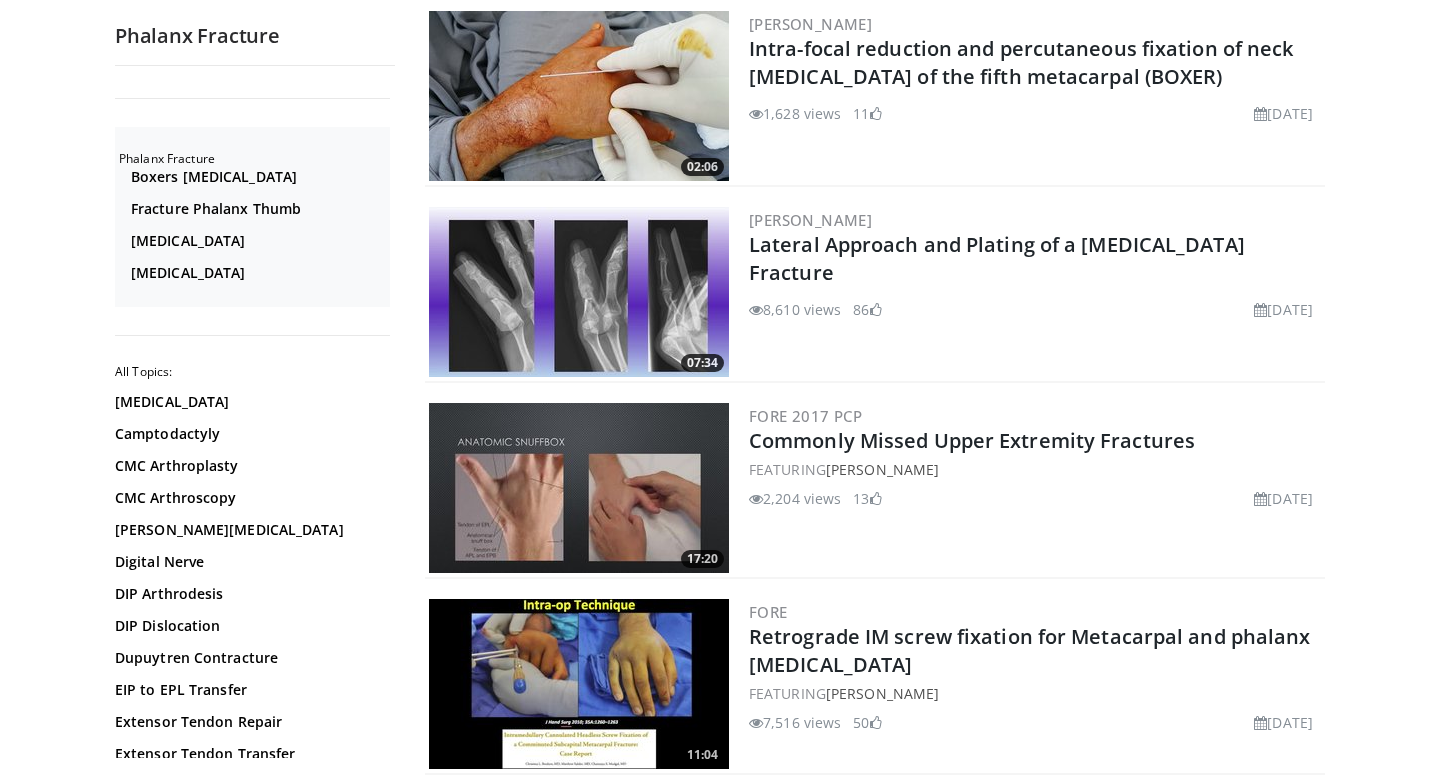 click on "Retrograde IM screw fixation for Metacarpal and phalanx [MEDICAL_DATA]" at bounding box center (1030, 650) 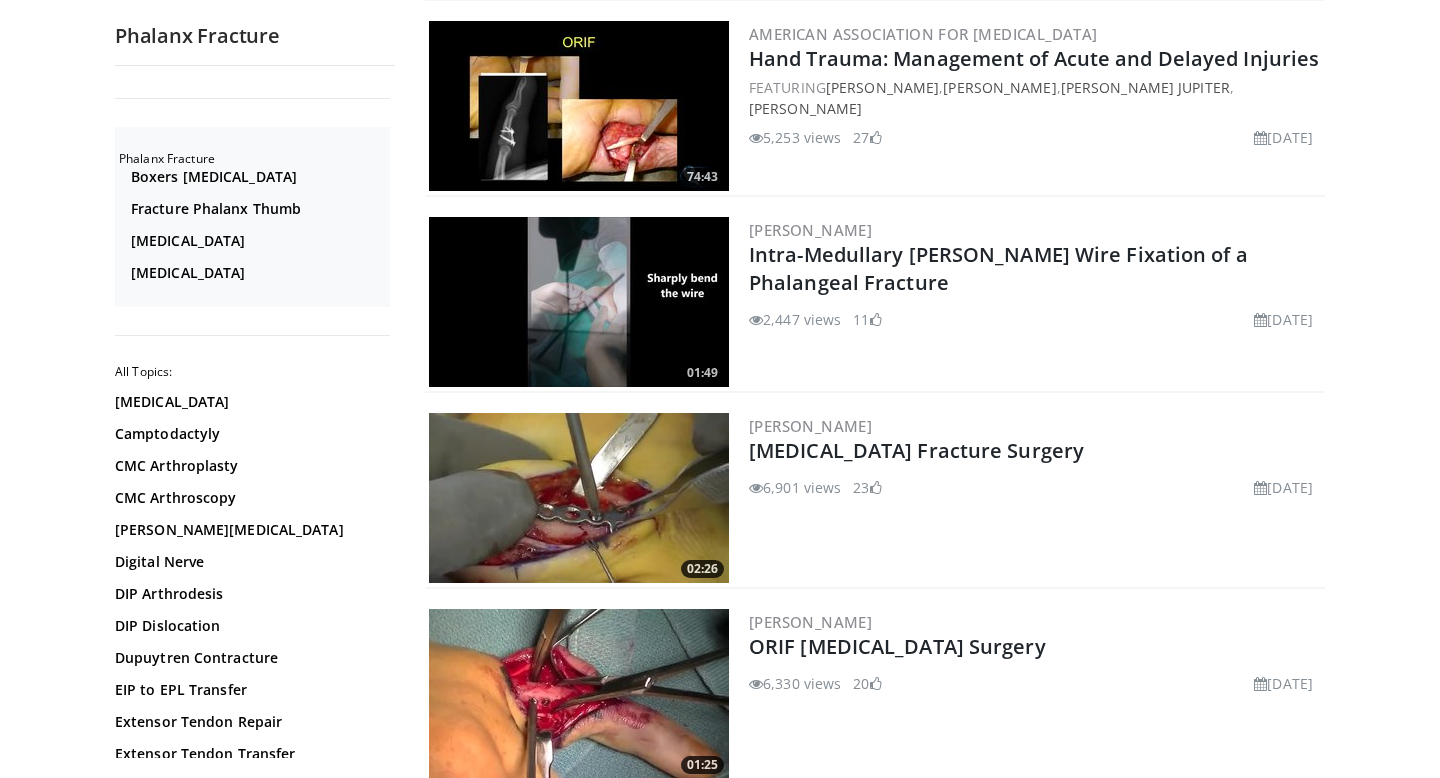 scroll, scrollTop: 2368, scrollLeft: 0, axis: vertical 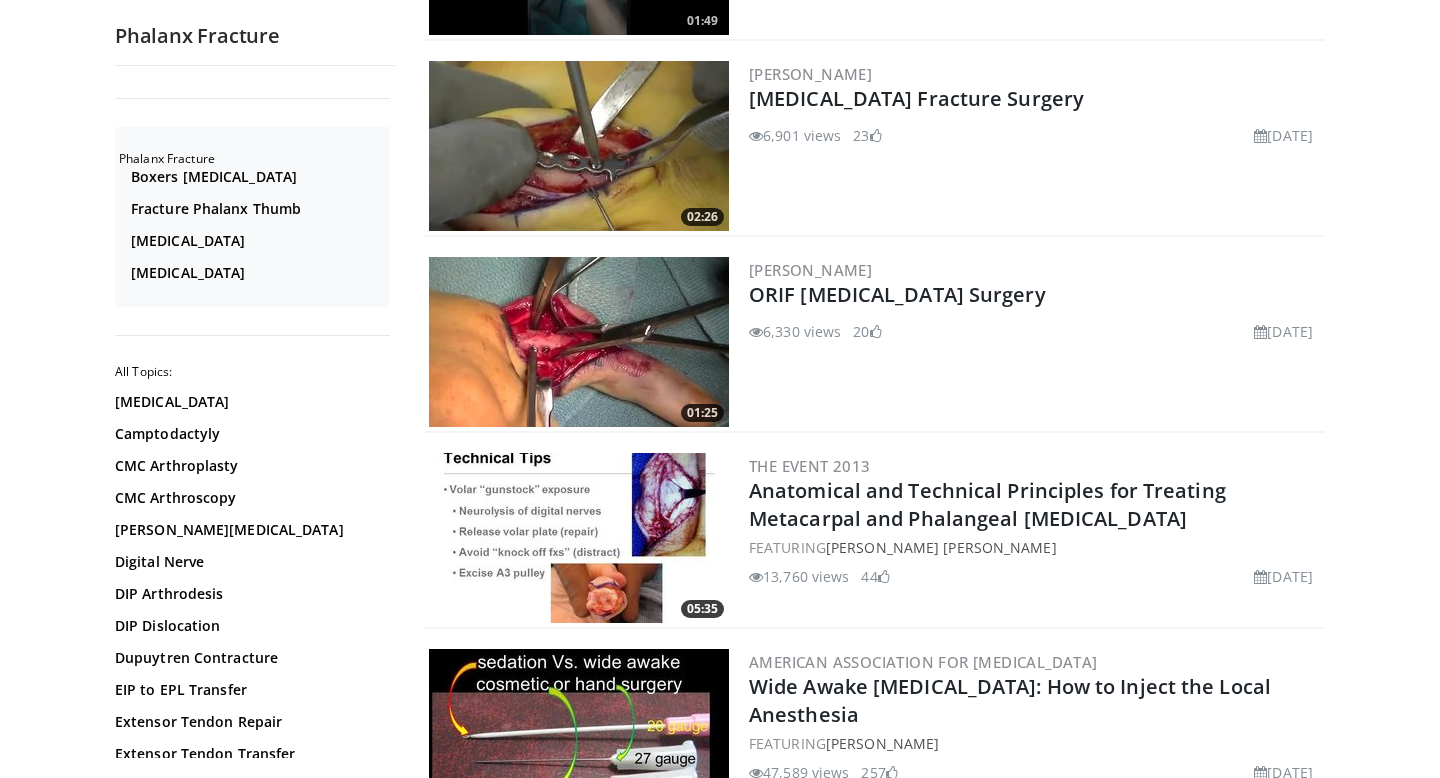 click at bounding box center (579, 538) 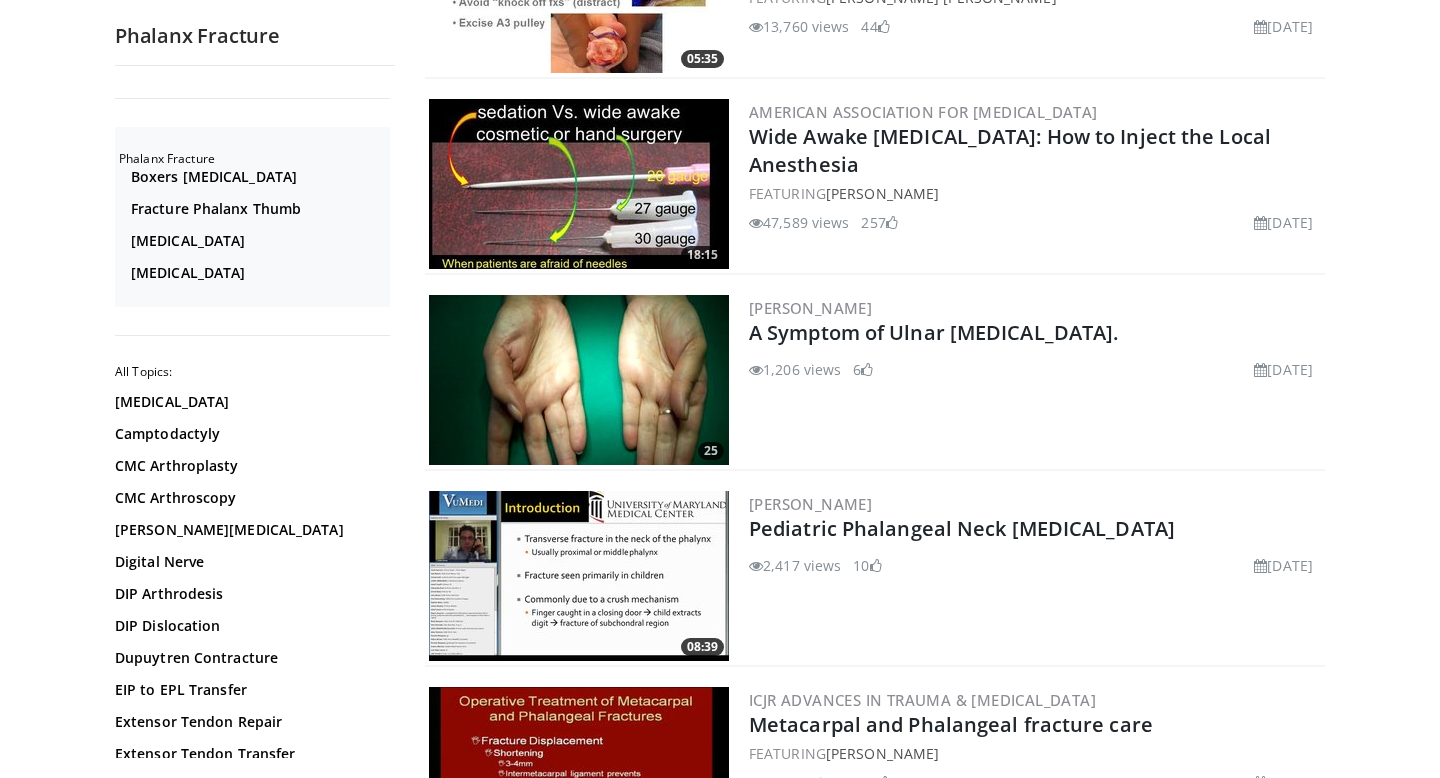 scroll, scrollTop: 3261, scrollLeft: 0, axis: vertical 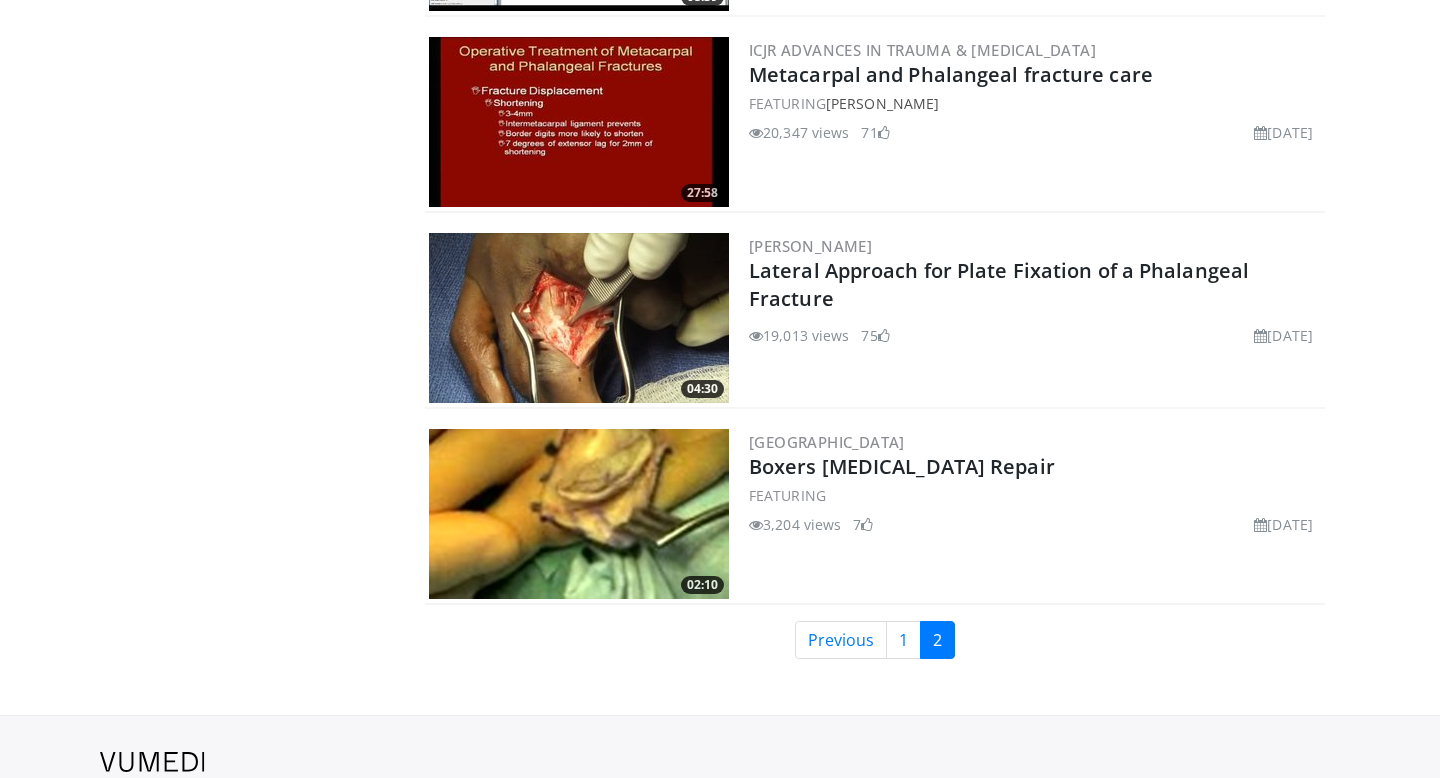 click on "Phalanx Fracture
Boxers Knuckle
Fracture Phalanx Thumb
Middle Phalanx
Proximal Phalanx
All Topics:
Boutonniere Deformity
Camptodactyly
CMC Arthroplasty
CMC Arthroscopy
De Quervain's Tenosynovitis
Digital Nerve
DIP Arthrodesis
DIP Dislocation
Dupuytren Contracture
EIP to EPL Transfer
Extensor Tendon Repair
Extensor Tendon Transfer
Fingertip
Flexor Tendon Repair
Glomus Tumor
Hand Fracture Mallet Finger" at bounding box center (255, -891) 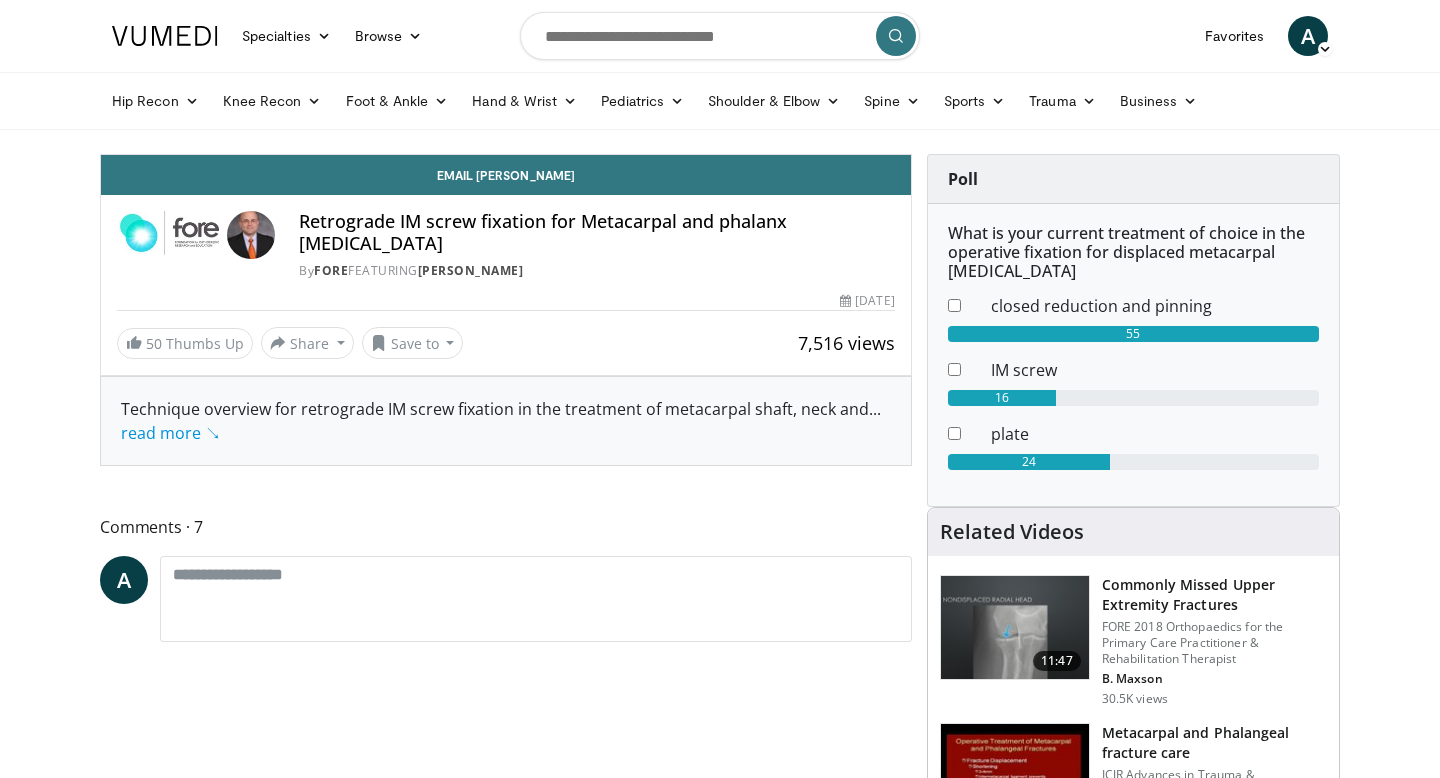 scroll, scrollTop: 11, scrollLeft: 0, axis: vertical 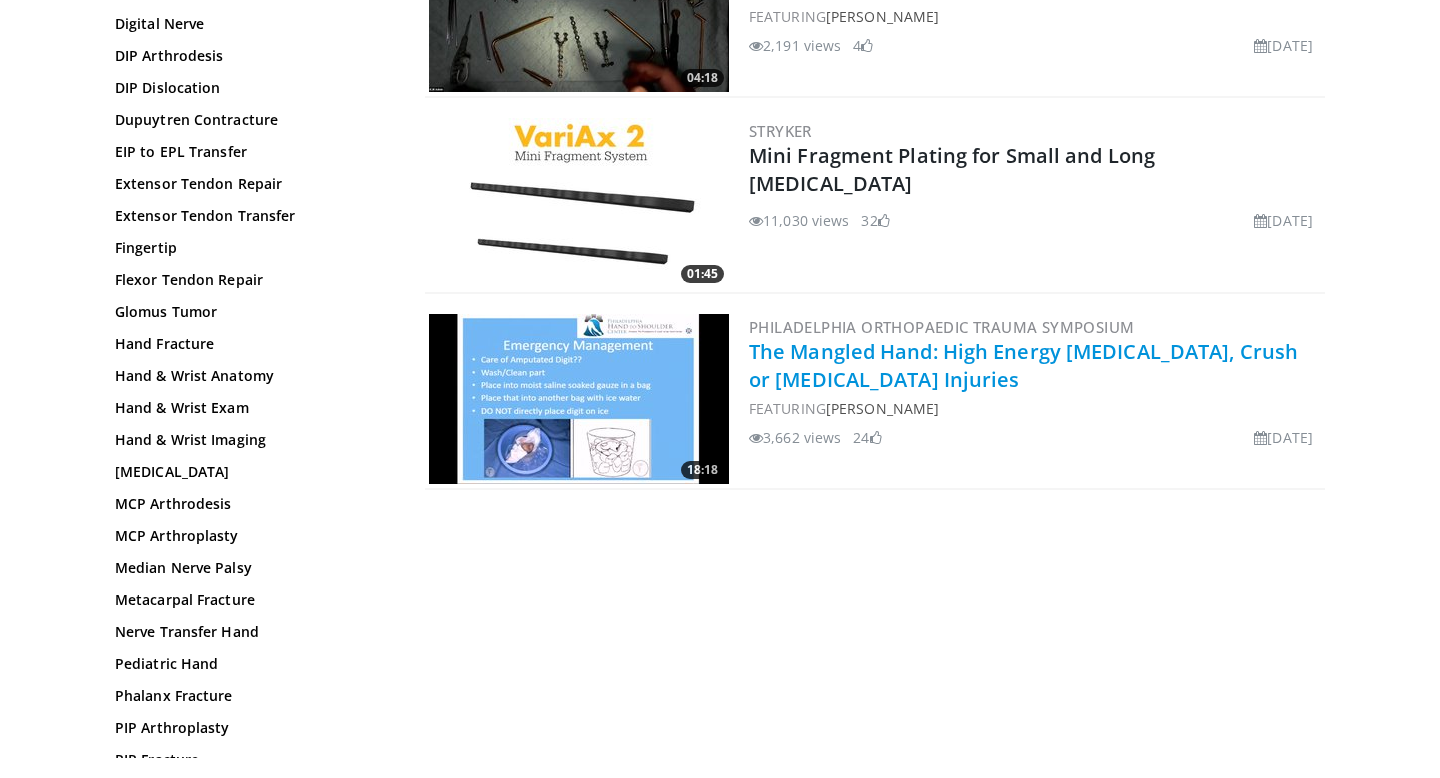 click on "The Mangled Hand: High Energy [MEDICAL_DATA], Crush or [MEDICAL_DATA] Injuries" at bounding box center [1023, 365] 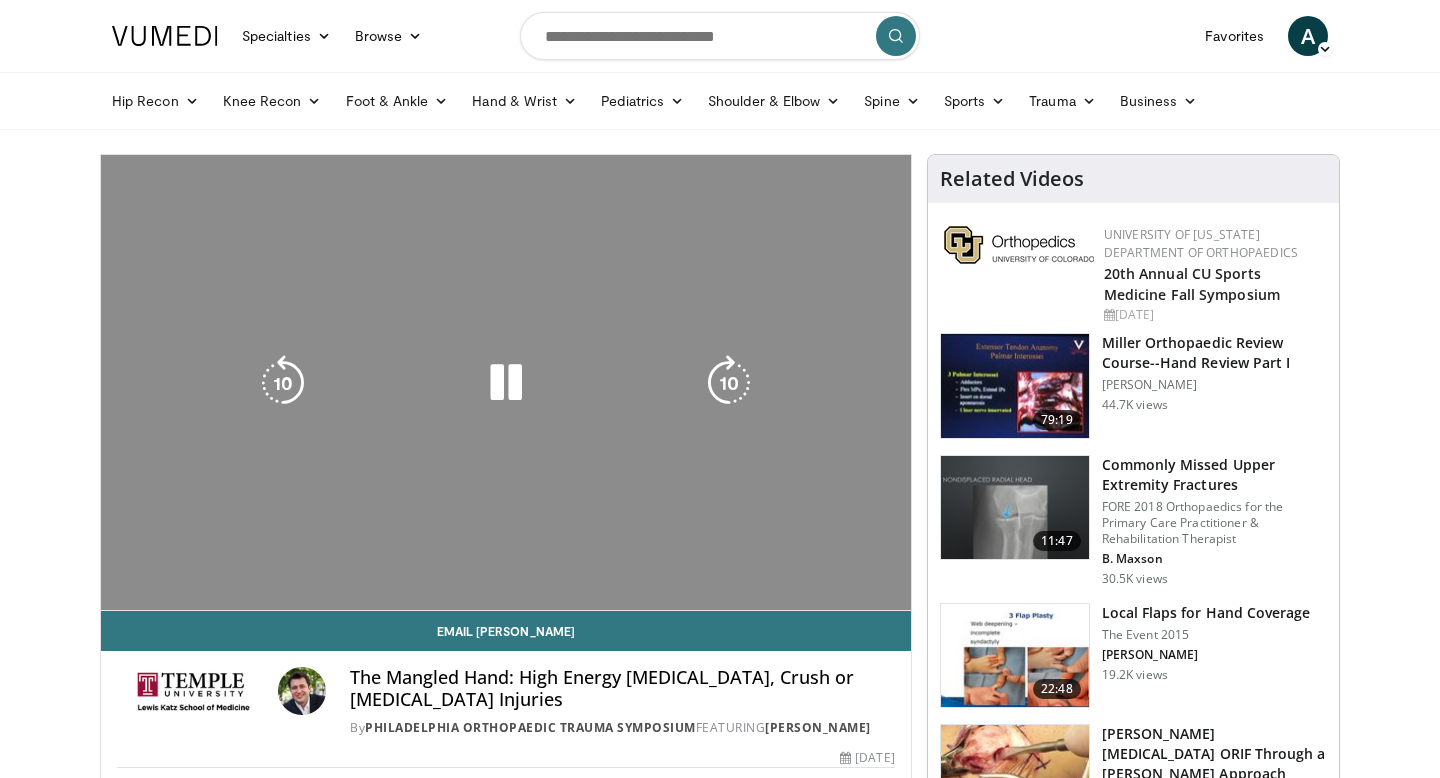 scroll, scrollTop: 0, scrollLeft: 0, axis: both 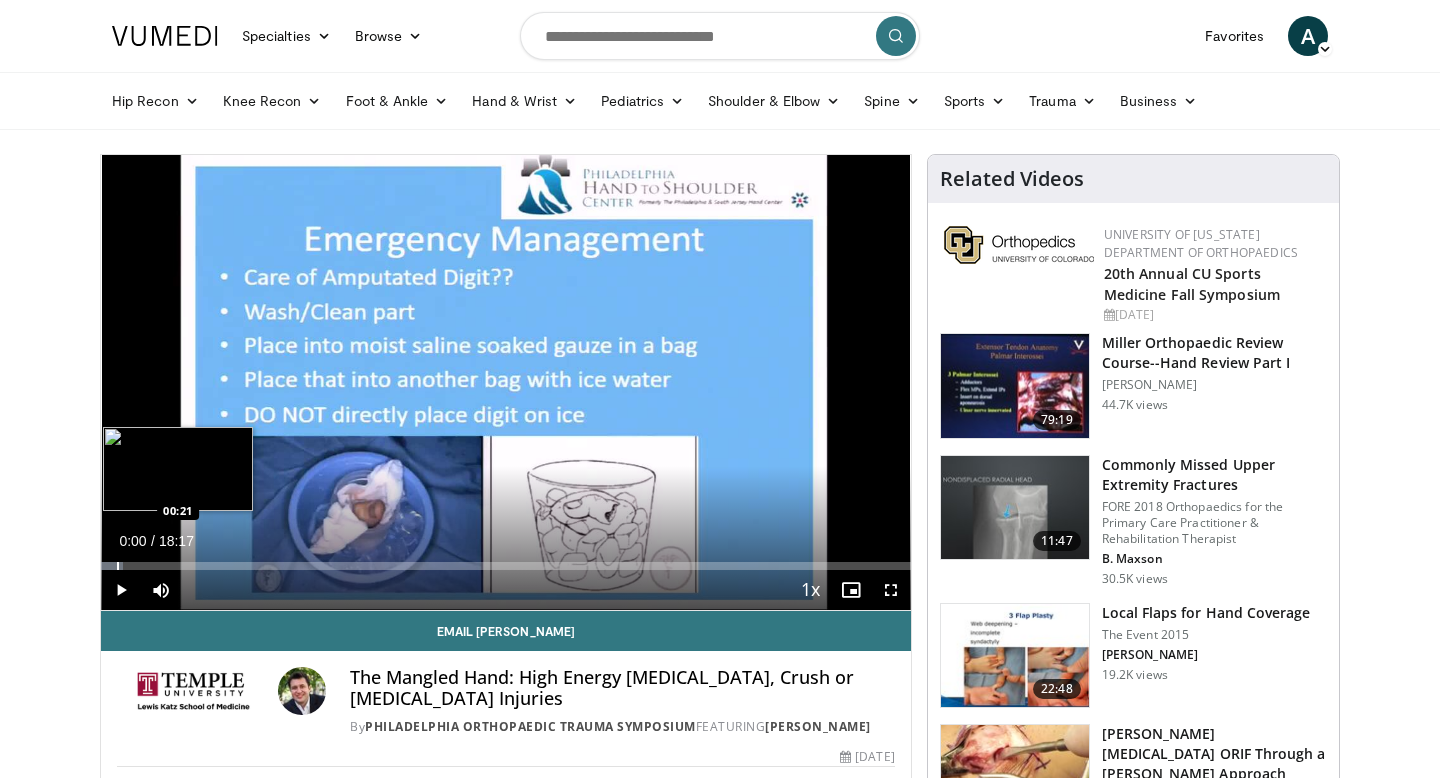 click at bounding box center [118, 566] 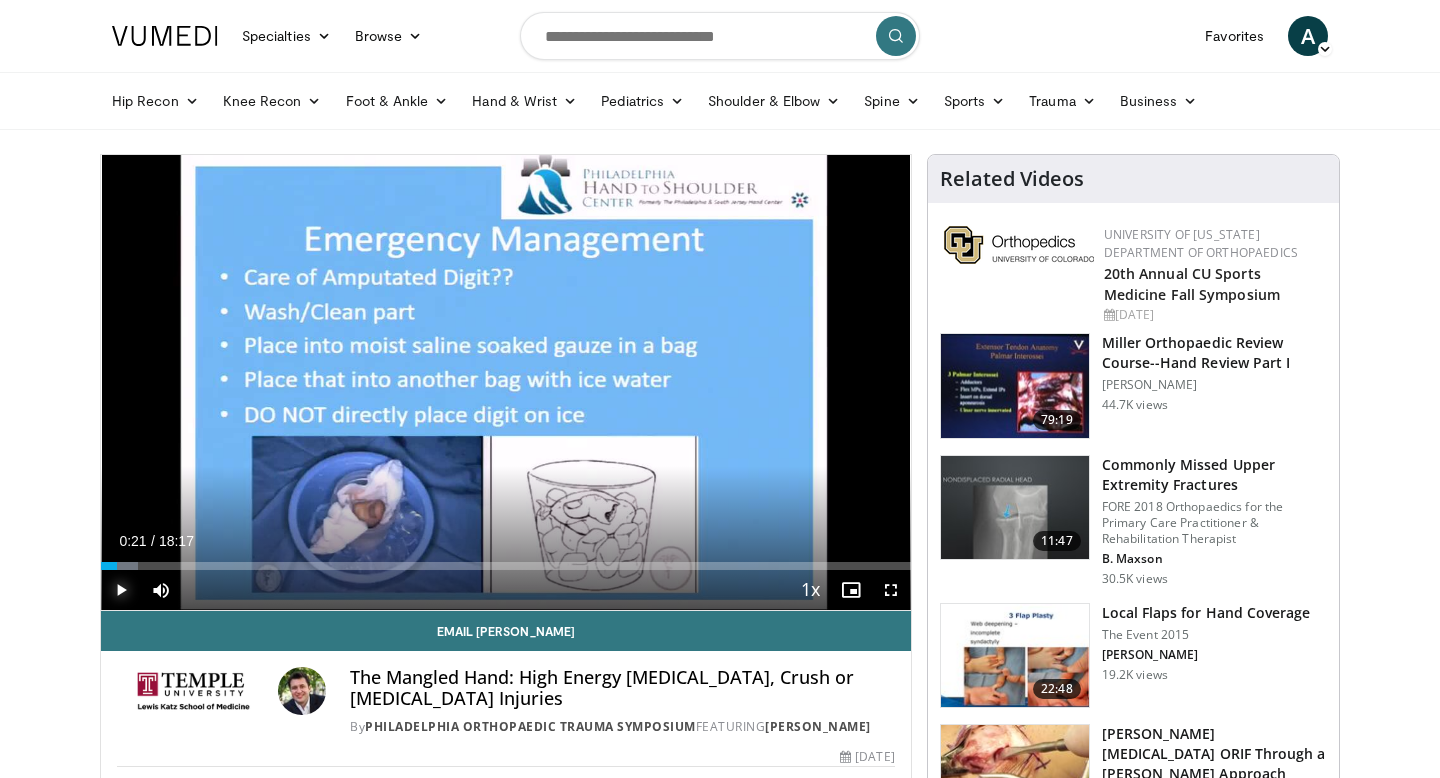 click at bounding box center (121, 590) 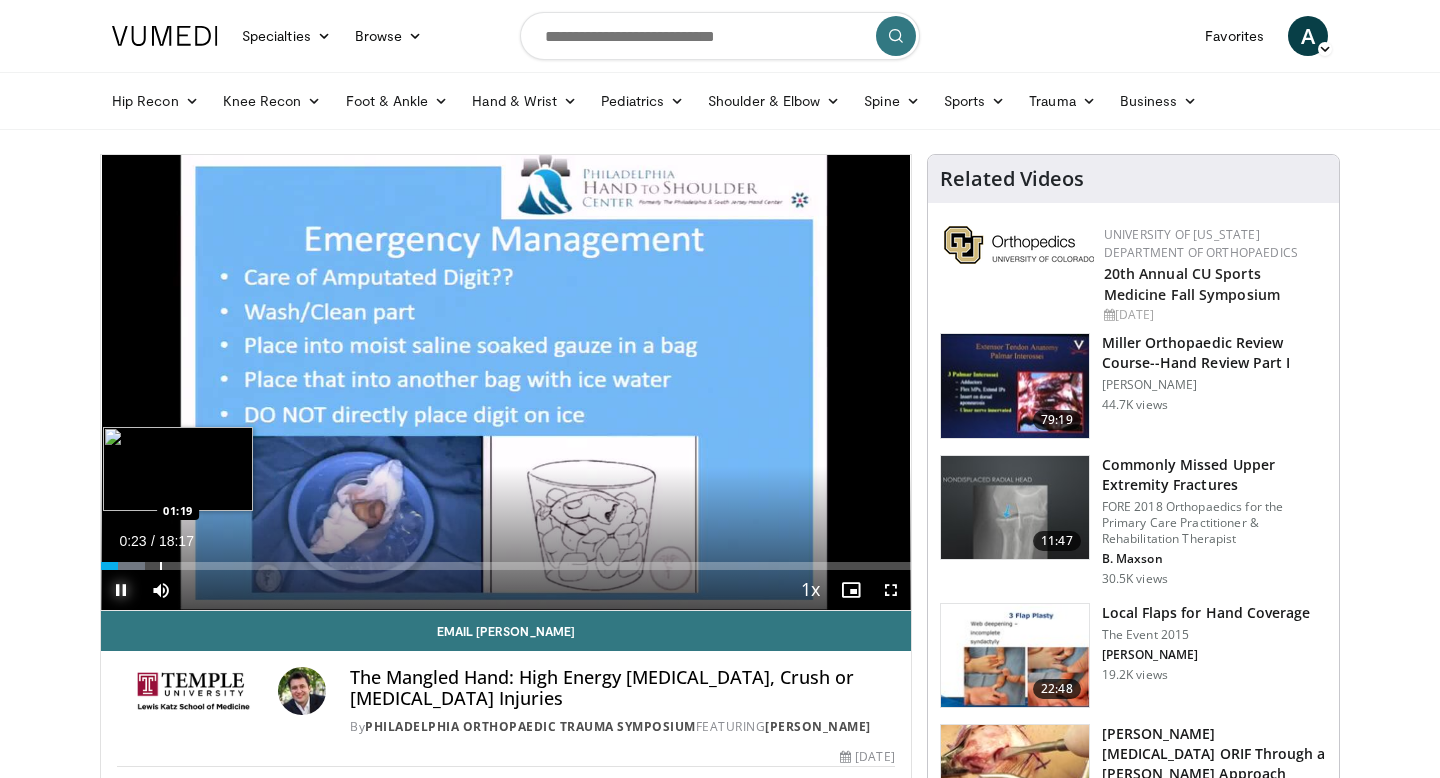 click at bounding box center (161, 566) 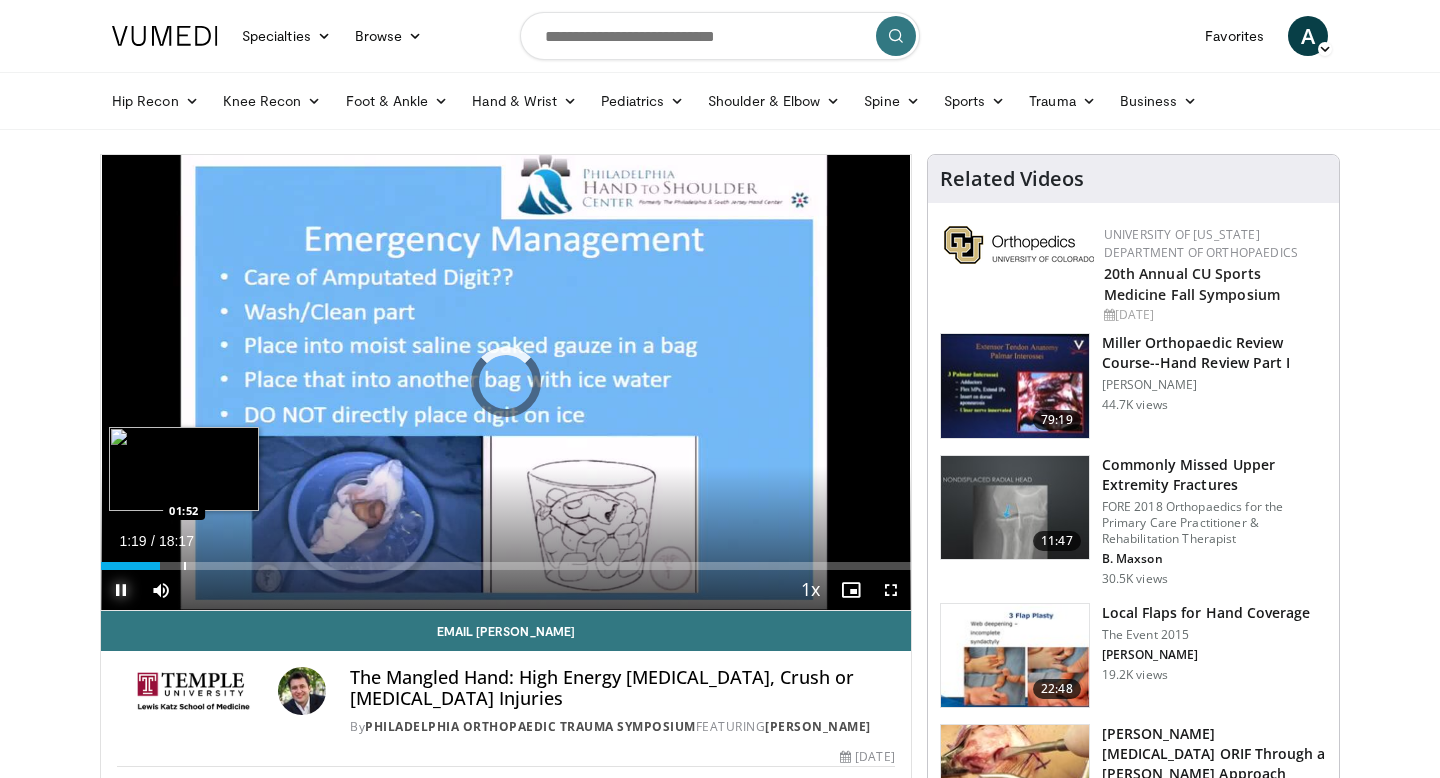 click at bounding box center (185, 566) 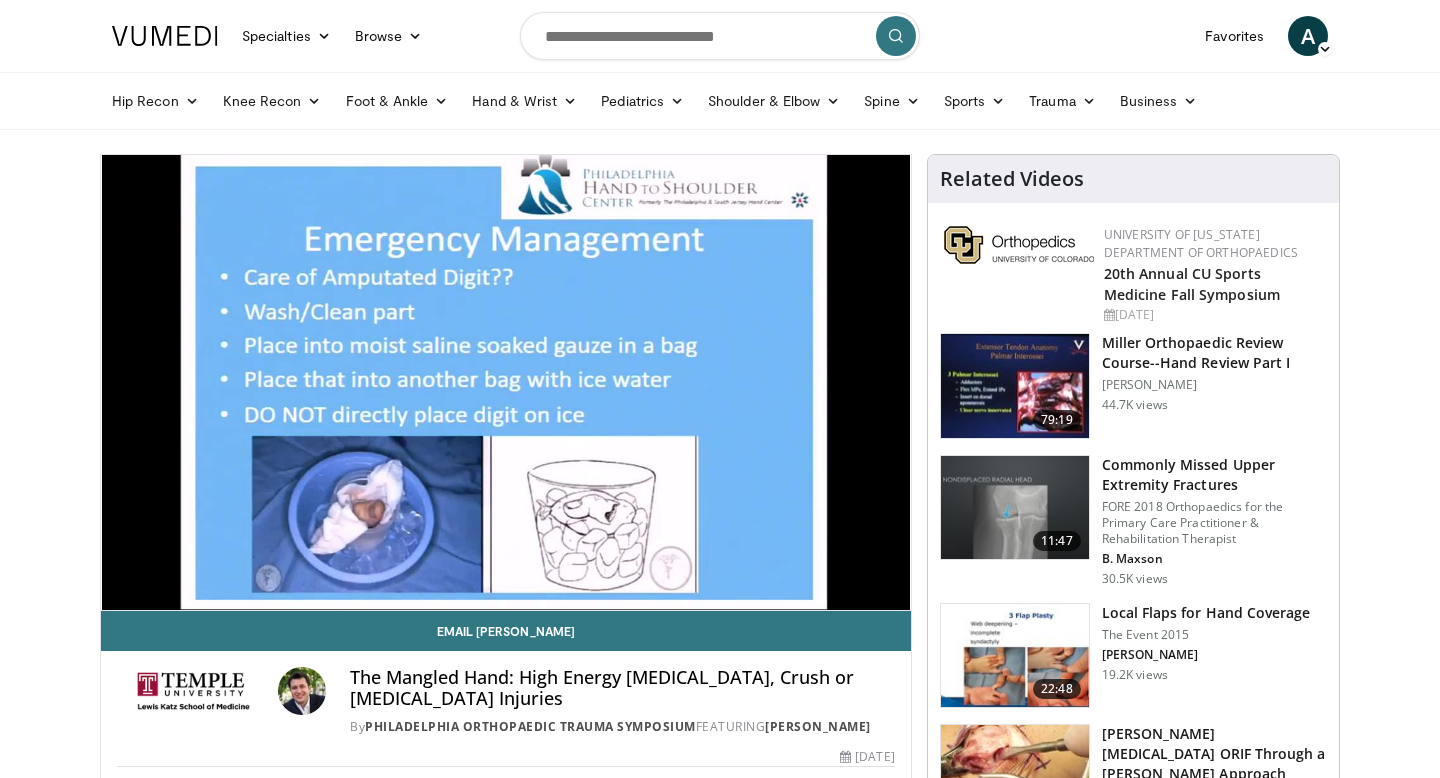 click on "10 seconds
Tap to unmute" at bounding box center (506, 382) 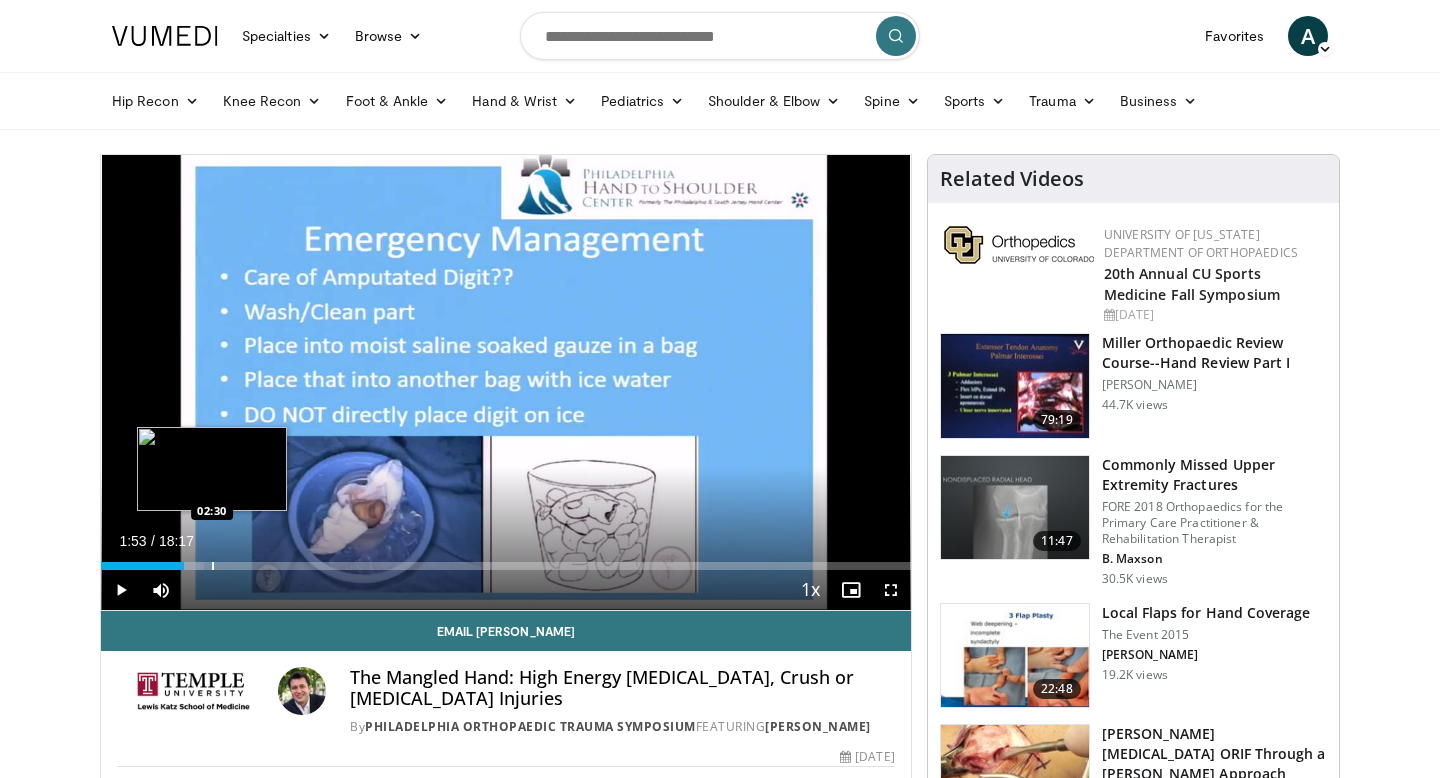 click at bounding box center [213, 566] 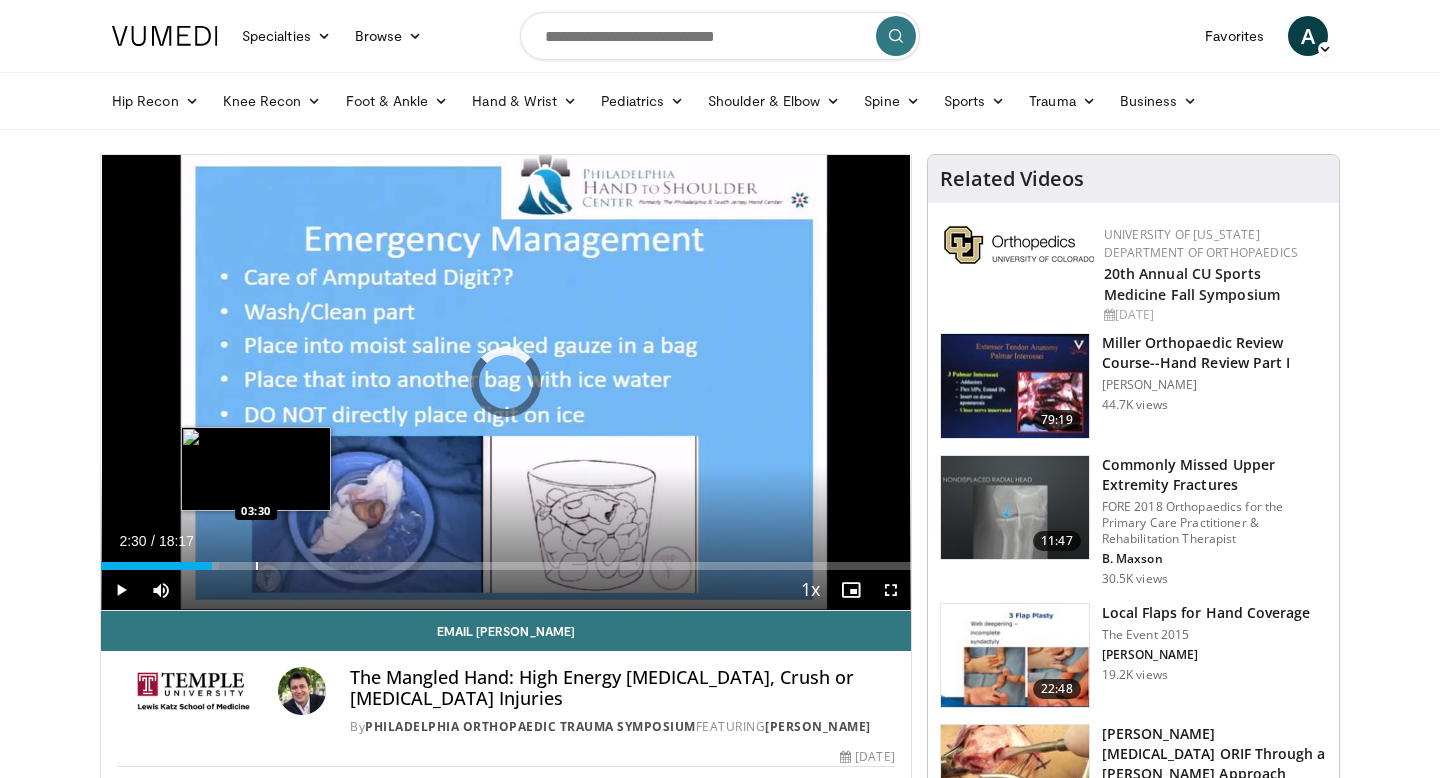 click at bounding box center [257, 566] 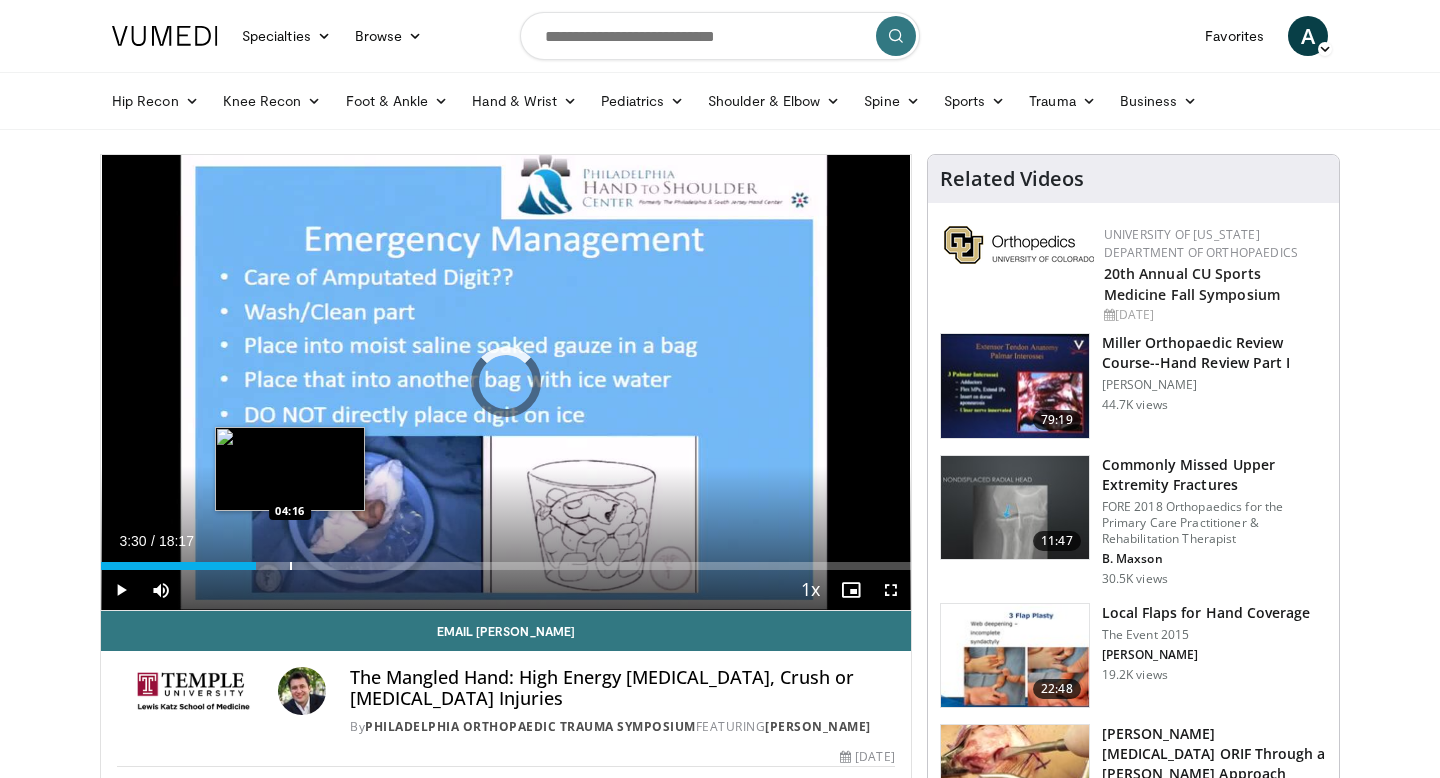click at bounding box center (291, 566) 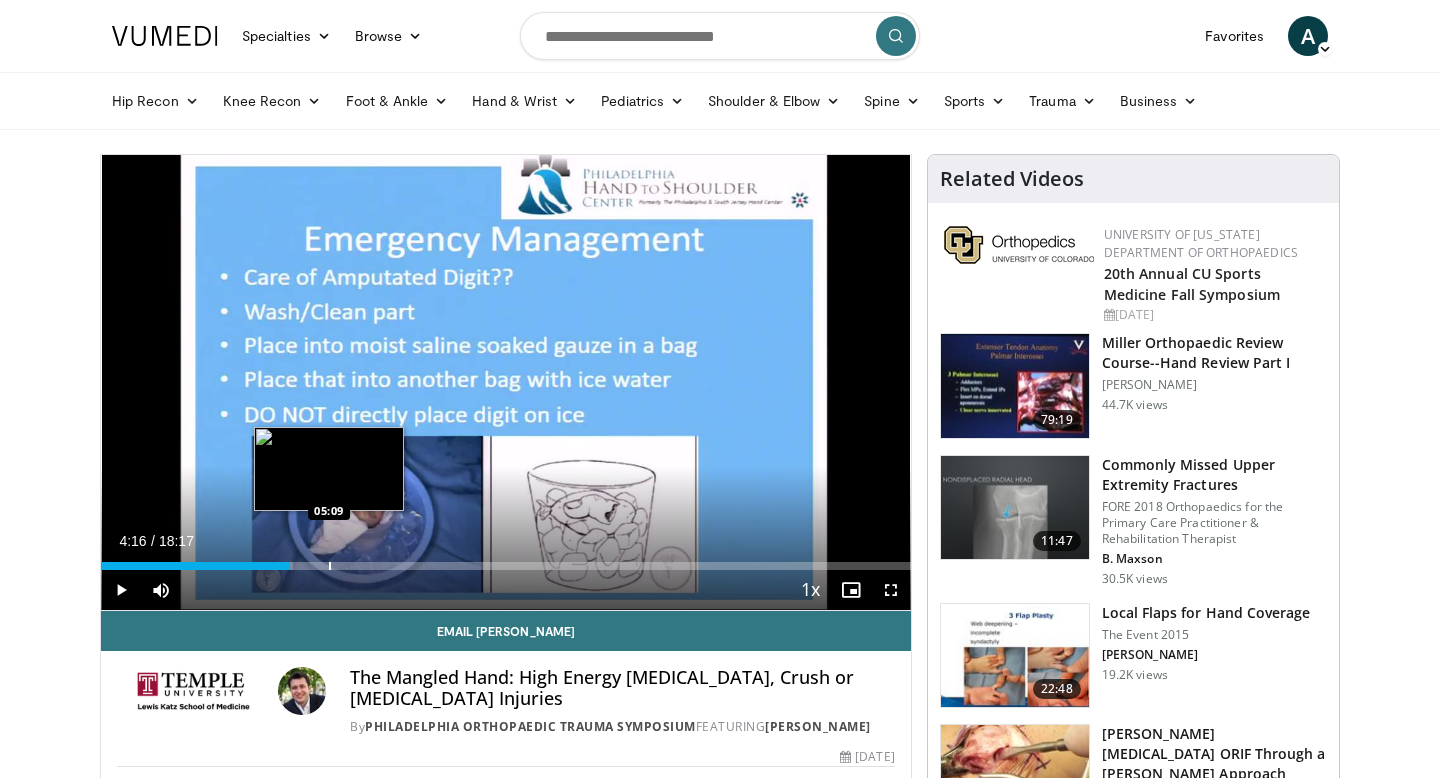 click at bounding box center (330, 566) 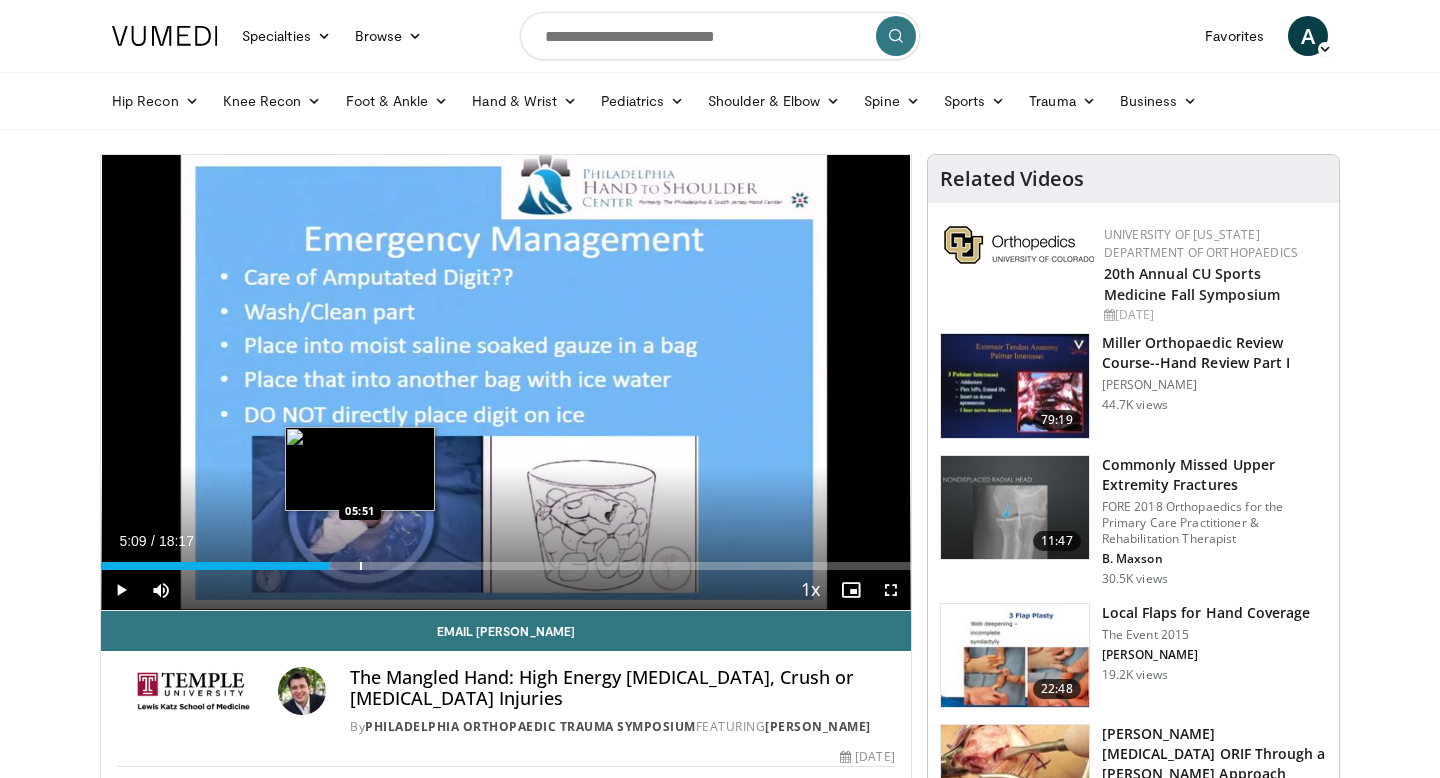 click on "Loaded :  28.24% 05:09 05:51" at bounding box center (506, 560) 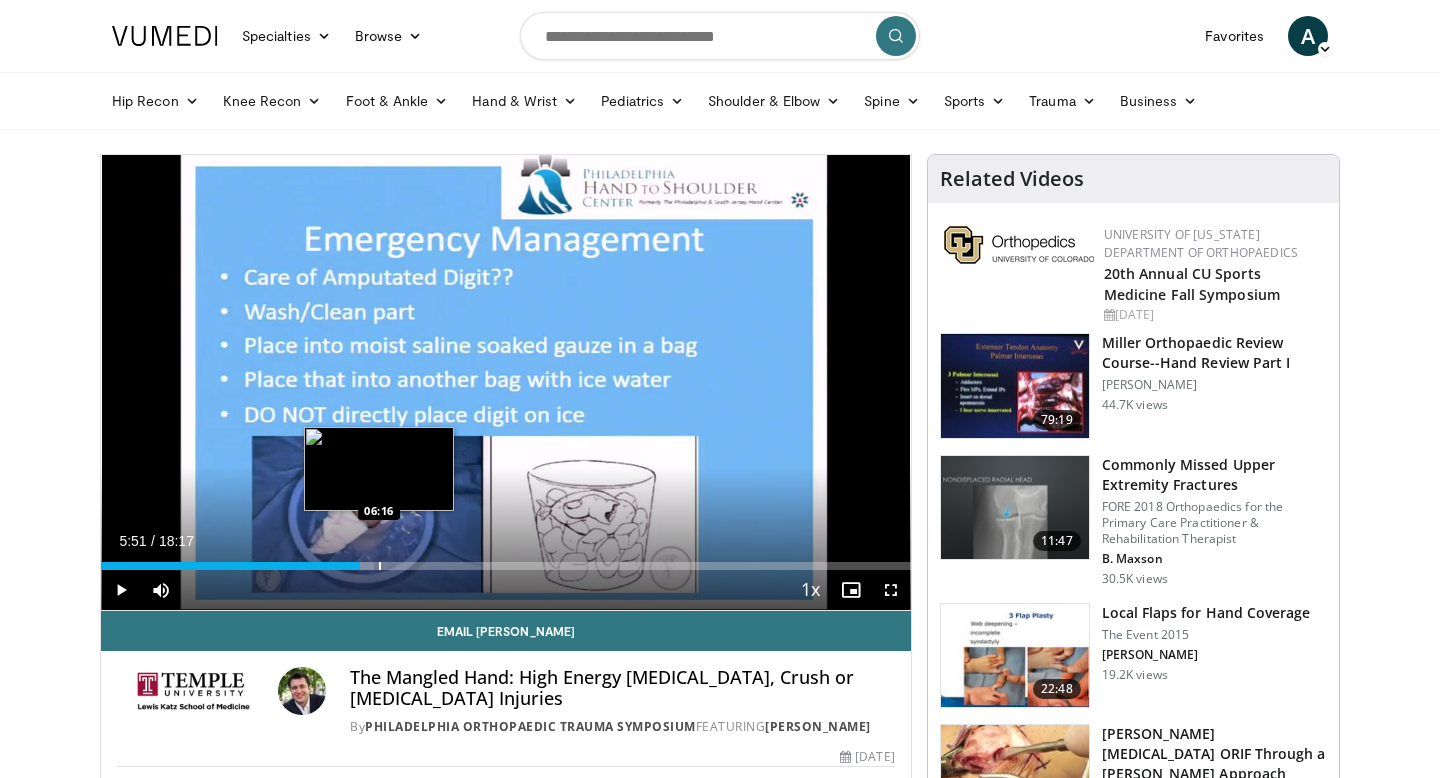 click at bounding box center (380, 566) 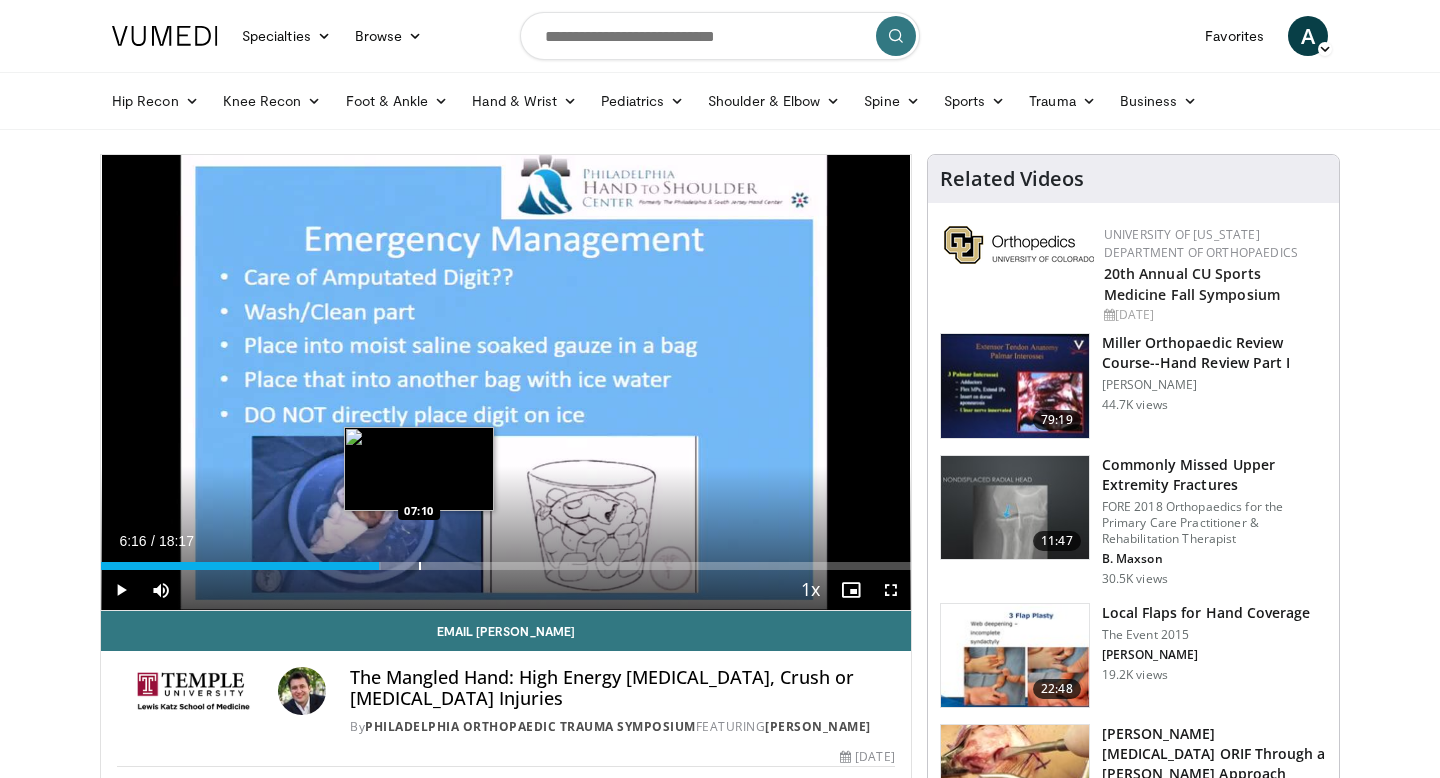 click on "Loaded :  34.61% 06:16 07:10" at bounding box center [506, 560] 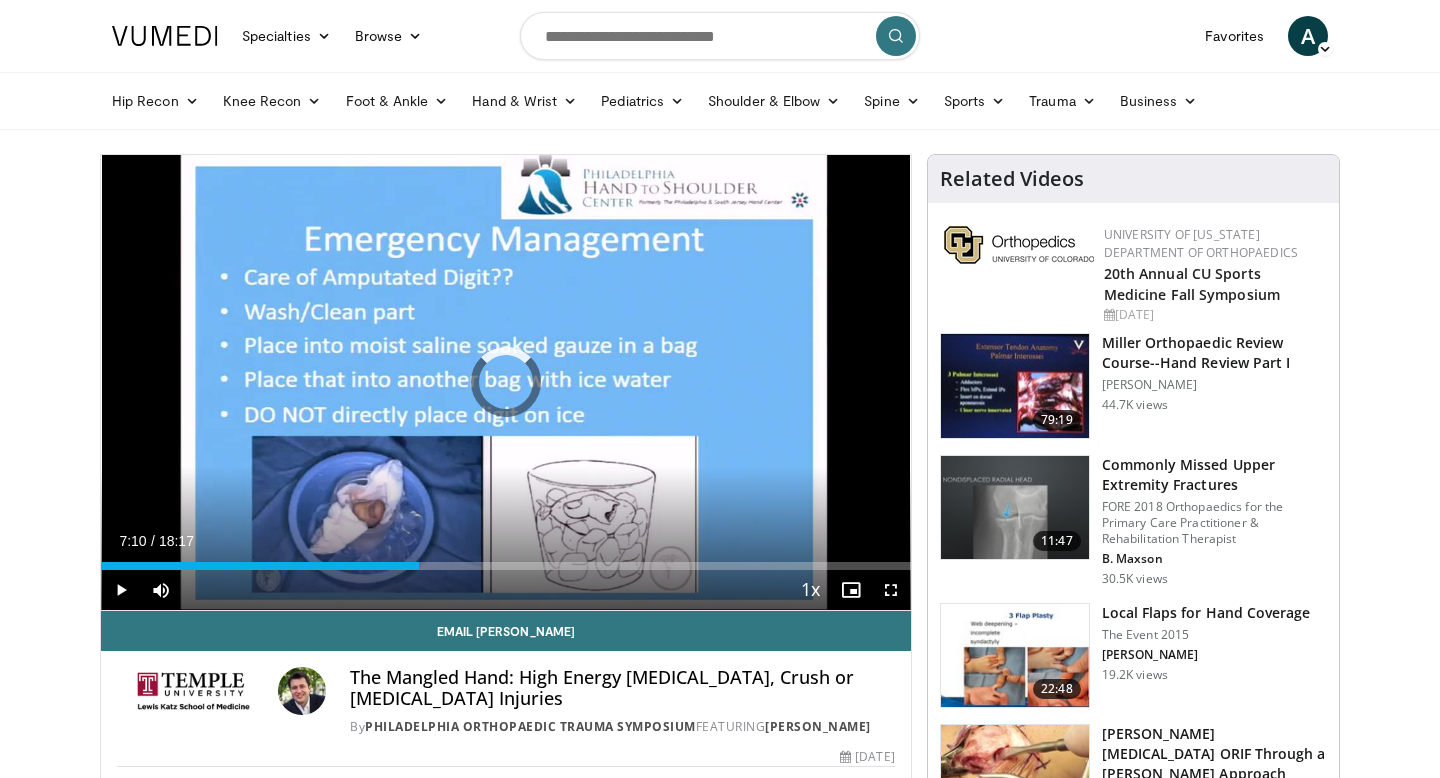 click on "Loaded :  0.00% 07:10 07:10" at bounding box center (506, 560) 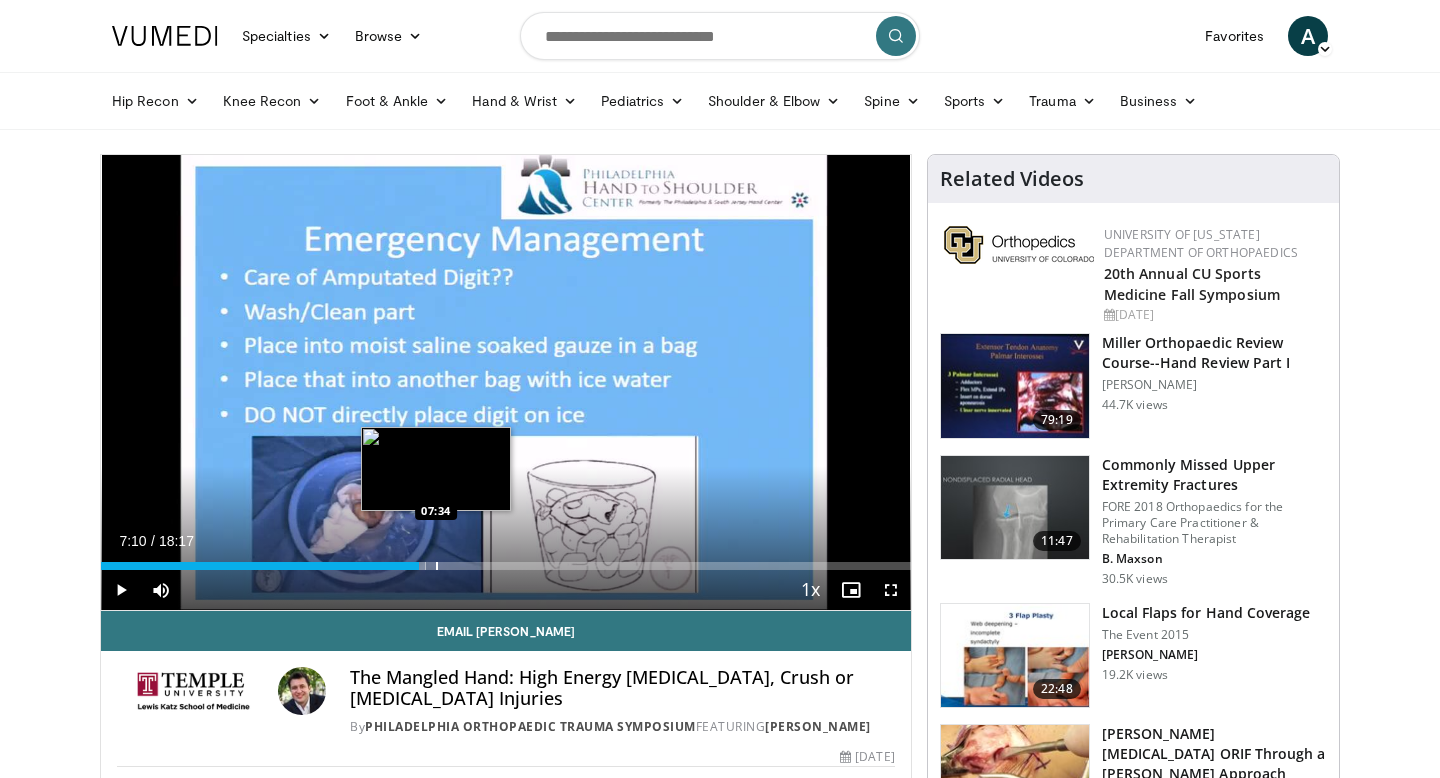 click on "Loaded :  40.08% 07:10 07:34" at bounding box center [506, 560] 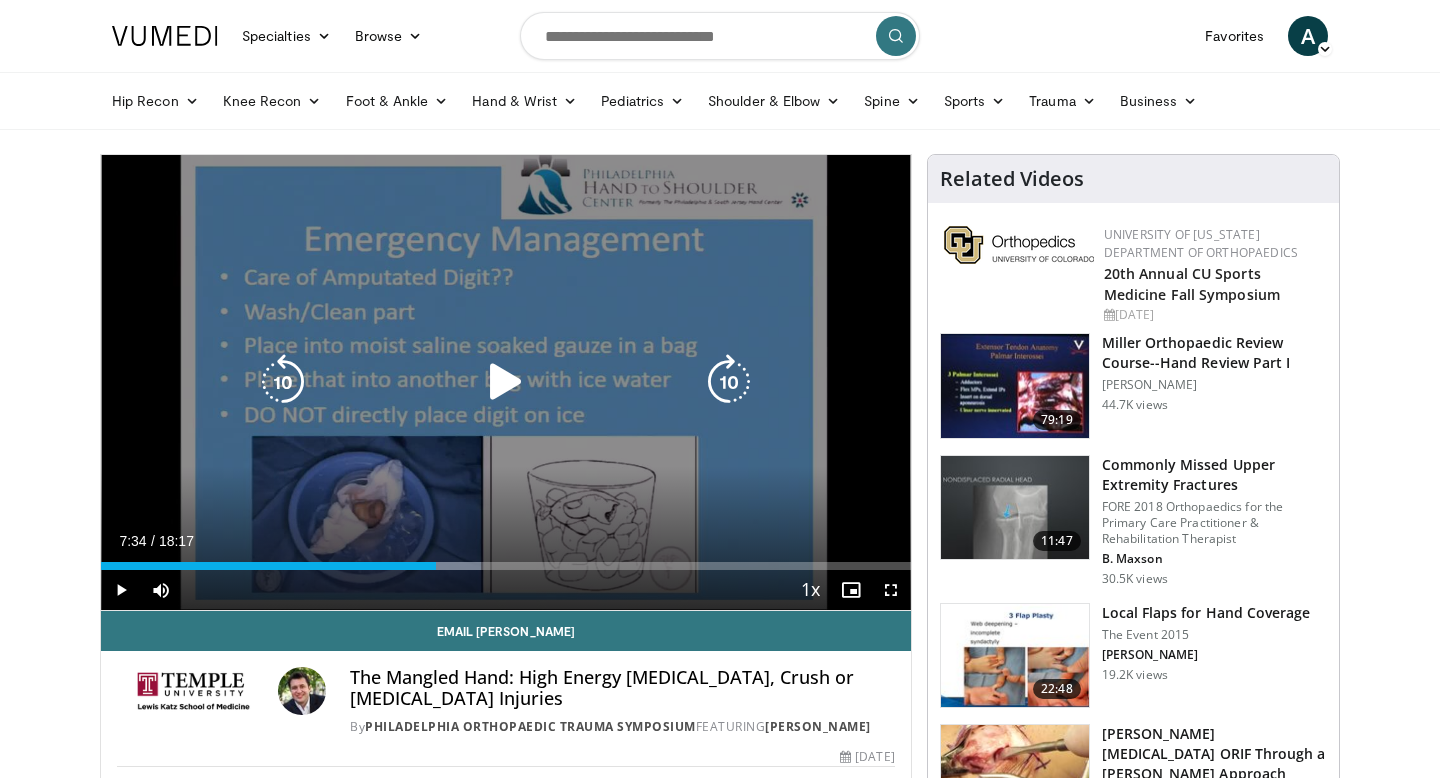 click on "10 seconds
Tap to unmute" at bounding box center (506, 382) 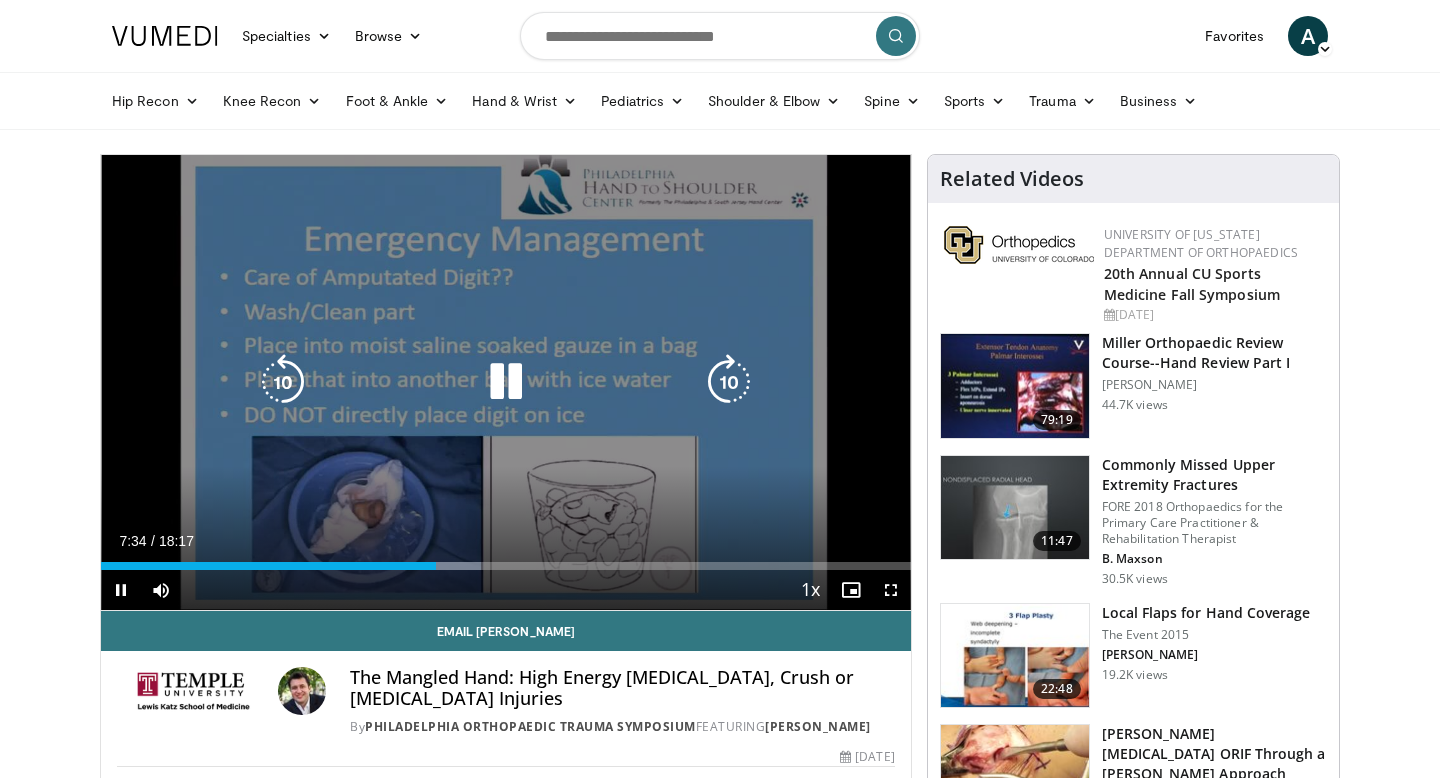 click on "10 seconds
Tap to unmute" at bounding box center (506, 382) 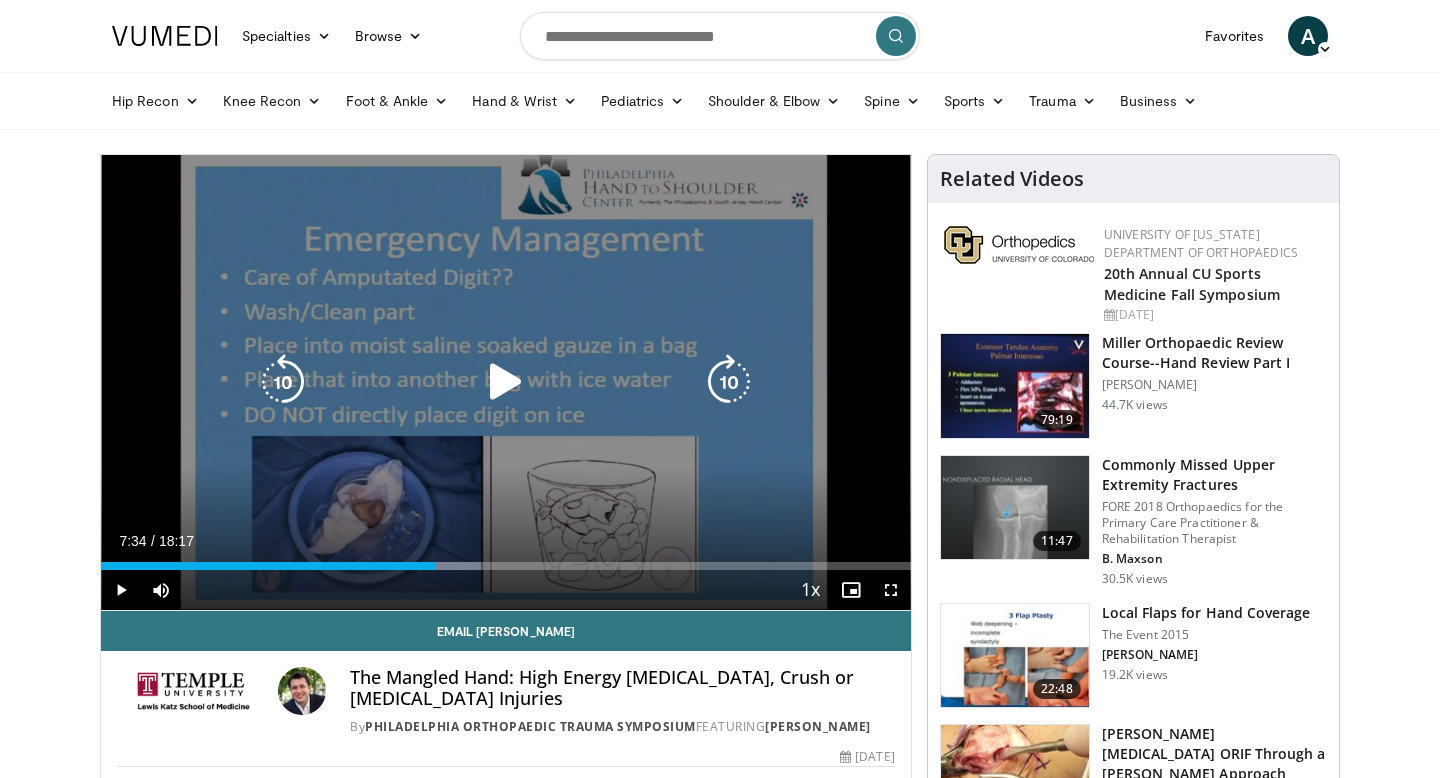 click on "10 seconds
Tap to unmute" at bounding box center (506, 382) 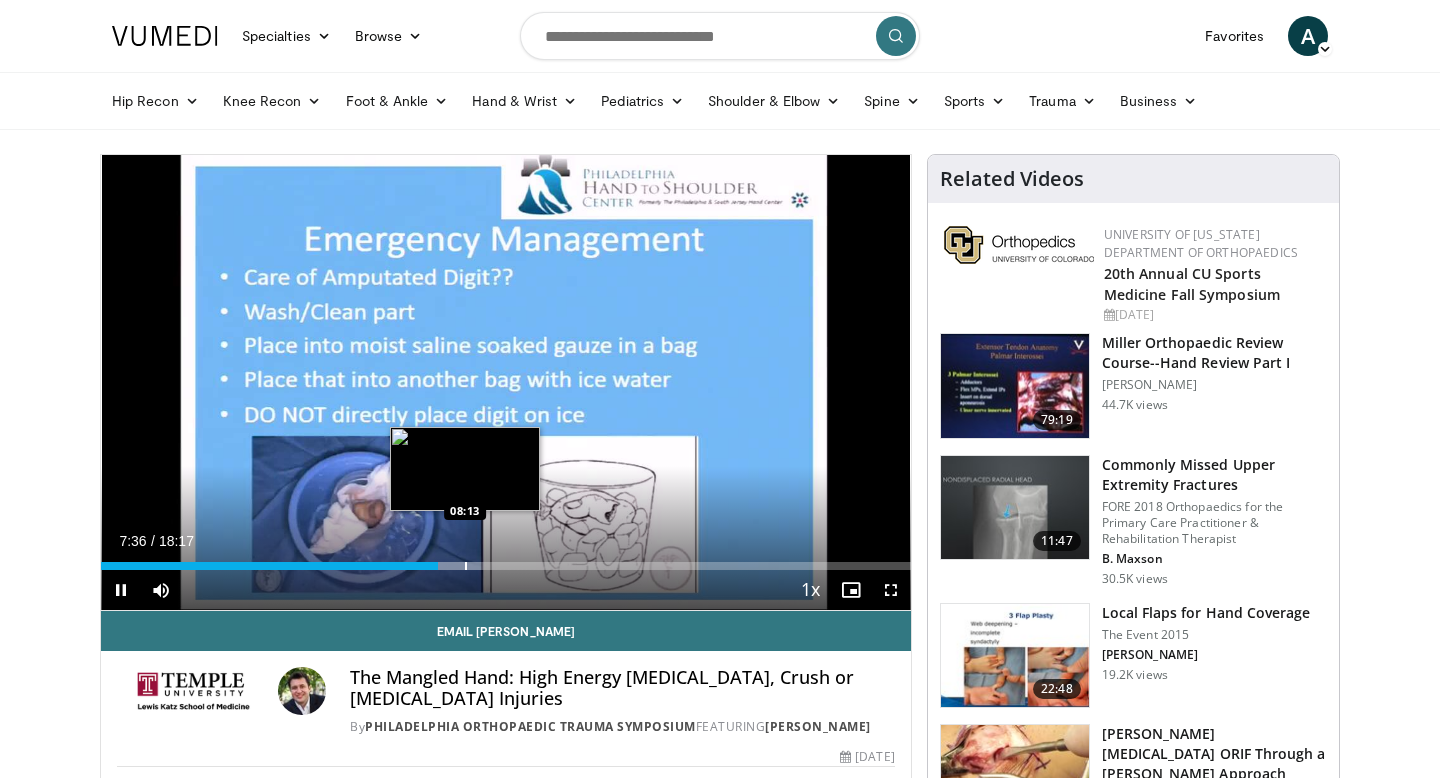 click at bounding box center (466, 566) 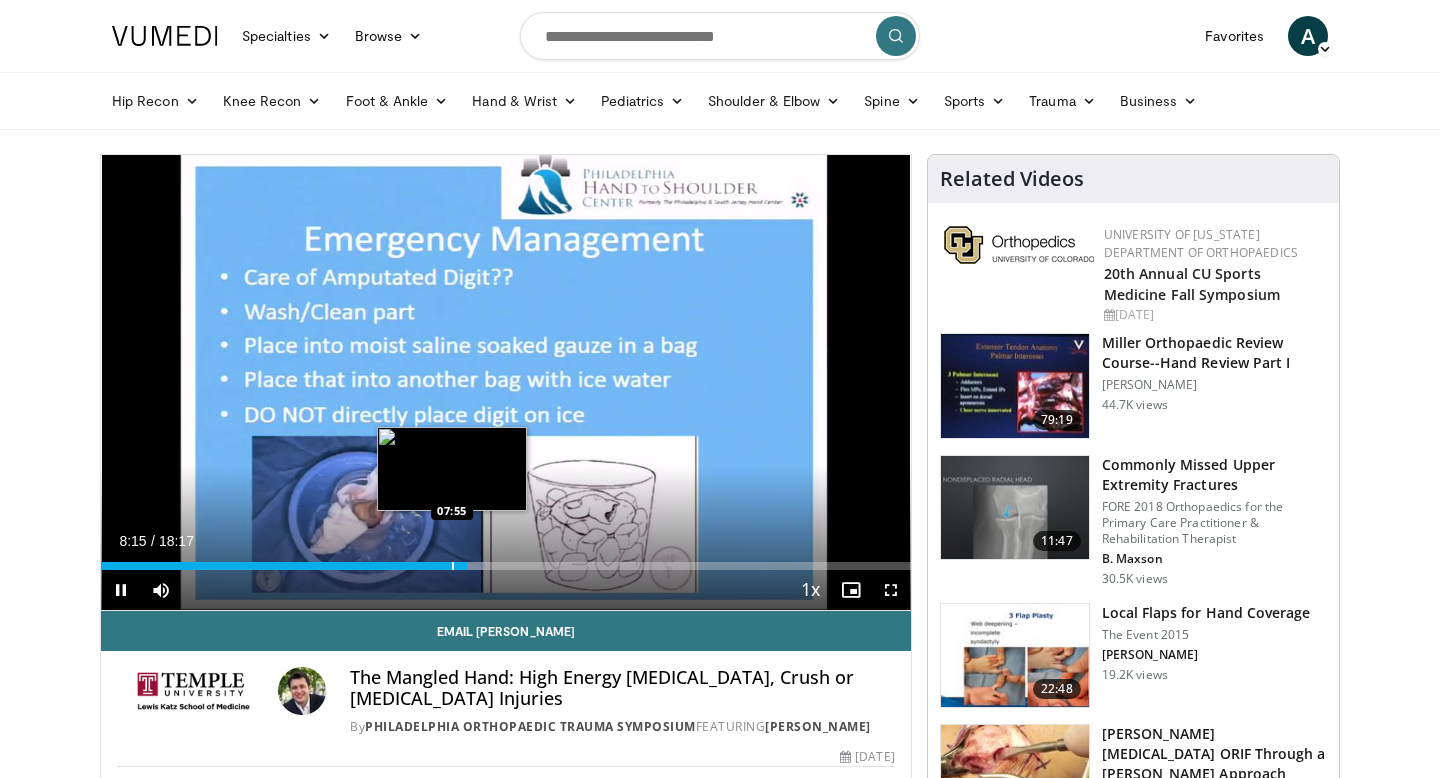 click at bounding box center [453, 566] 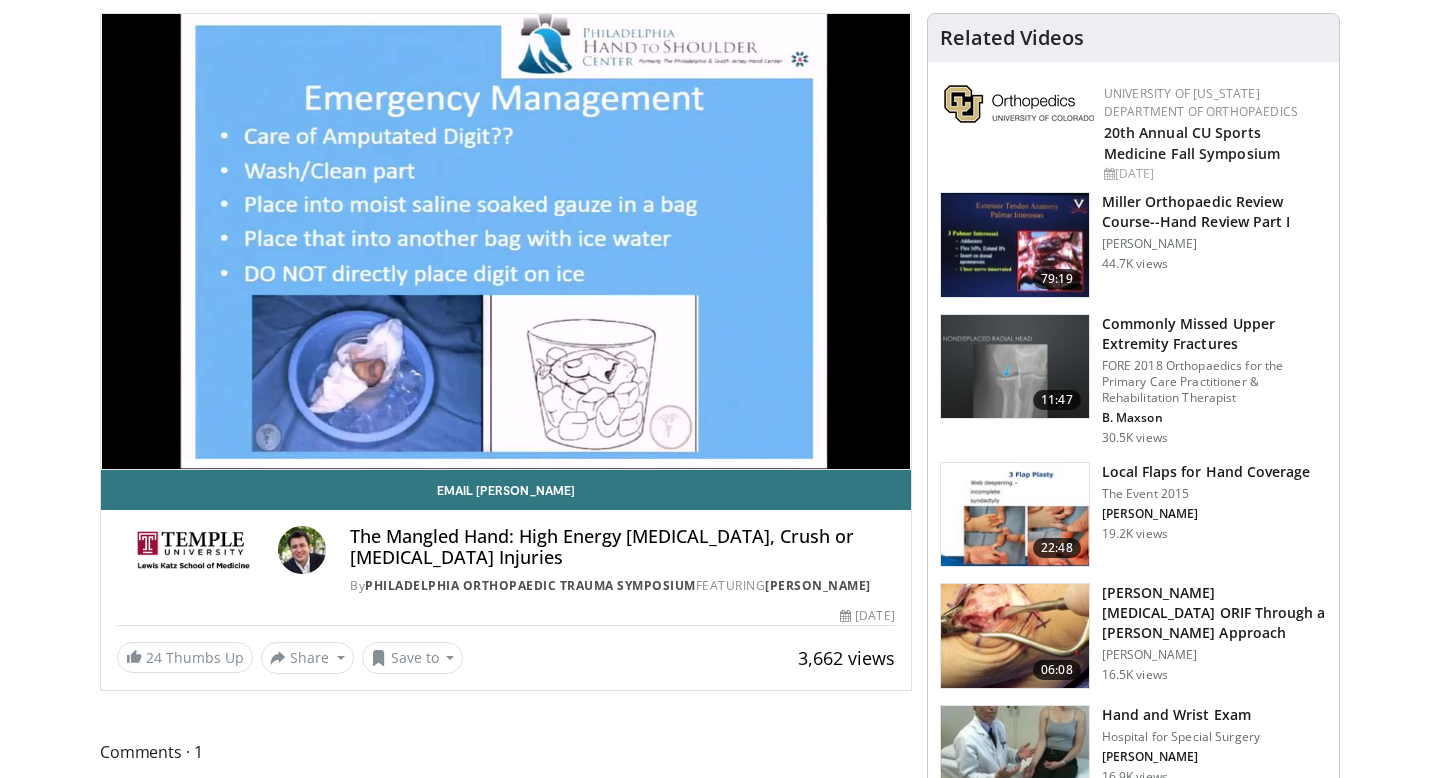scroll, scrollTop: 152, scrollLeft: 0, axis: vertical 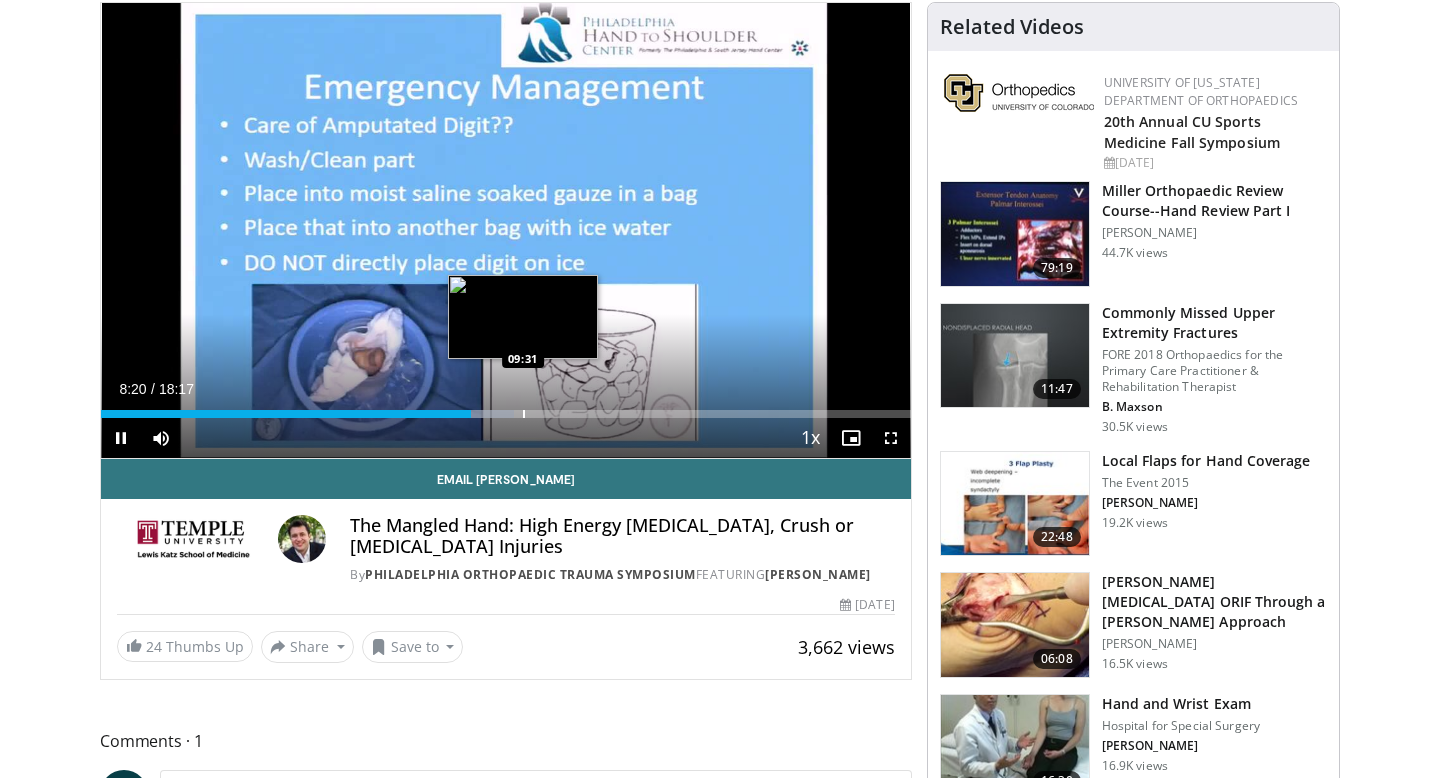 click at bounding box center [524, 414] 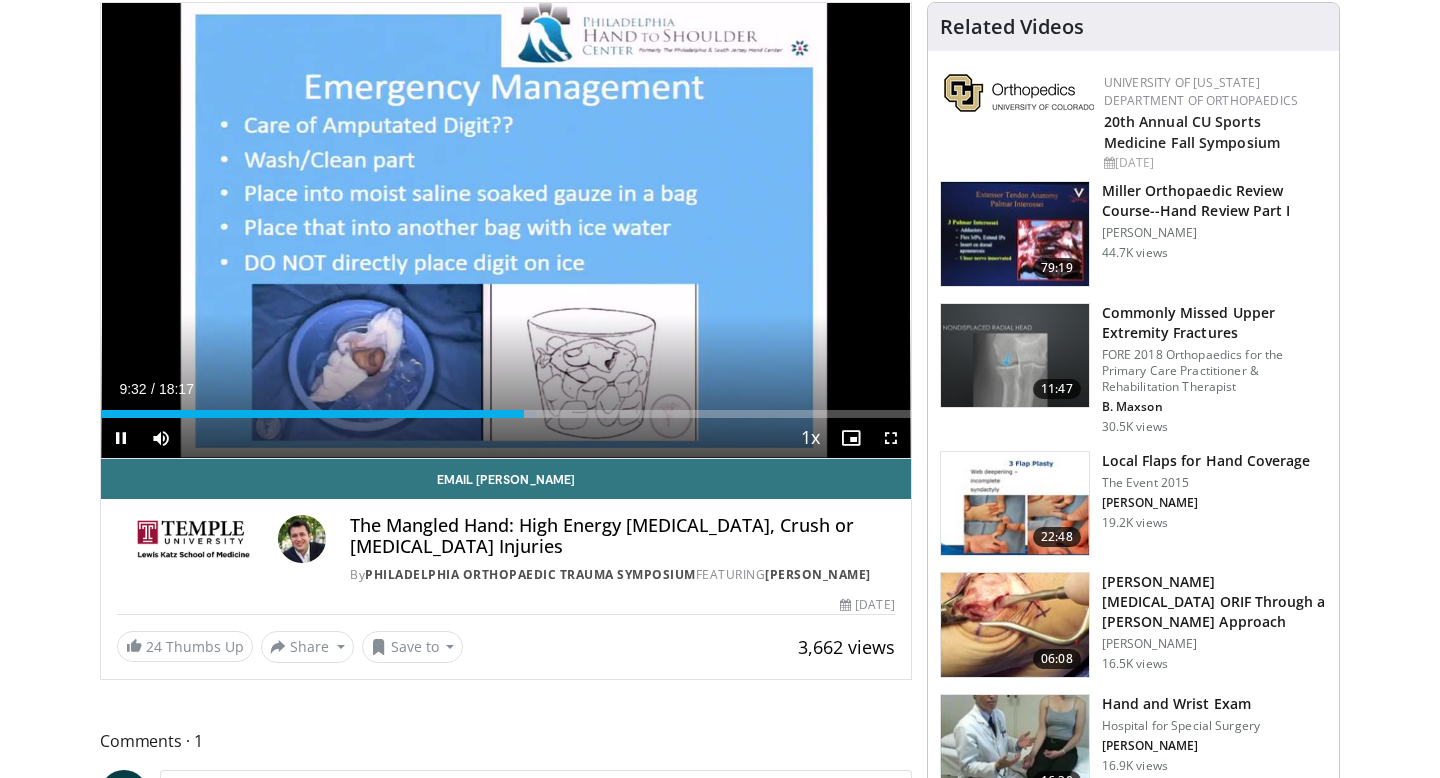 click on "Current Time  9:32 / Duration  18:17 Pause Skip Backward Skip Forward Mute Loaded :  53.74% 09:32 09:31 Stream Type  LIVE Seek to live, currently behind live LIVE   1x Playback Rate 0.5x 0.75x 1x , selected 1.25x 1.5x 1.75x 2x Chapters Chapters Descriptions descriptions off , selected Captions captions settings , opens captions settings dialog captions off , selected Audio Track en (Main) , selected Fullscreen Enable picture-in-picture mode" at bounding box center [506, 438] 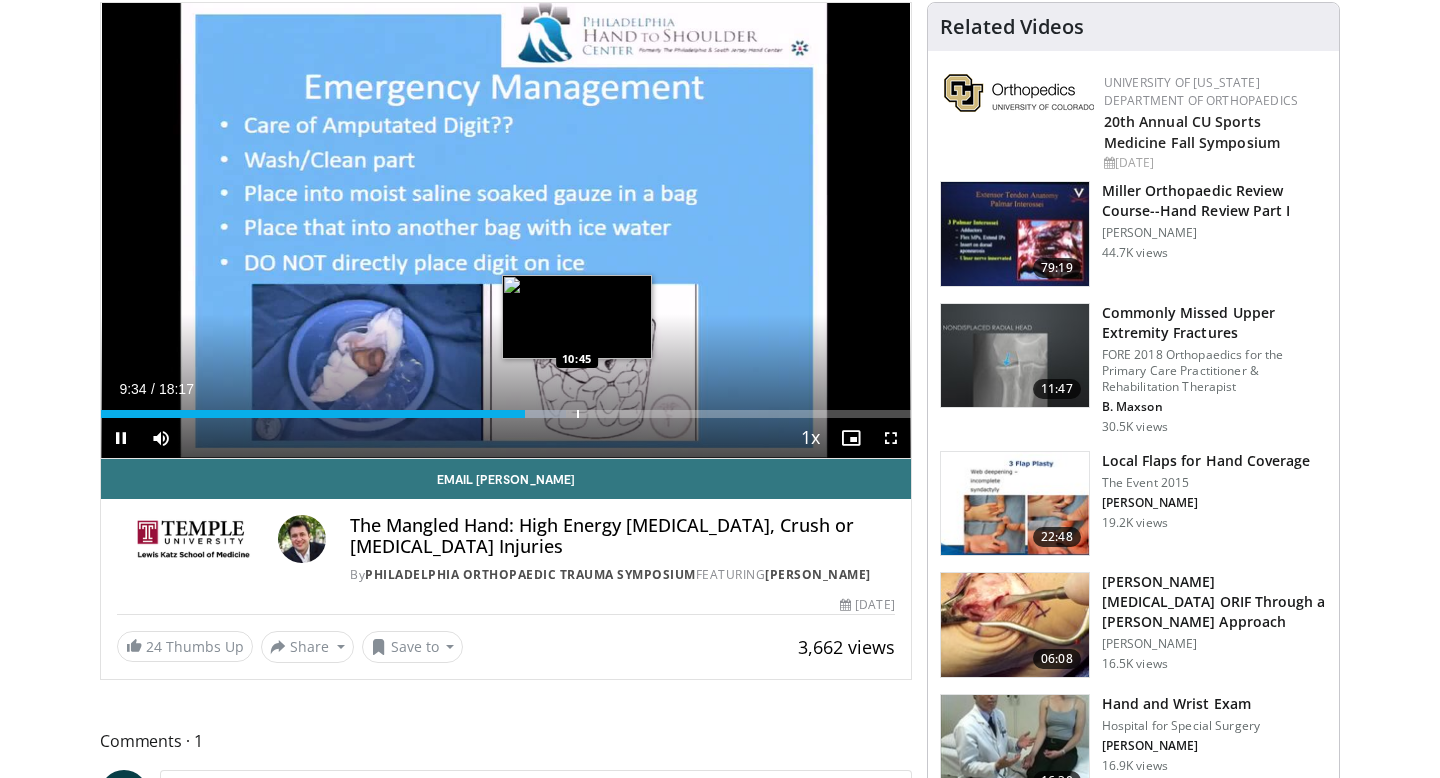 click at bounding box center [578, 414] 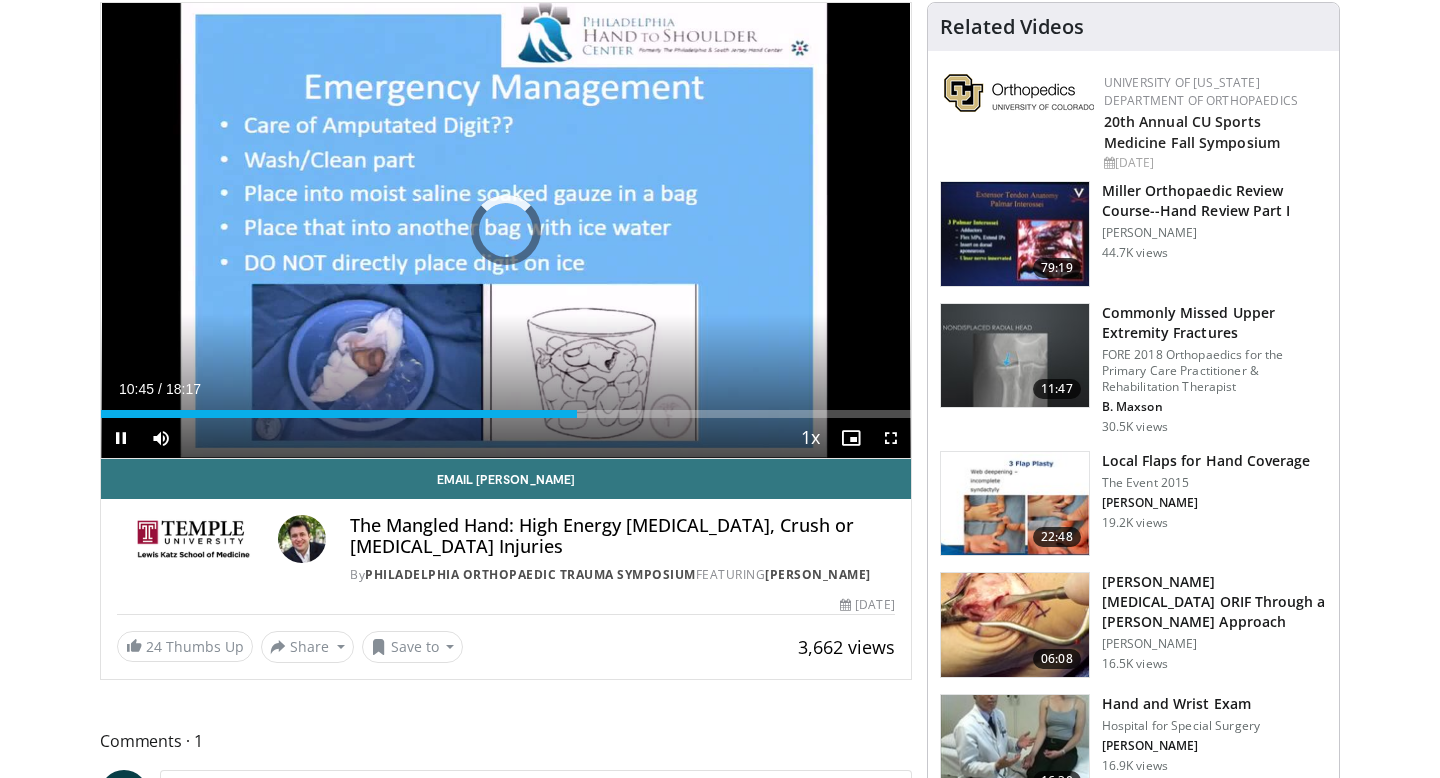 click on "Current Time  10:45 / Duration  18:17 Pause Skip Backward Skip Forward Mute Loaded :  0.00% 10:45 10:46 Stream Type  LIVE Seek to live, currently behind live LIVE   1x Playback Rate 0.5x 0.75x 1x , selected 1.25x 1.5x 1.75x 2x Chapters Chapters Descriptions descriptions off , selected Captions captions settings , opens captions settings dialog captions off , selected Audio Track en (Main) , selected Fullscreen Enable picture-in-picture mode" at bounding box center [506, 438] 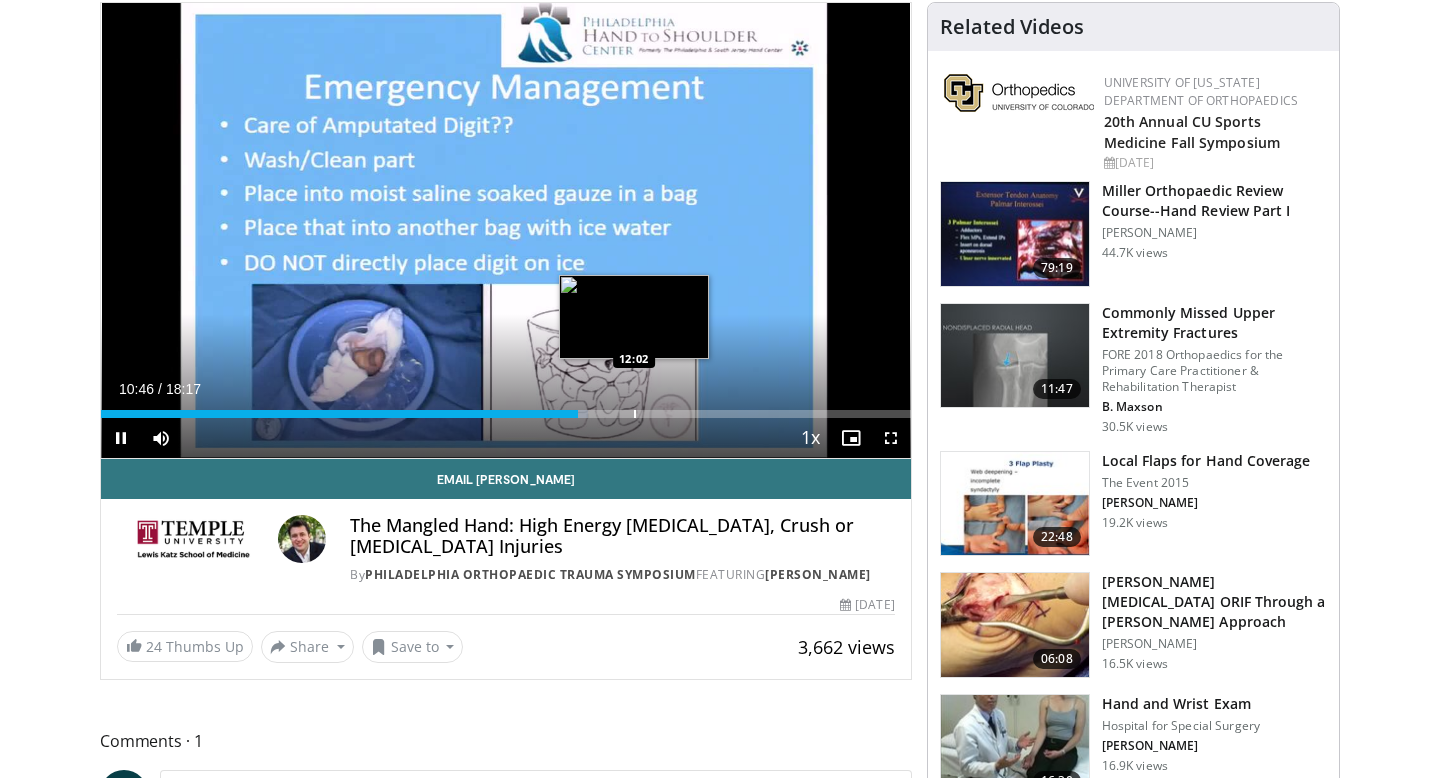 click at bounding box center [635, 414] 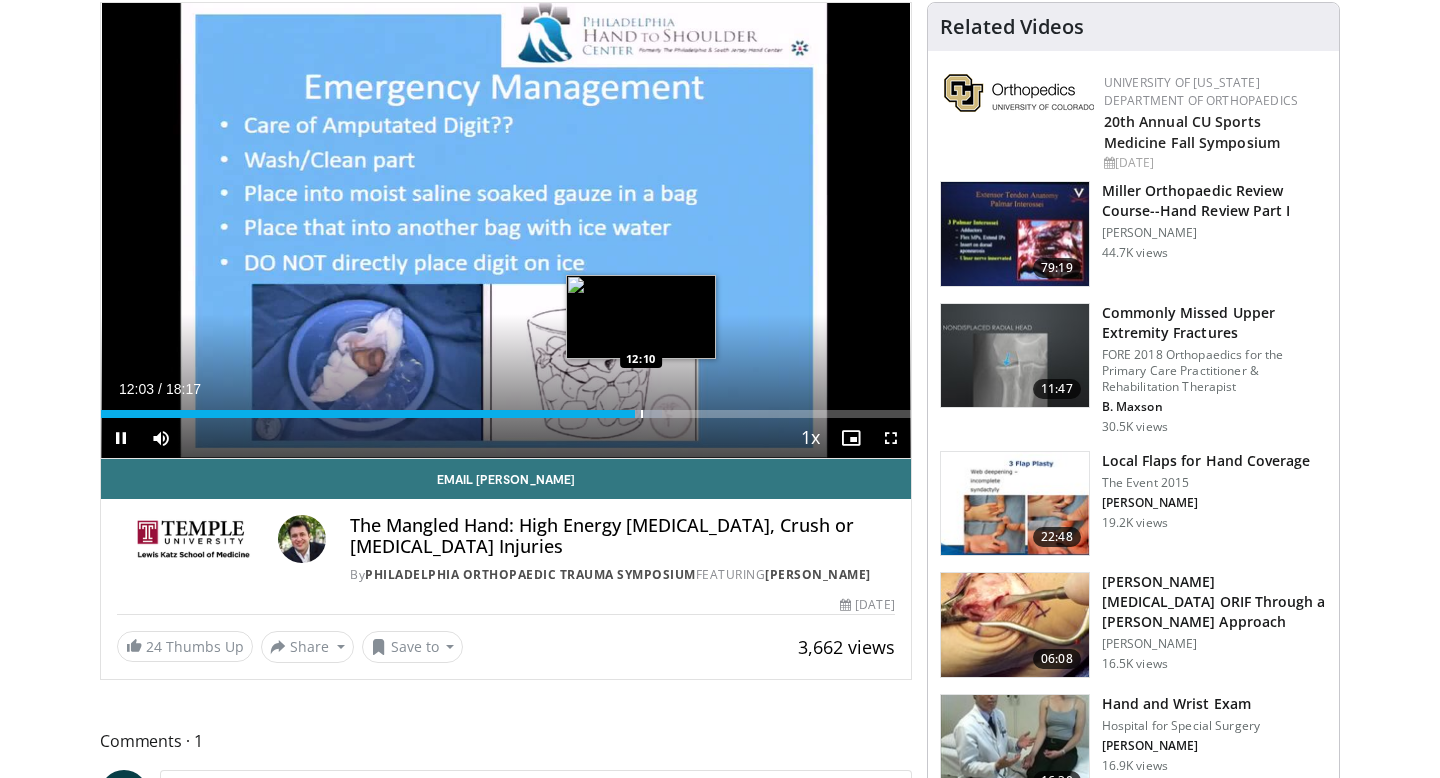 click at bounding box center [642, 414] 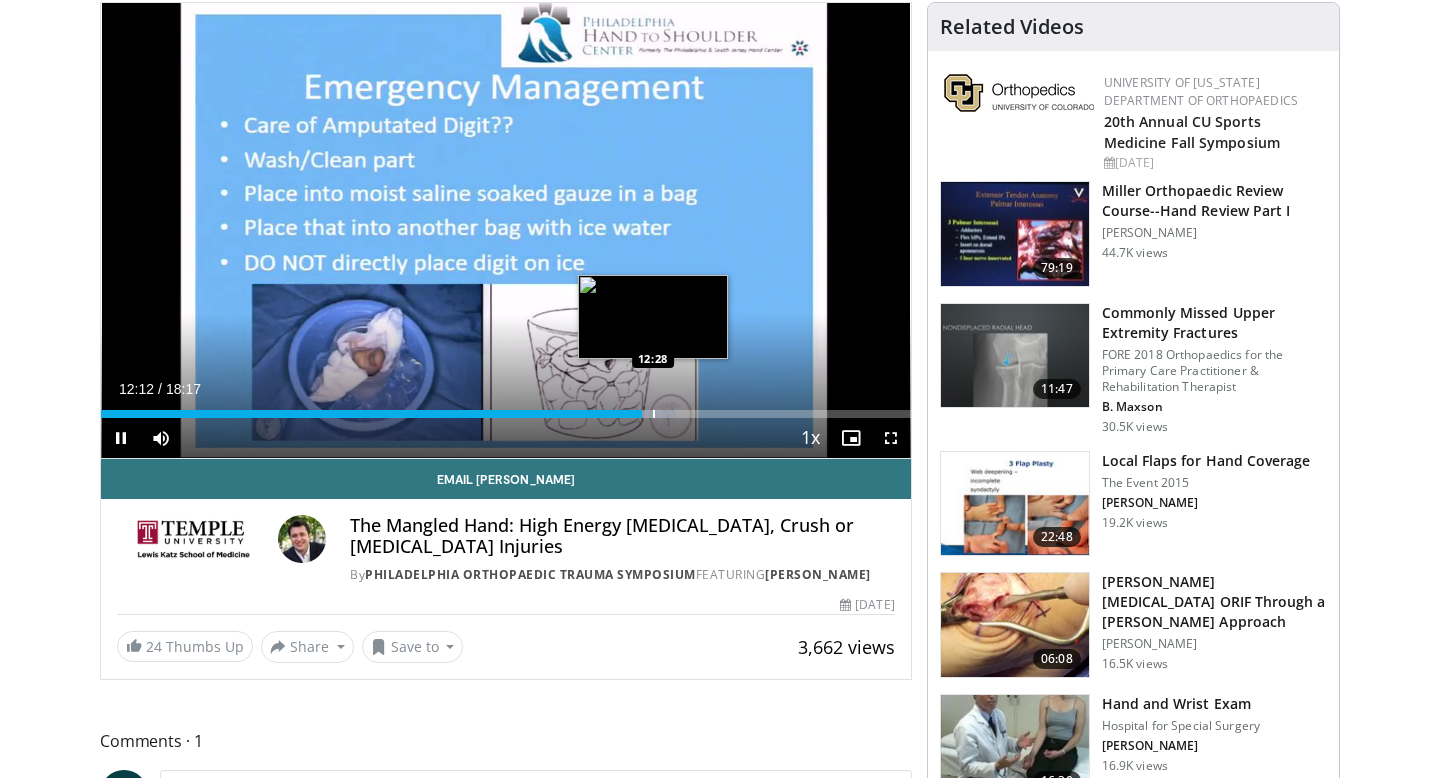 click at bounding box center (654, 414) 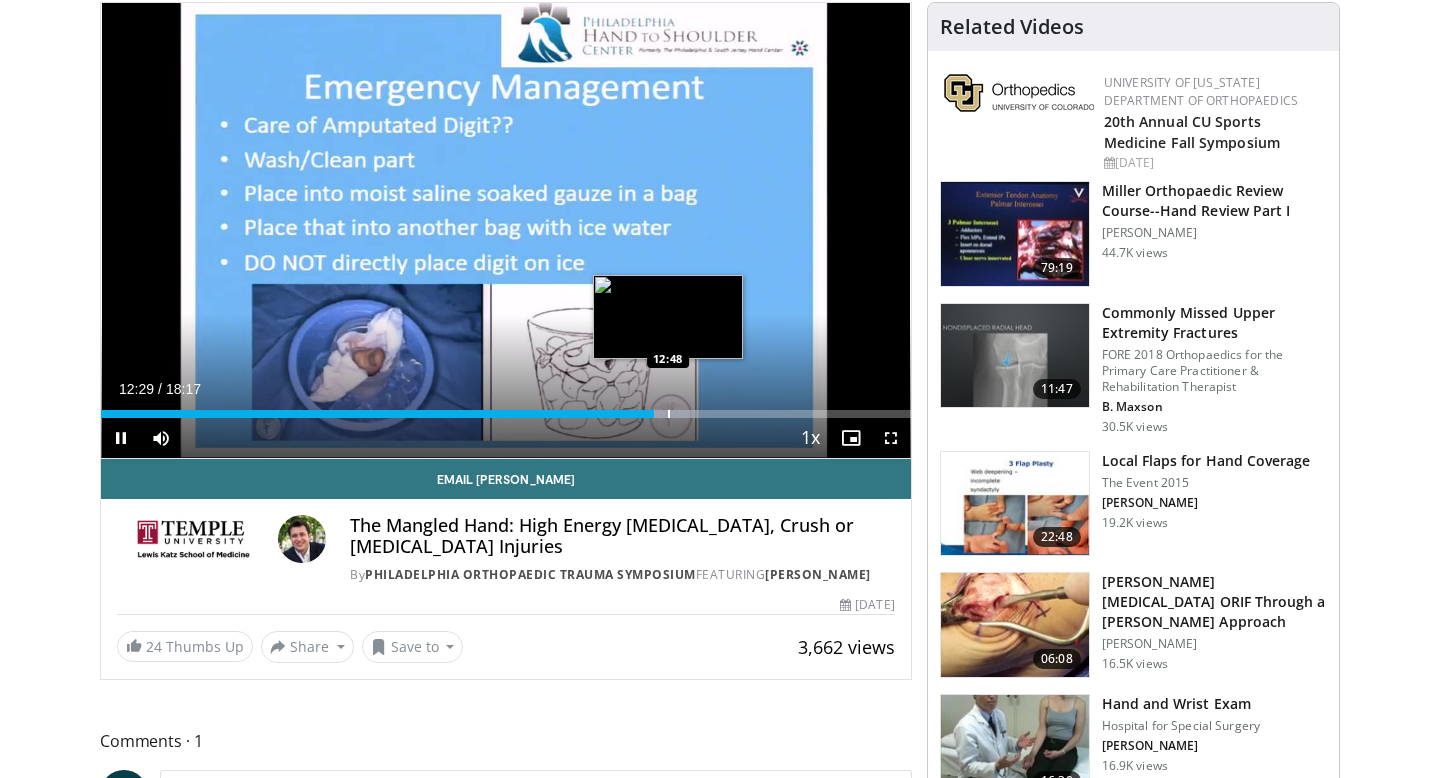 click at bounding box center (669, 414) 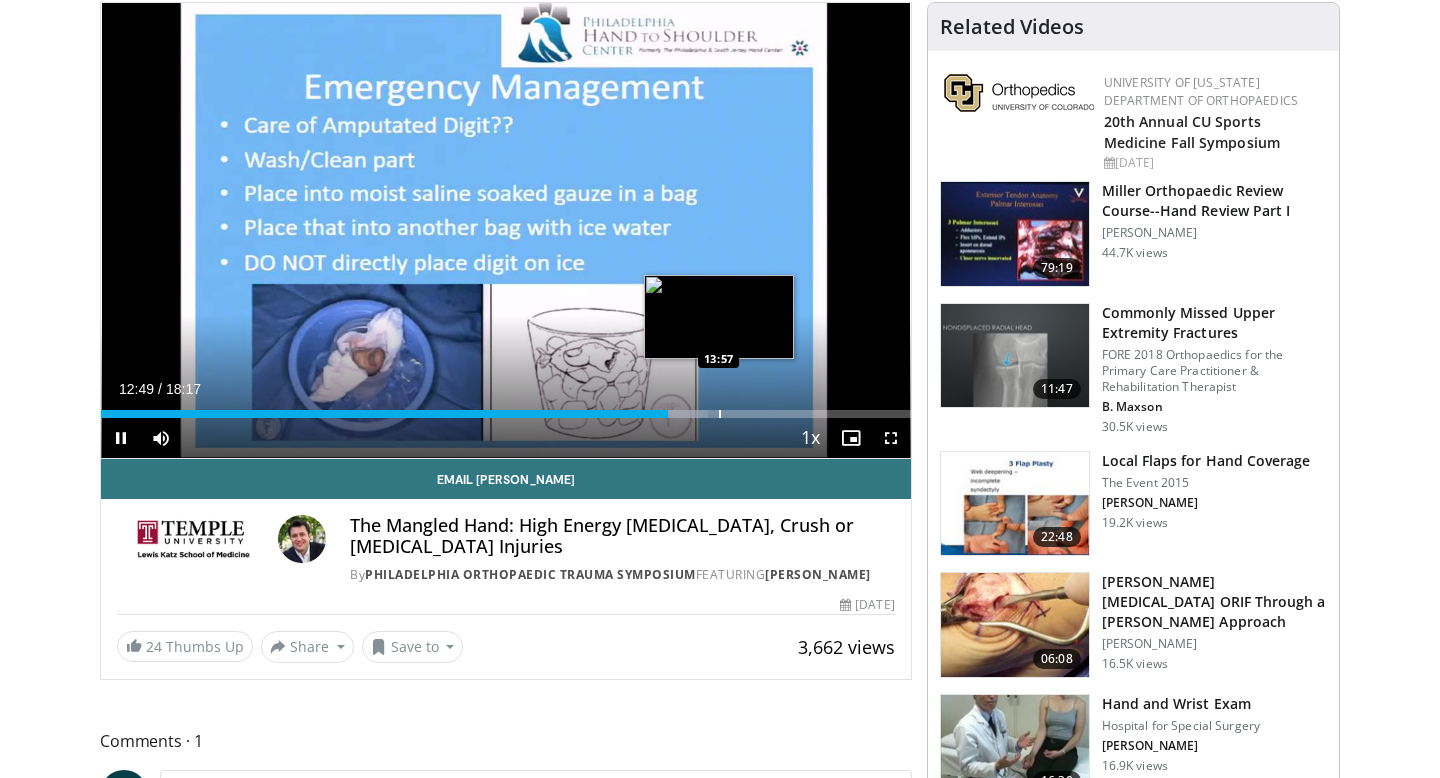click on "Loaded :  74.99% 12:49 13:57" at bounding box center (506, 408) 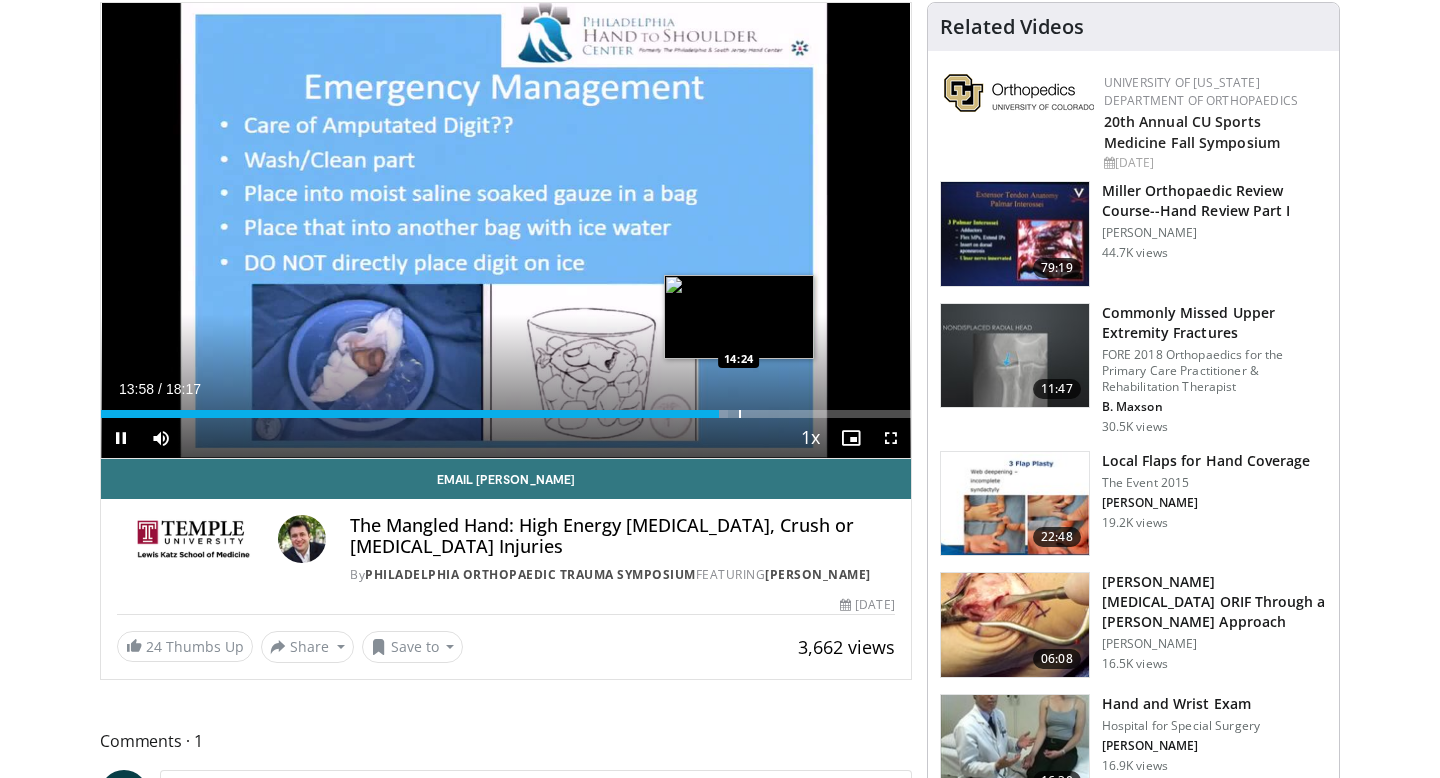 click on "Loaded :  77.43% 13:58 14:24" at bounding box center [506, 408] 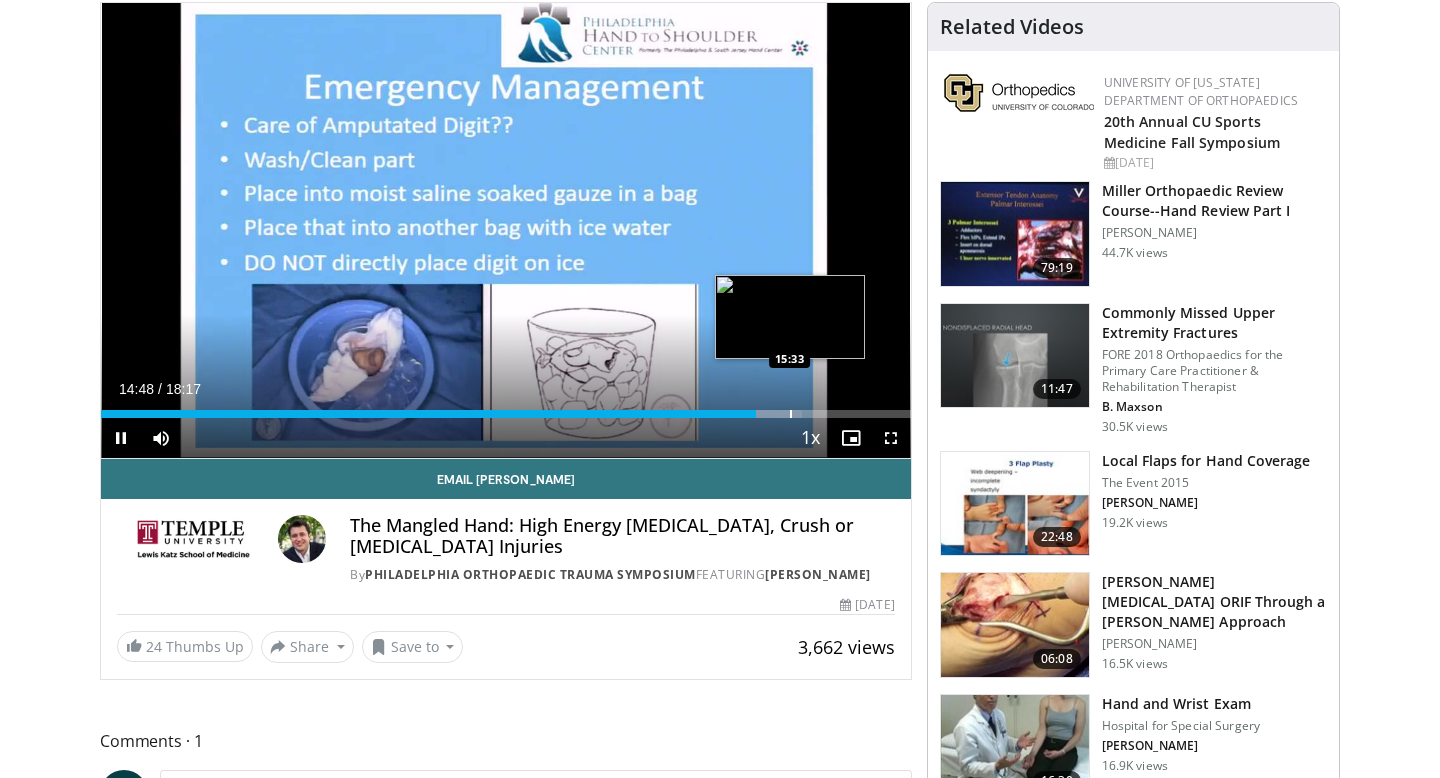 click at bounding box center [791, 414] 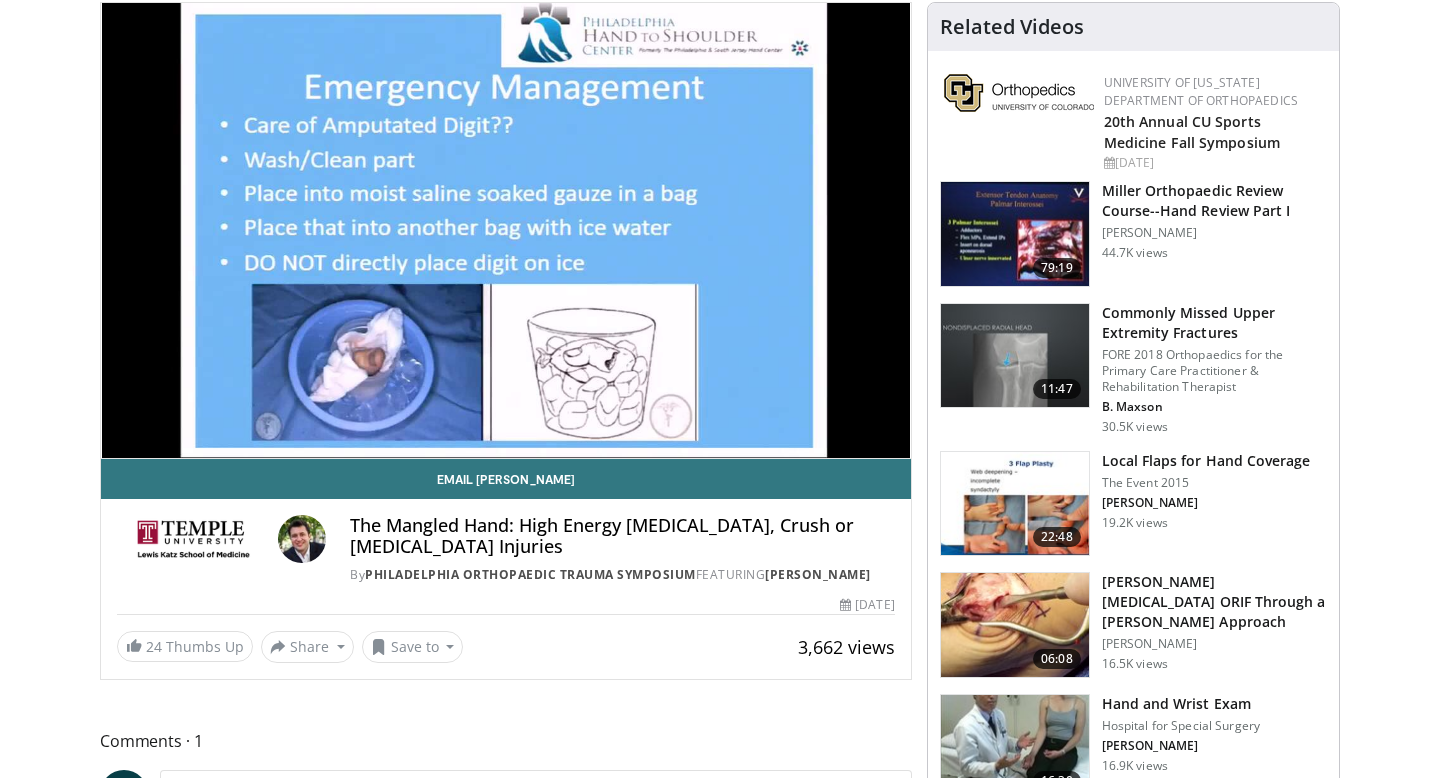 click on "10 seconds
Tap to unmute" at bounding box center (506, 230) 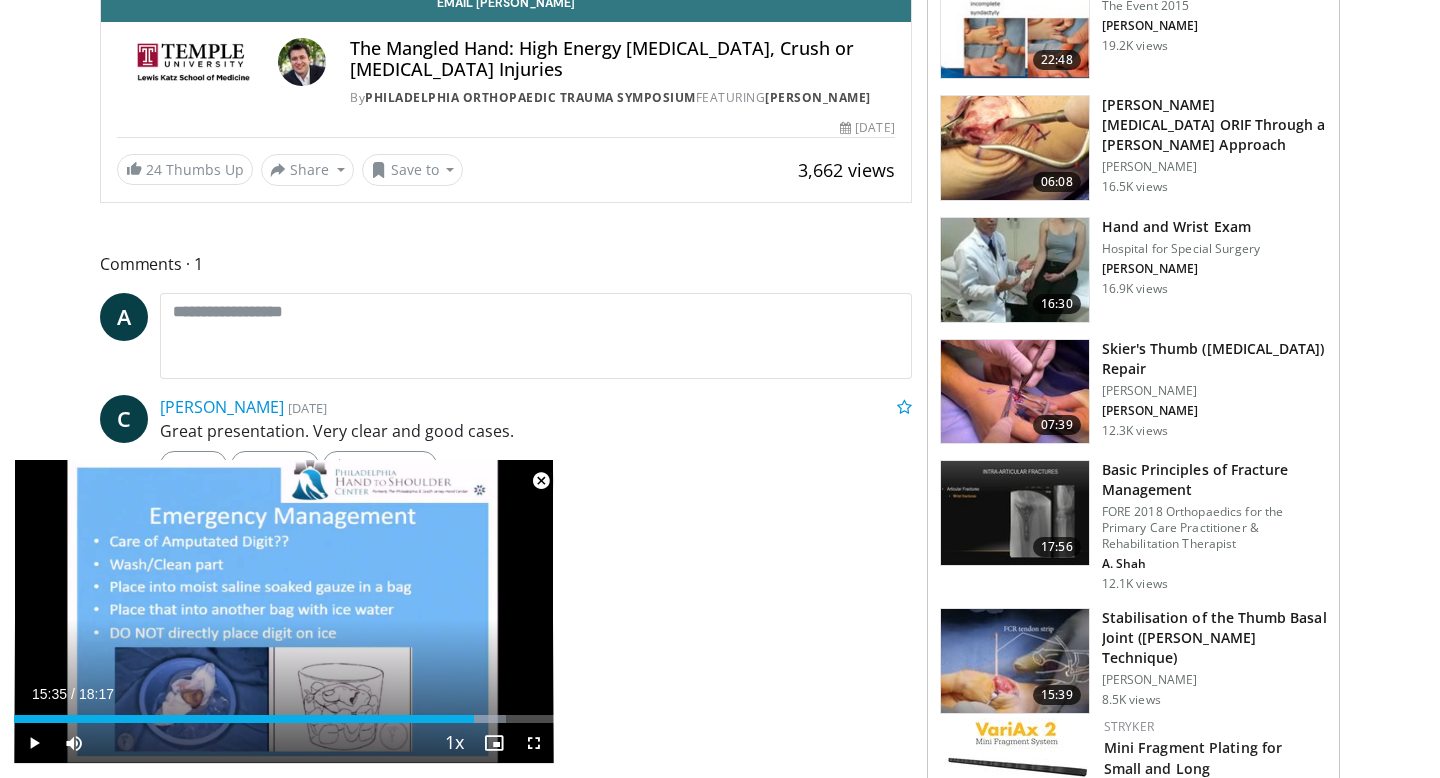 scroll, scrollTop: 652, scrollLeft: 0, axis: vertical 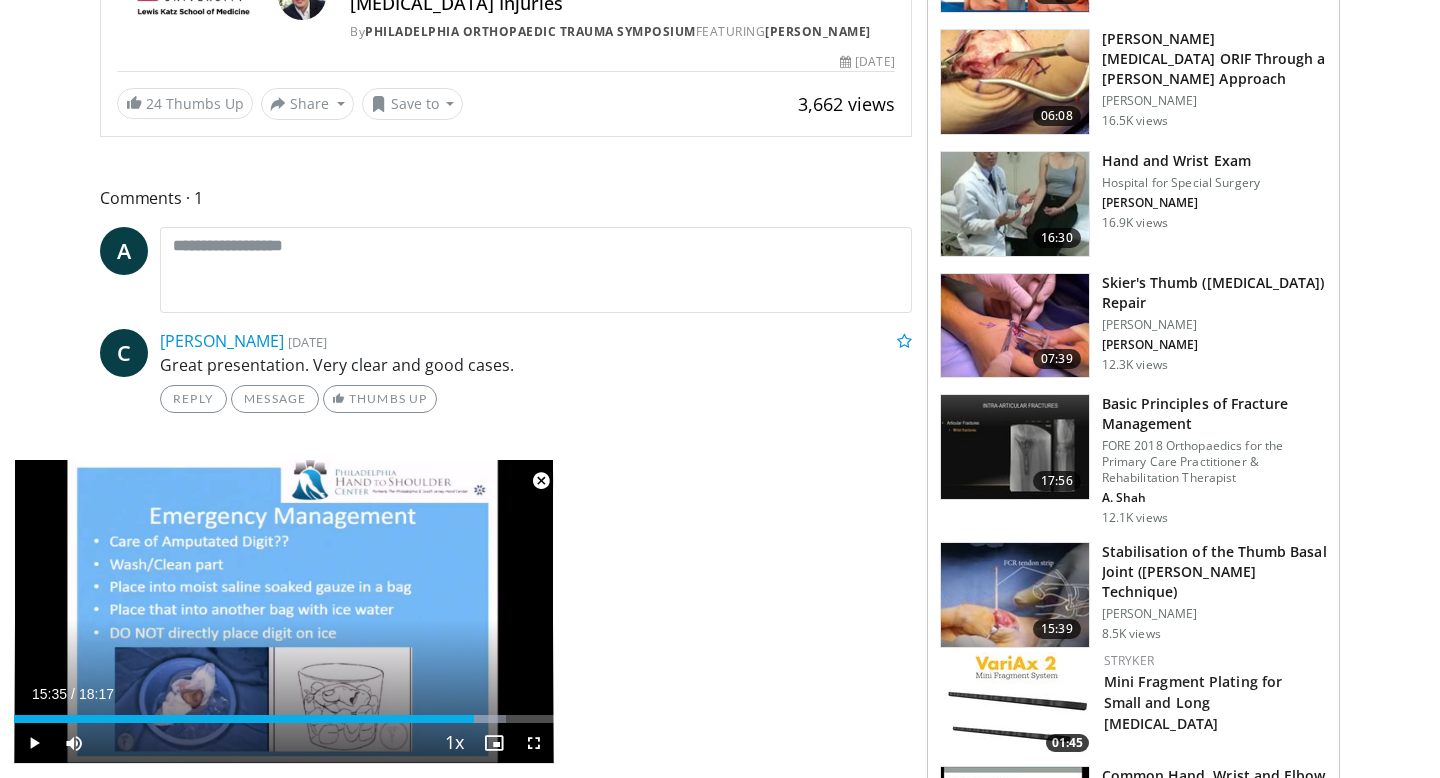 click at bounding box center (1015, 595) 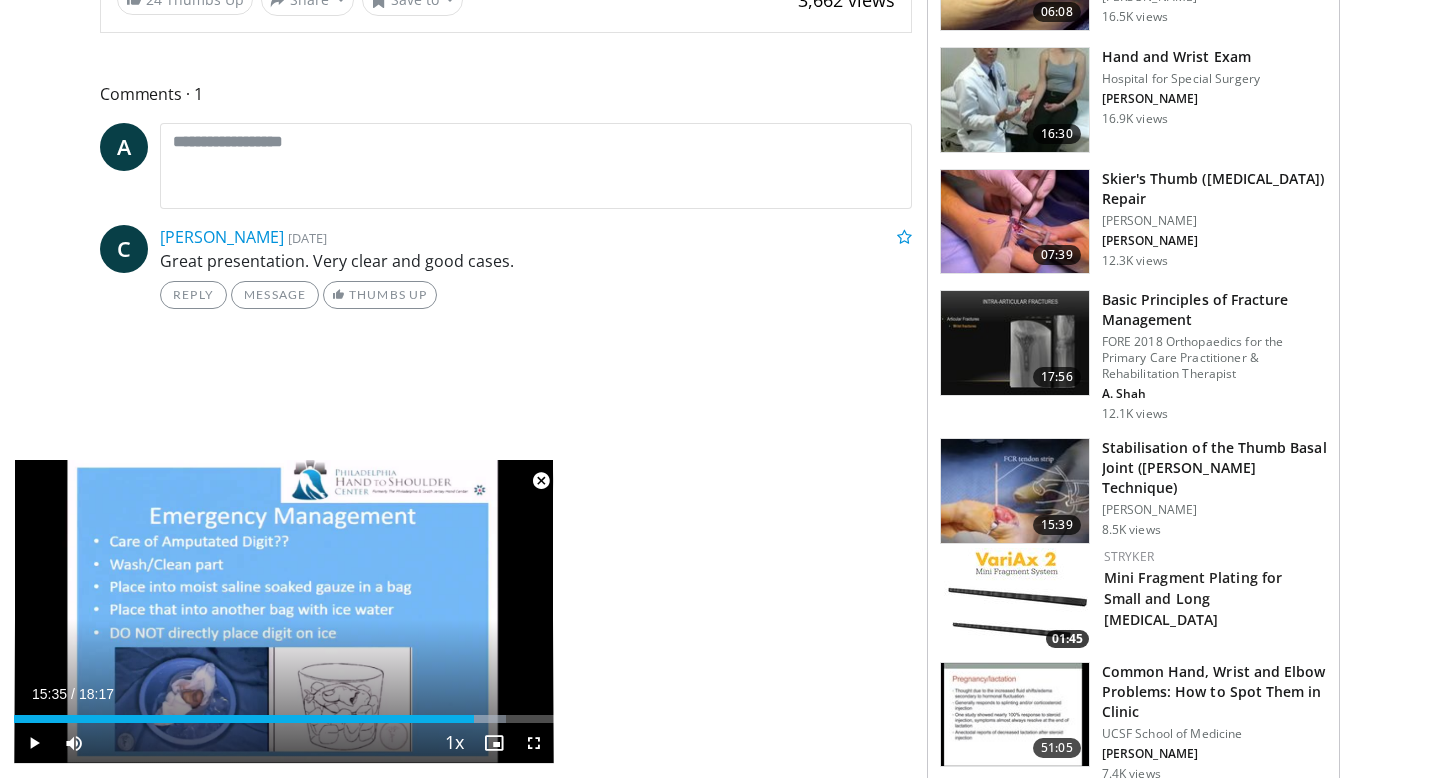 scroll, scrollTop: 806, scrollLeft: 0, axis: vertical 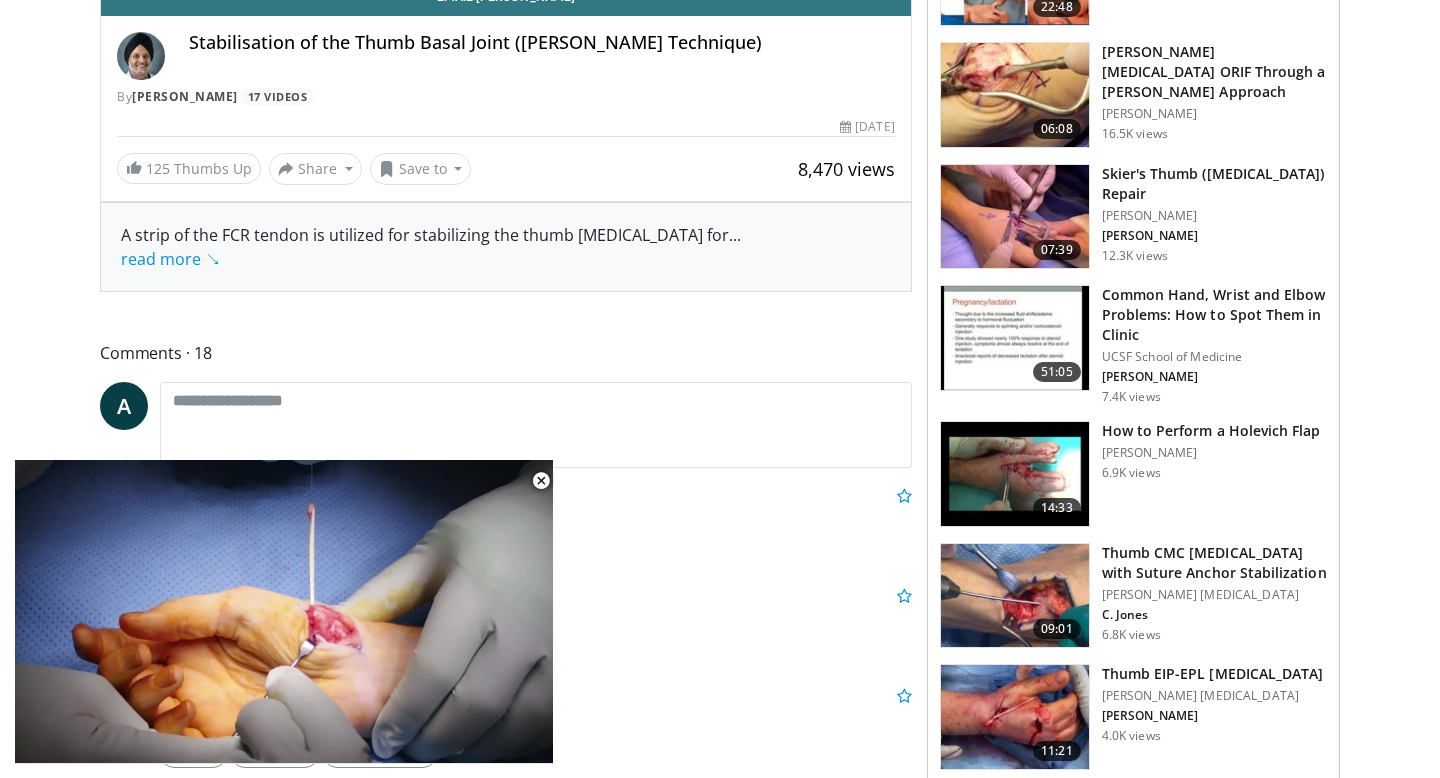 click at bounding box center [1015, 596] 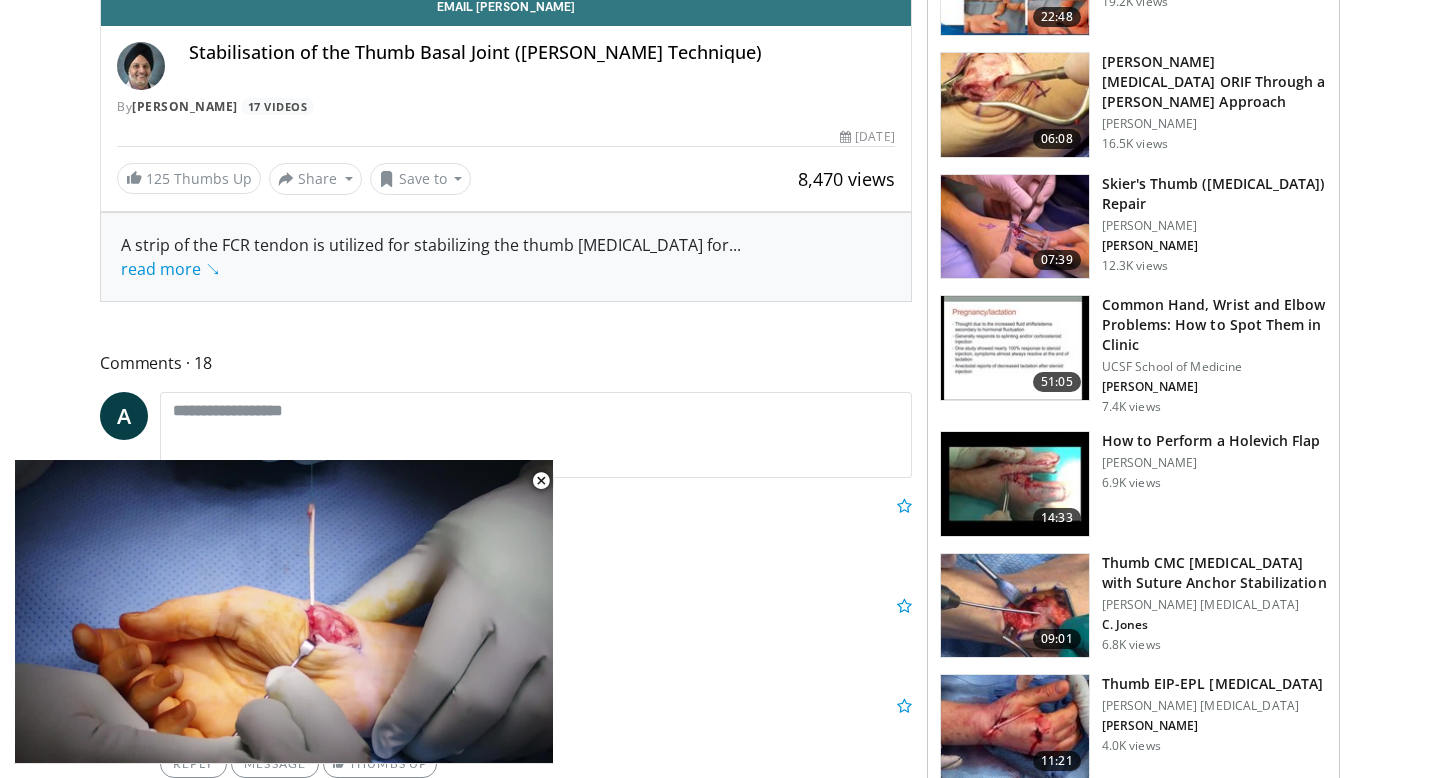 scroll, scrollTop: 622, scrollLeft: 0, axis: vertical 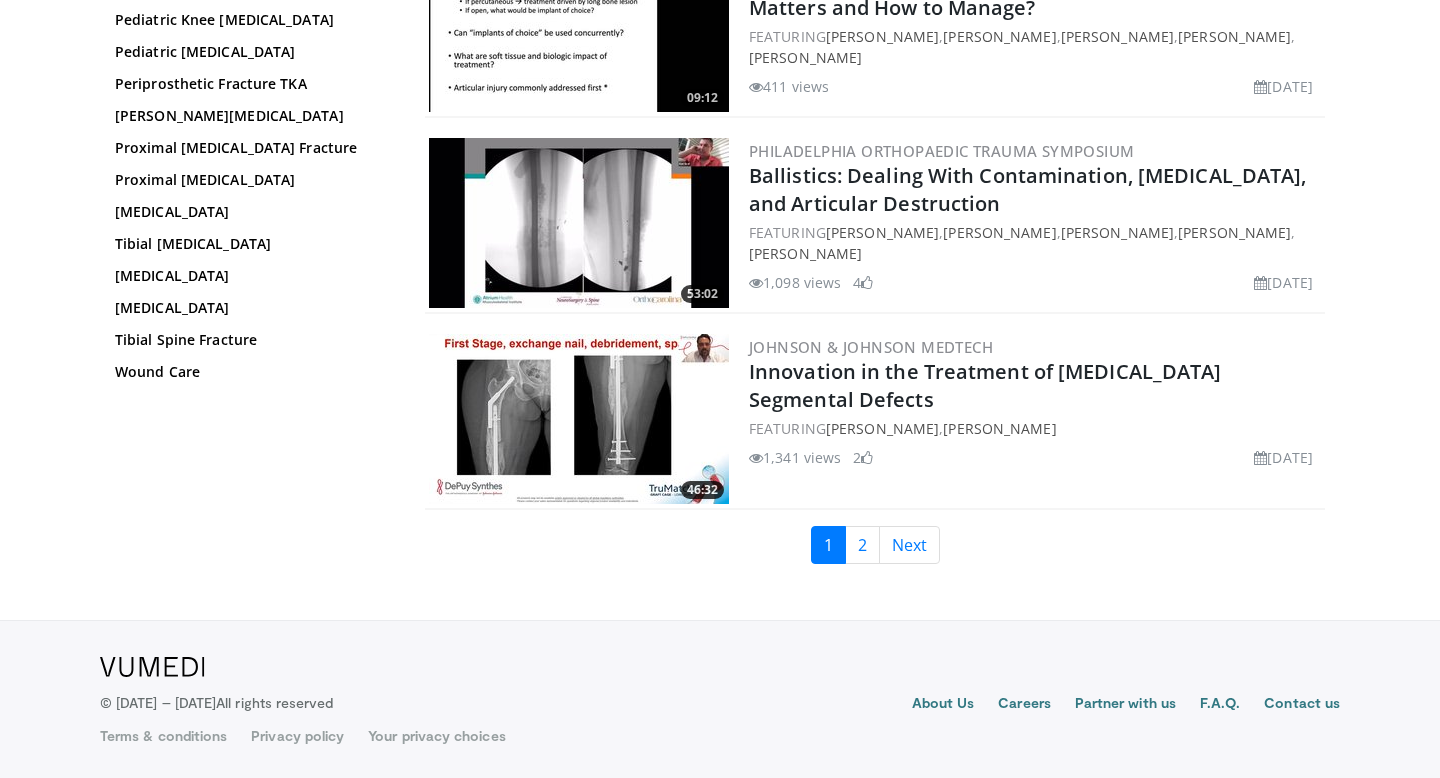click on "Specialties
Adult & Family Medicine
Allergy, Asthma, Immunology
Anesthesiology
Cardiology
Dental
Dermatology
Endocrinology
Gastroenterology & Hepatology
General Surgery
Hematology & Oncology
Infectious Disease
Nephrology
Neurology
Neurosurgery
Obstetrics & Gynecology
Ophthalmology
Oral Maxillofacial
Orthopaedics
Otolaryngology
Pediatrics
Plastic Surgery
Podiatry
Psychiatry
Pulmonology
Radiation Oncology
Radiology
Rheumatology
Urology" at bounding box center [720, -1909] 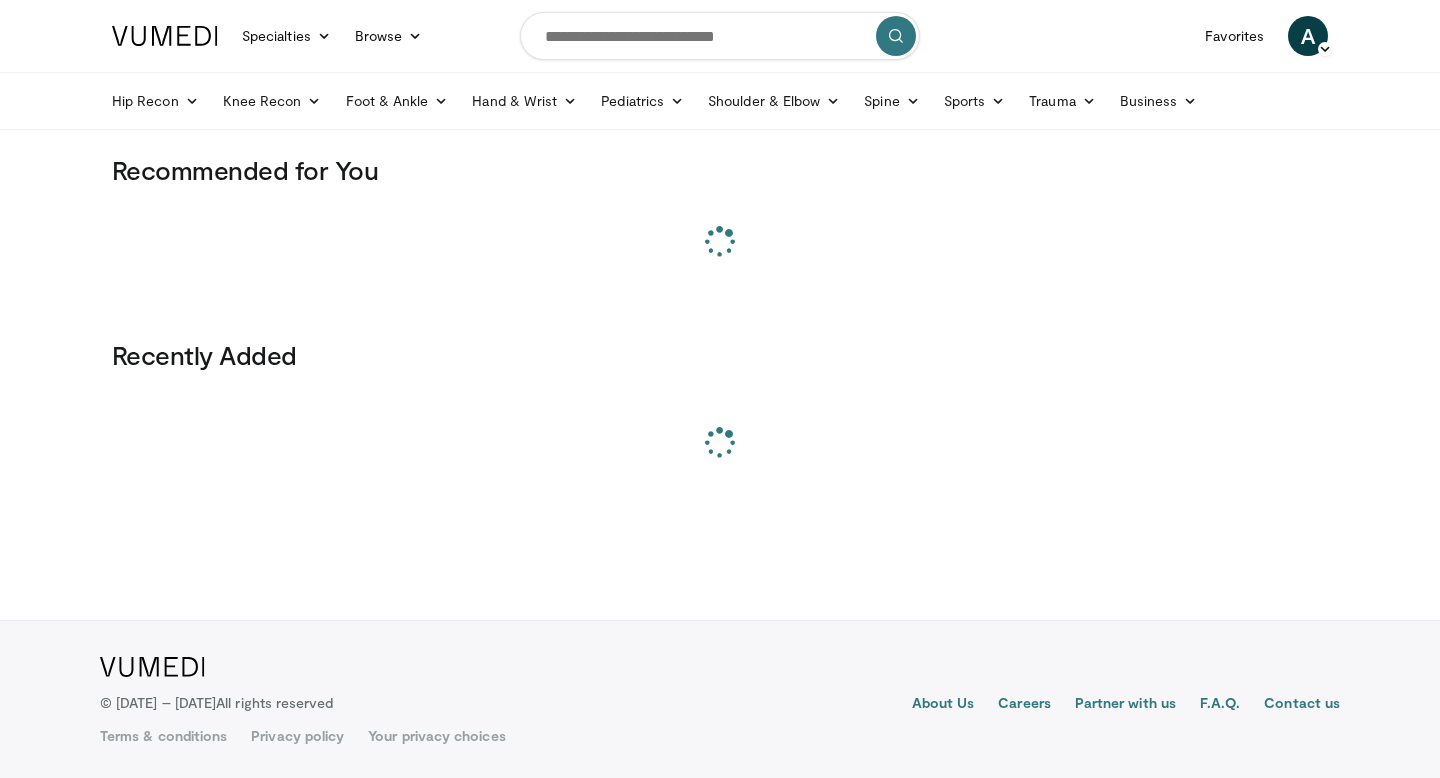 scroll, scrollTop: 0, scrollLeft: 0, axis: both 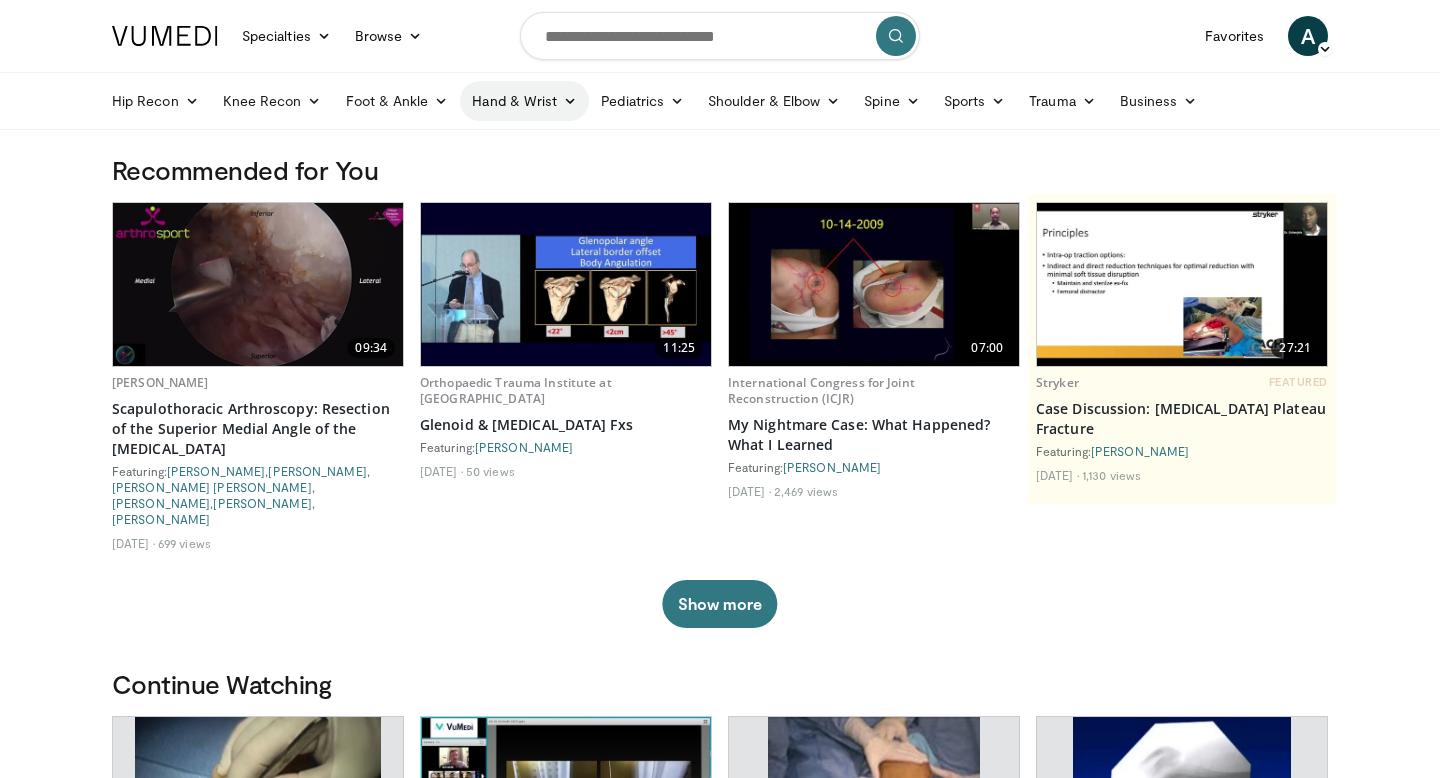 click on "Hand & Wrist" at bounding box center (524, 101) 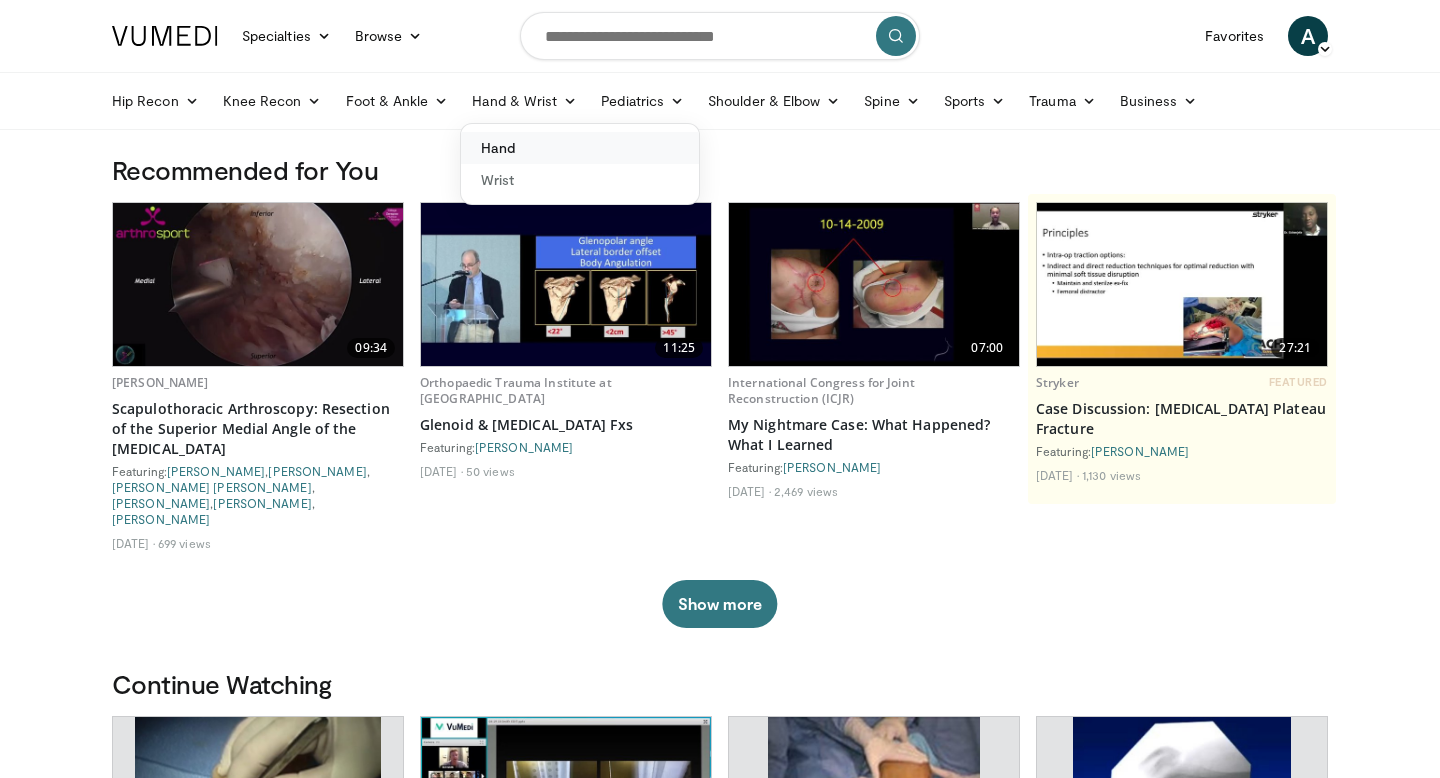 click on "Hand" at bounding box center (580, 148) 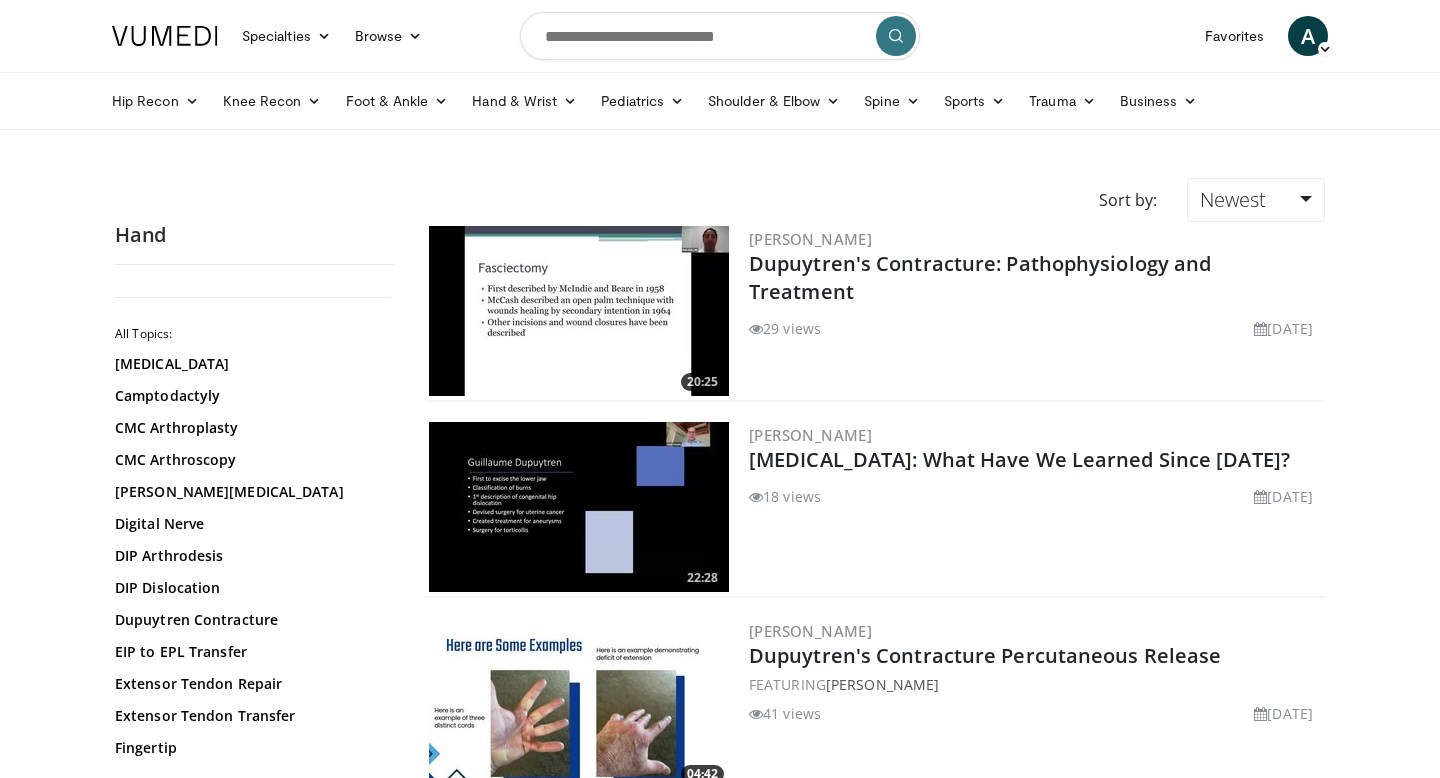 scroll, scrollTop: 0, scrollLeft: 0, axis: both 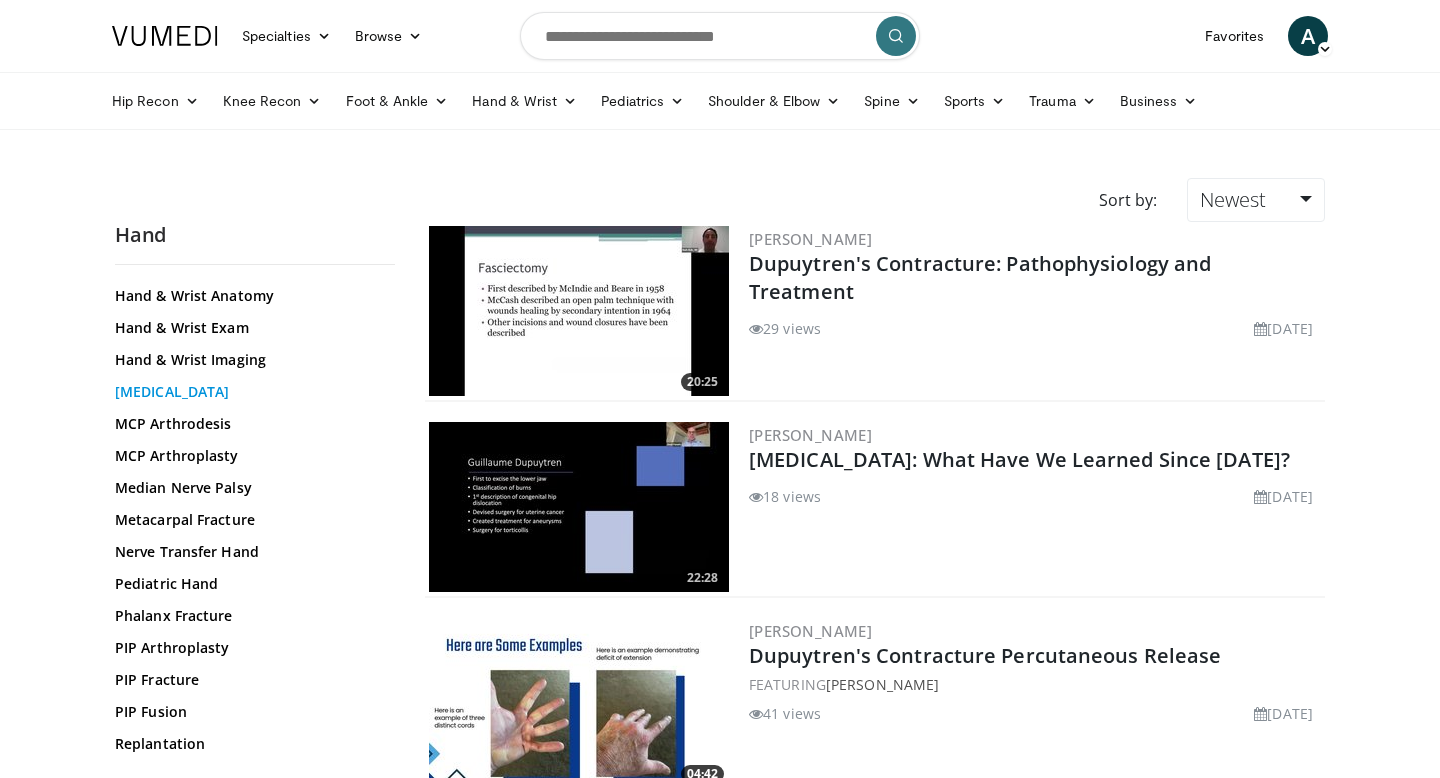 click on "[MEDICAL_DATA]" at bounding box center (250, 392) 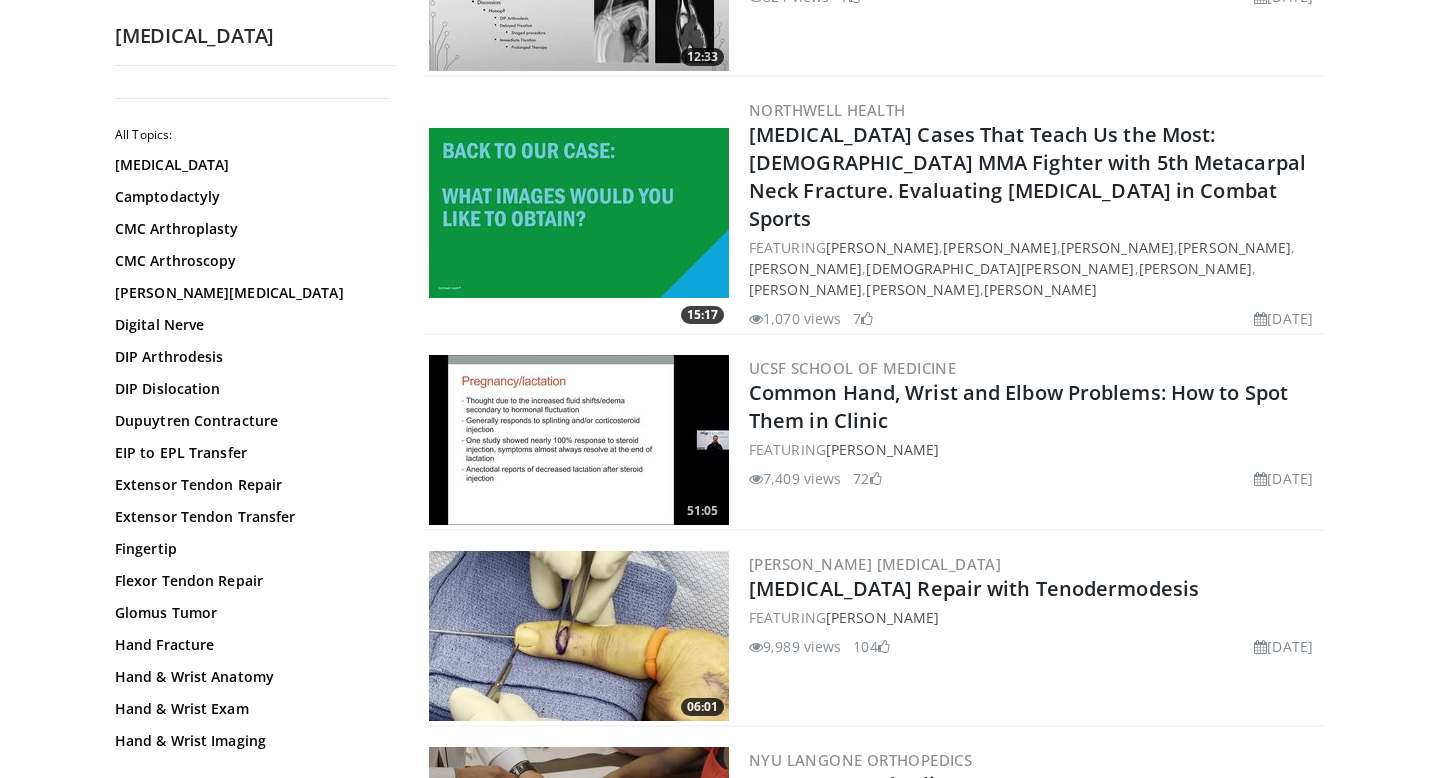 scroll, scrollTop: 558, scrollLeft: 0, axis: vertical 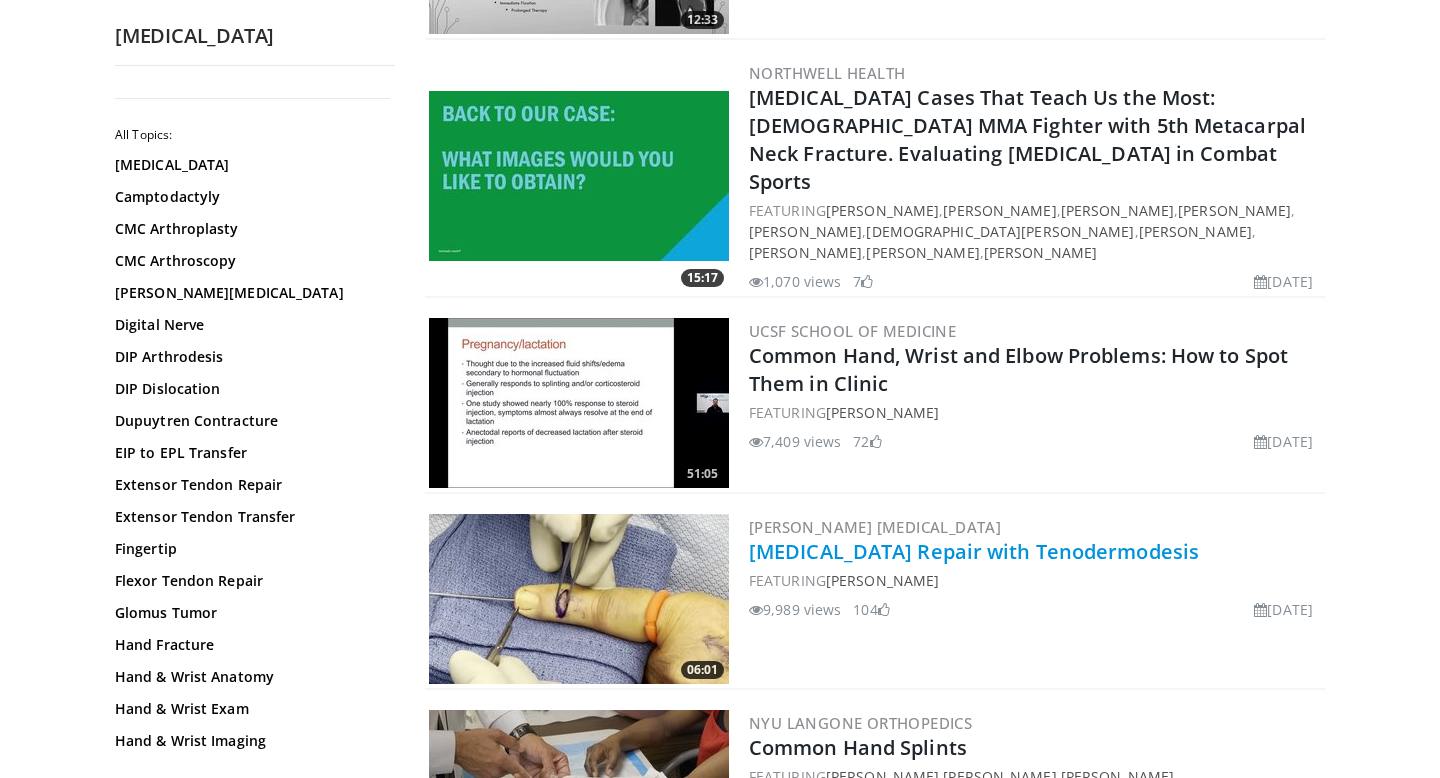 click on "[MEDICAL_DATA] Repair with Tenodermodesis" at bounding box center [974, 551] 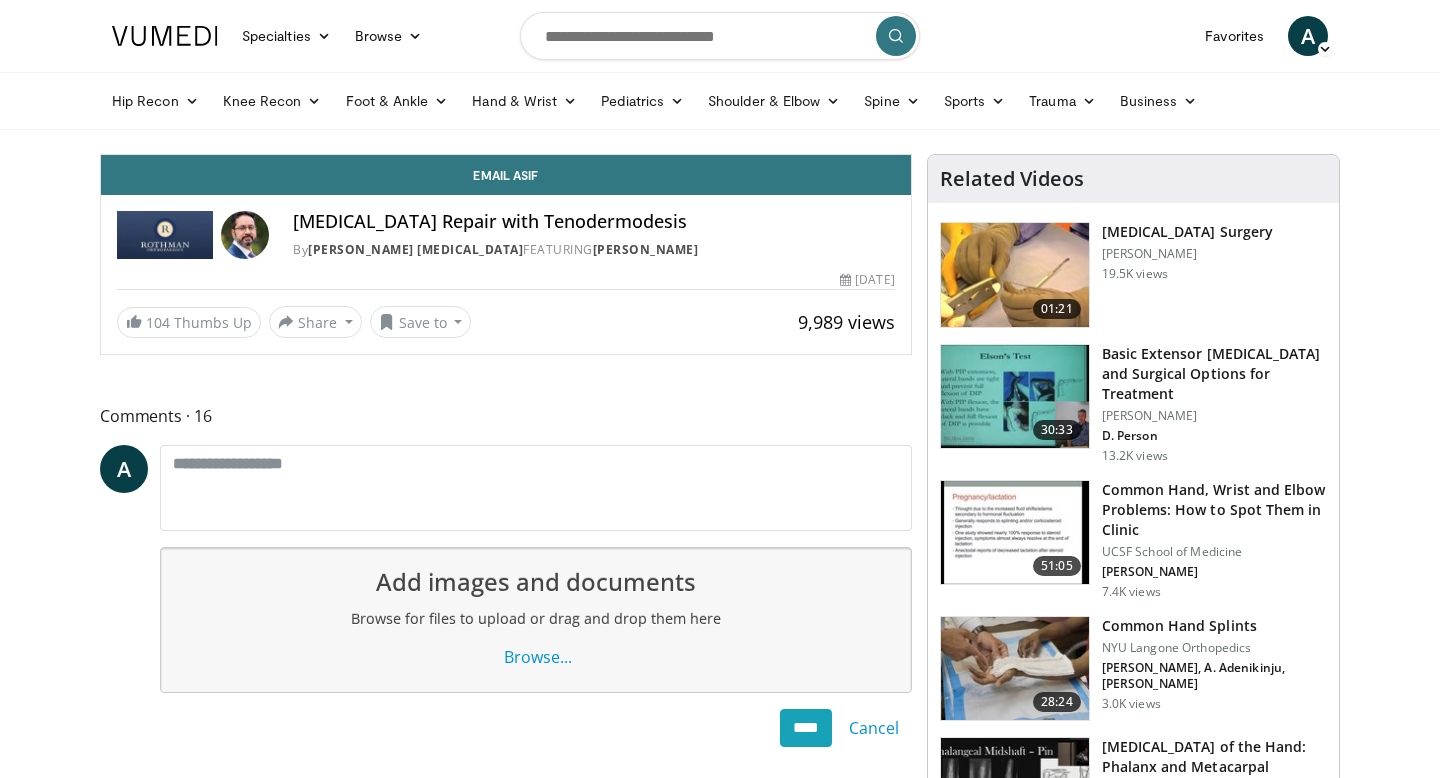 scroll, scrollTop: 0, scrollLeft: 0, axis: both 